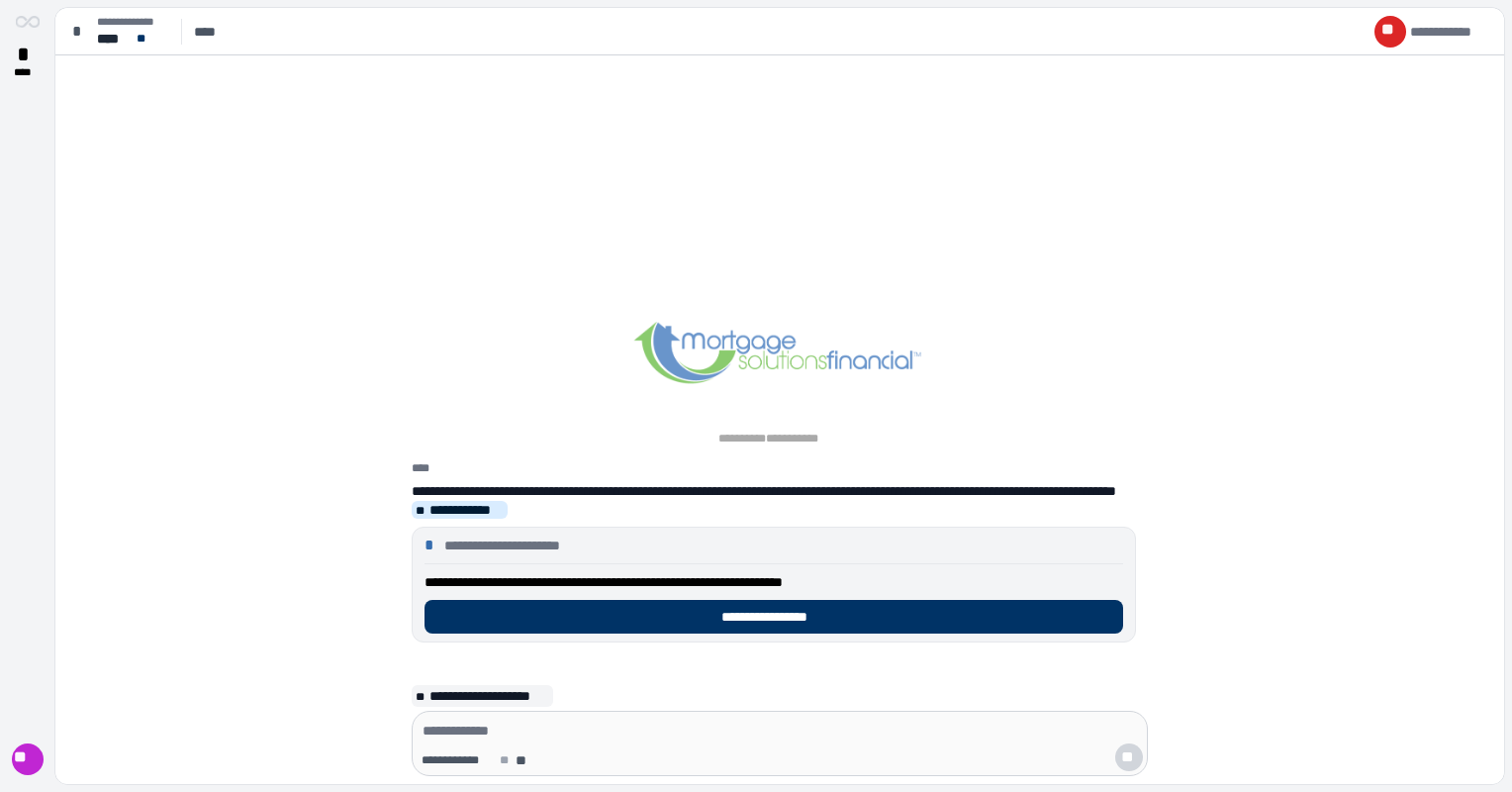 scroll, scrollTop: 0, scrollLeft: 0, axis: both 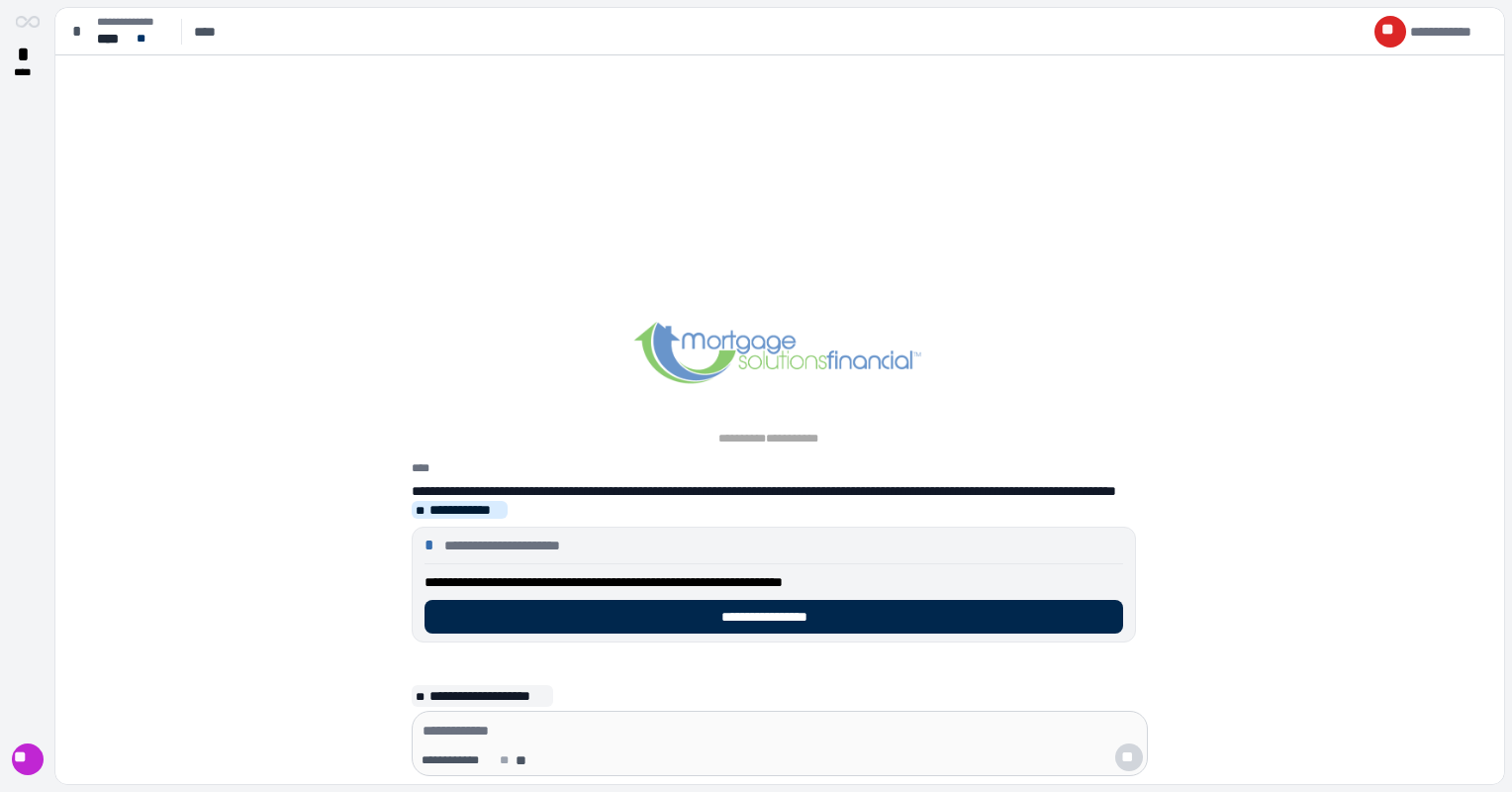 click on "**********" at bounding box center [774, 617] 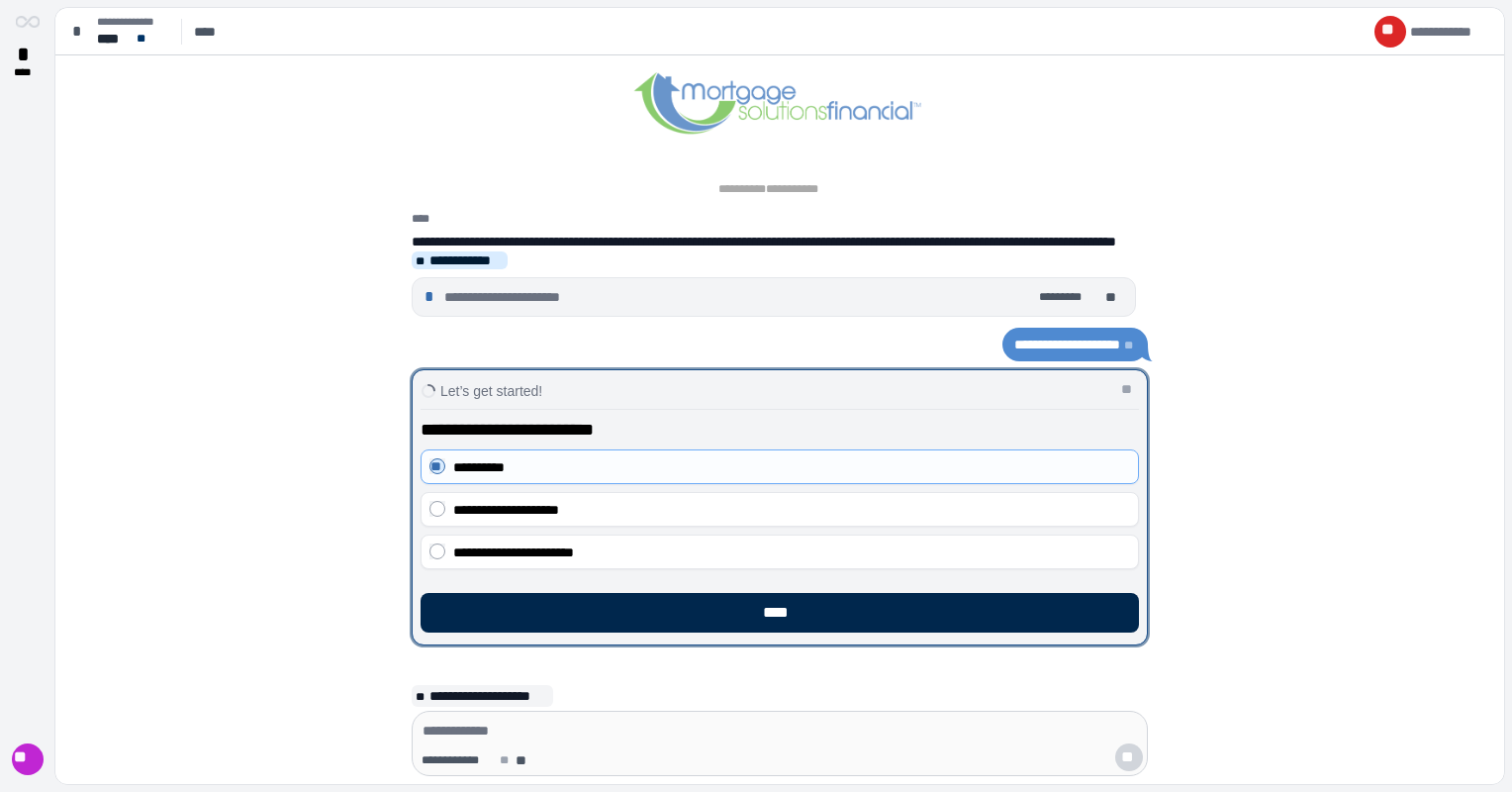 click on "****" at bounding box center [780, 613] 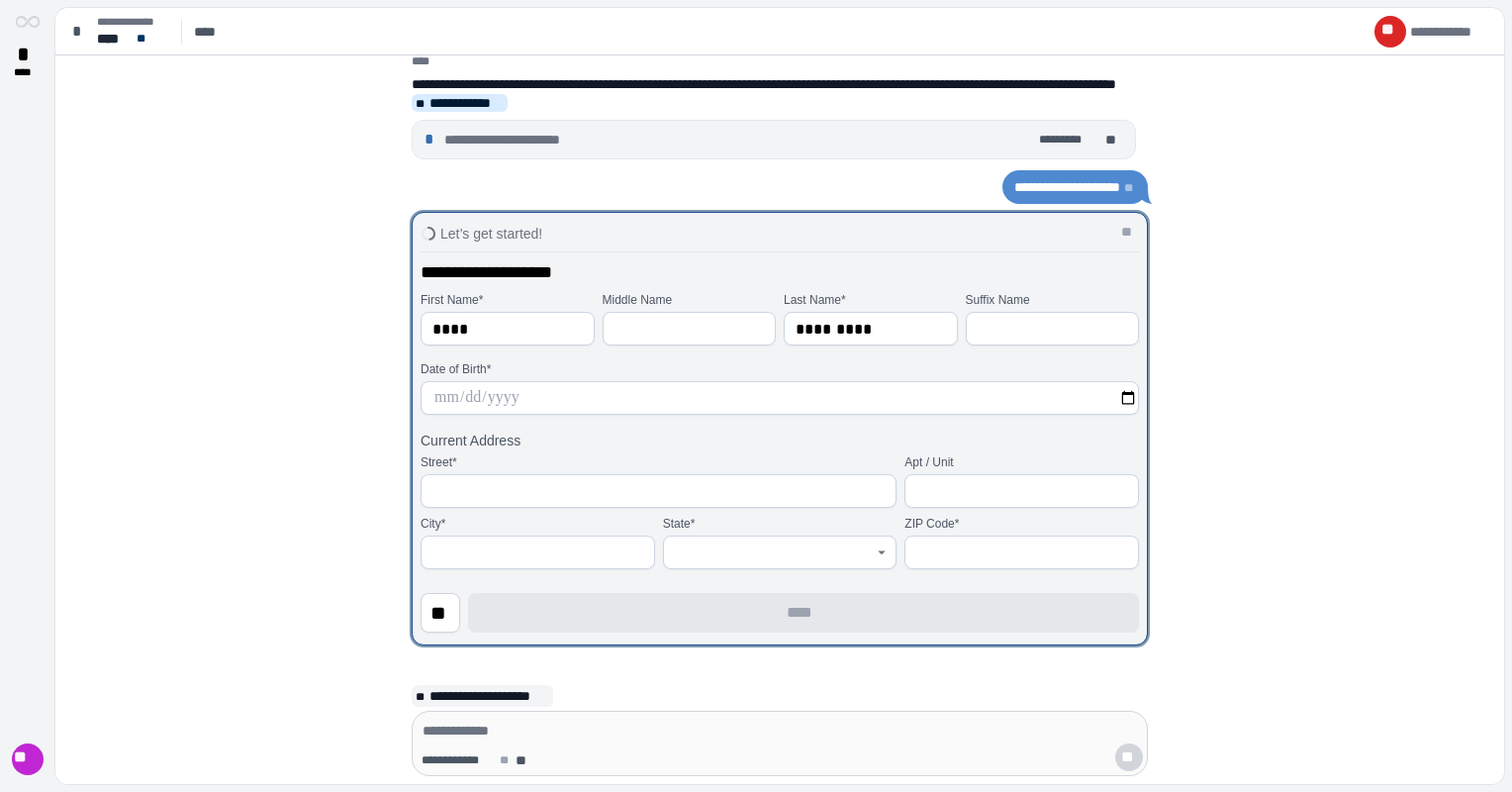 click at bounding box center (780, 398) 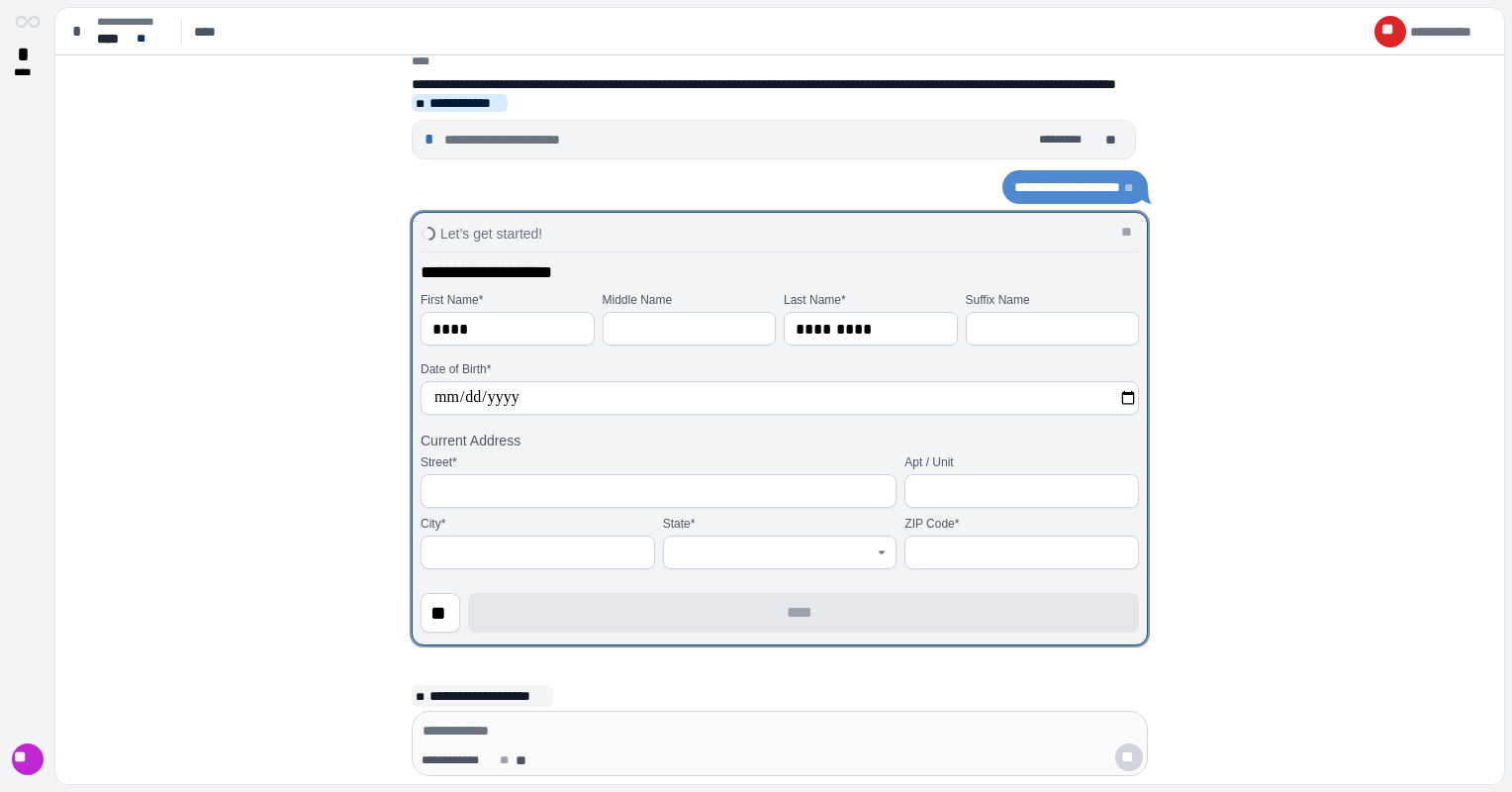 type on "**********" 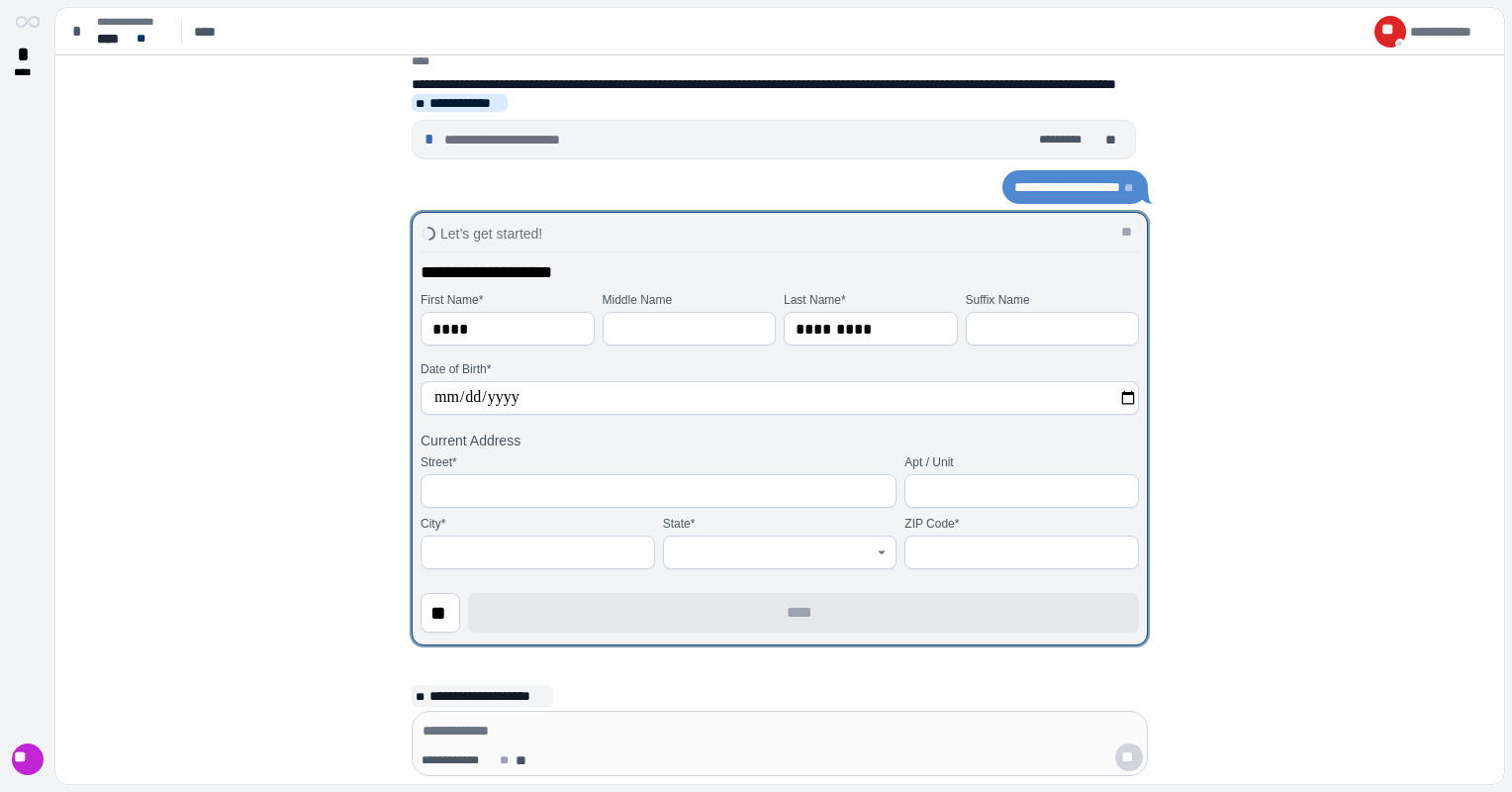 click at bounding box center (658, 491) 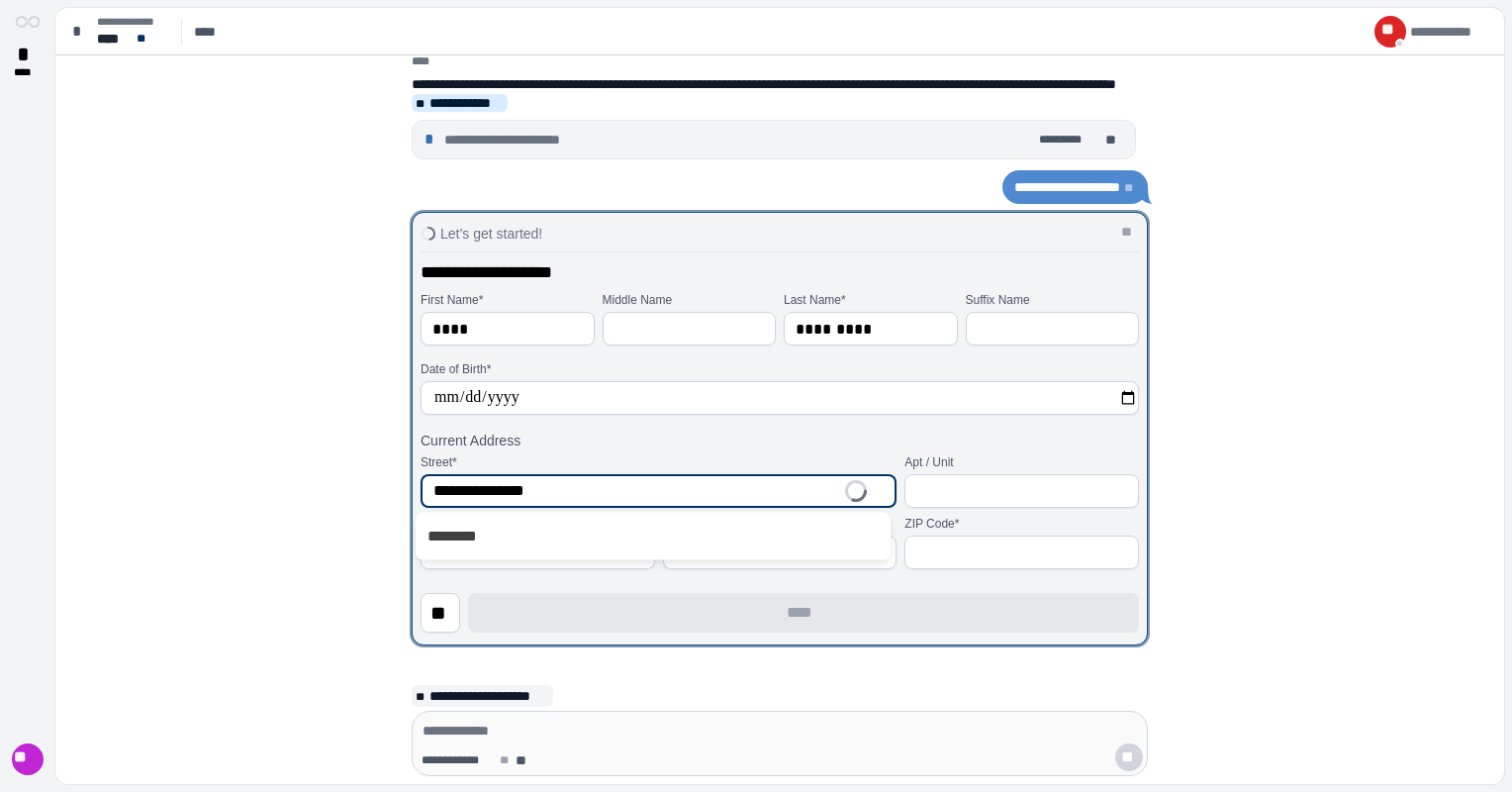 type on "**********" 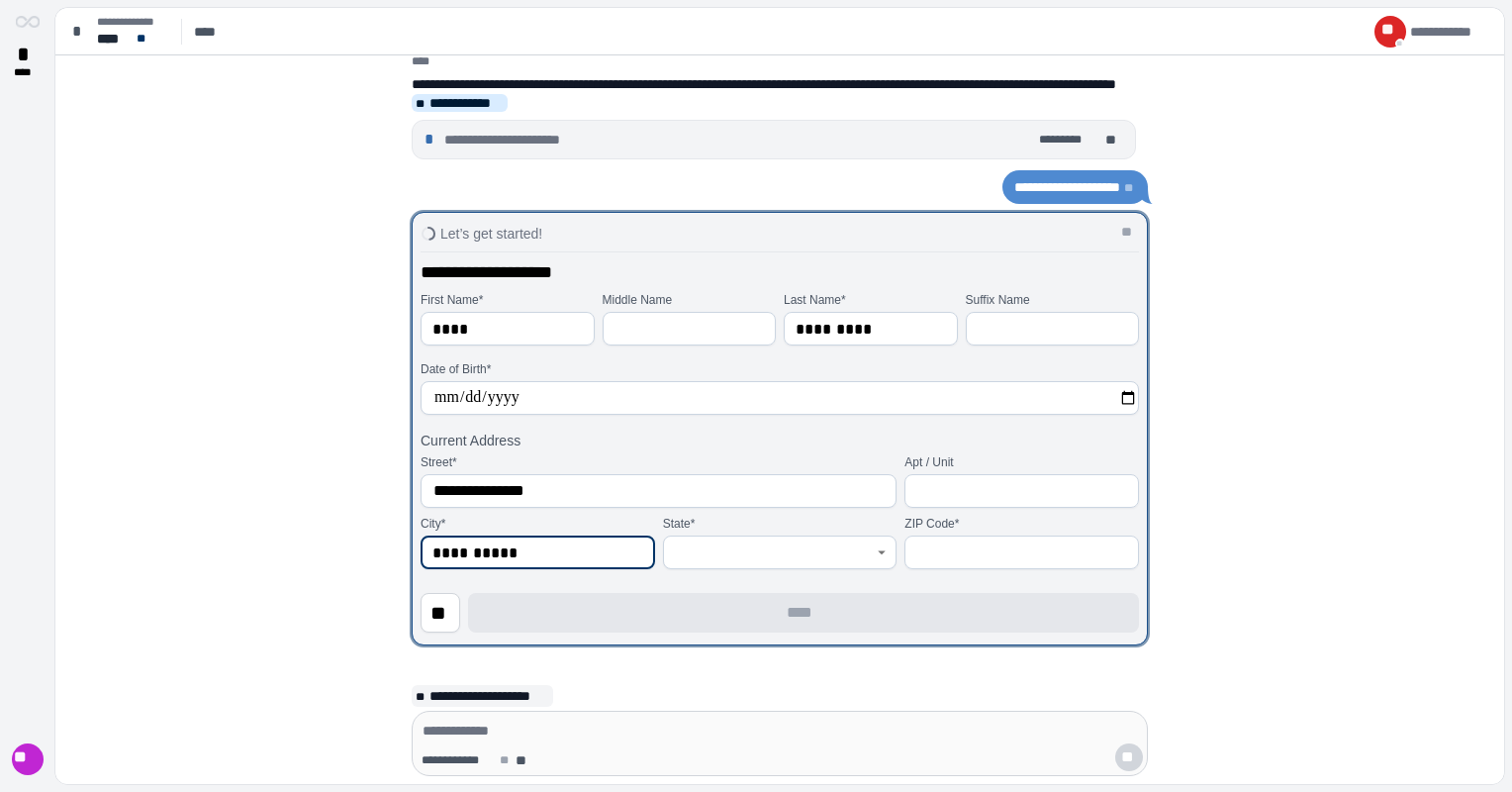 type on "**********" 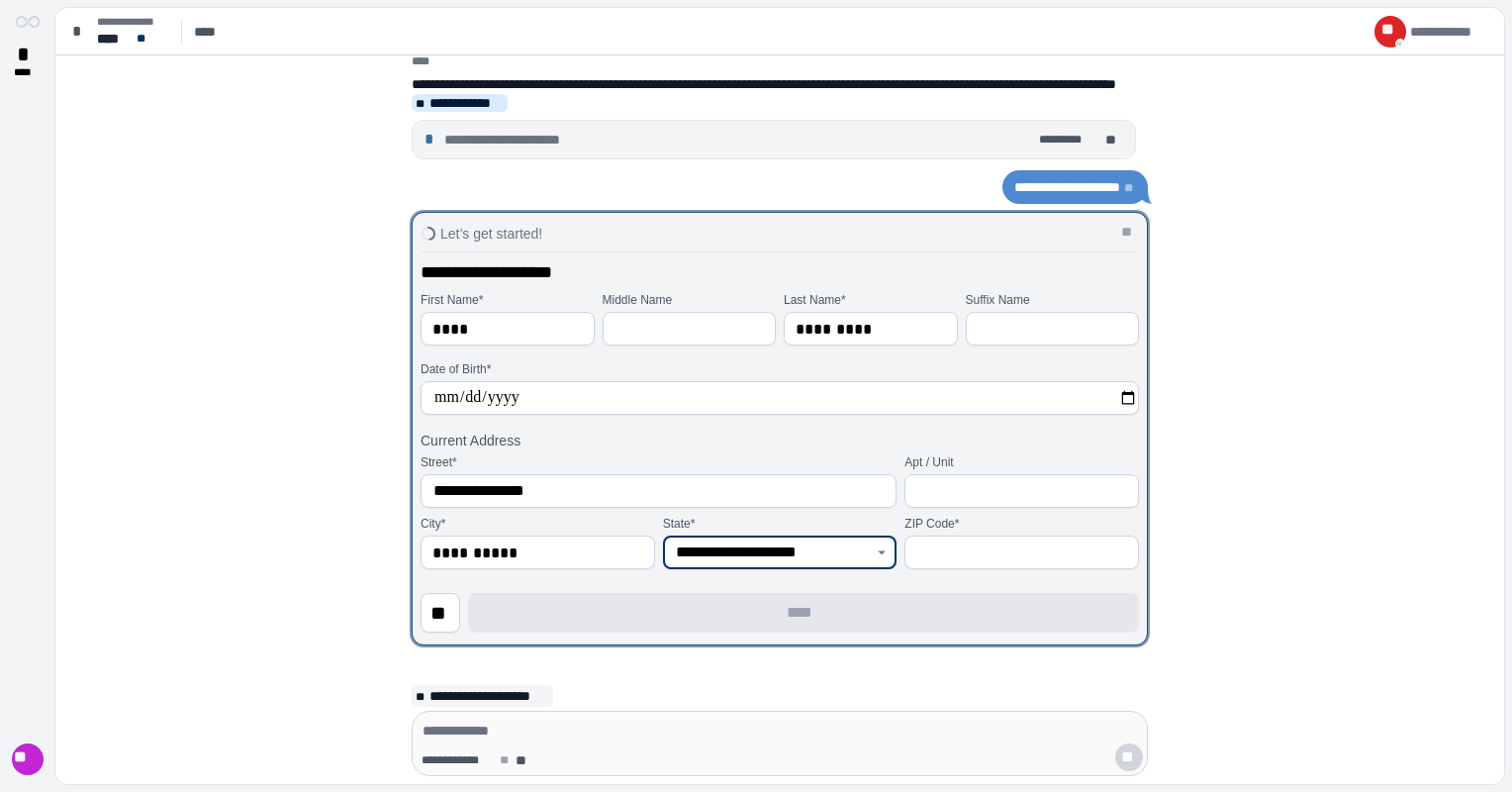 type on "**********" 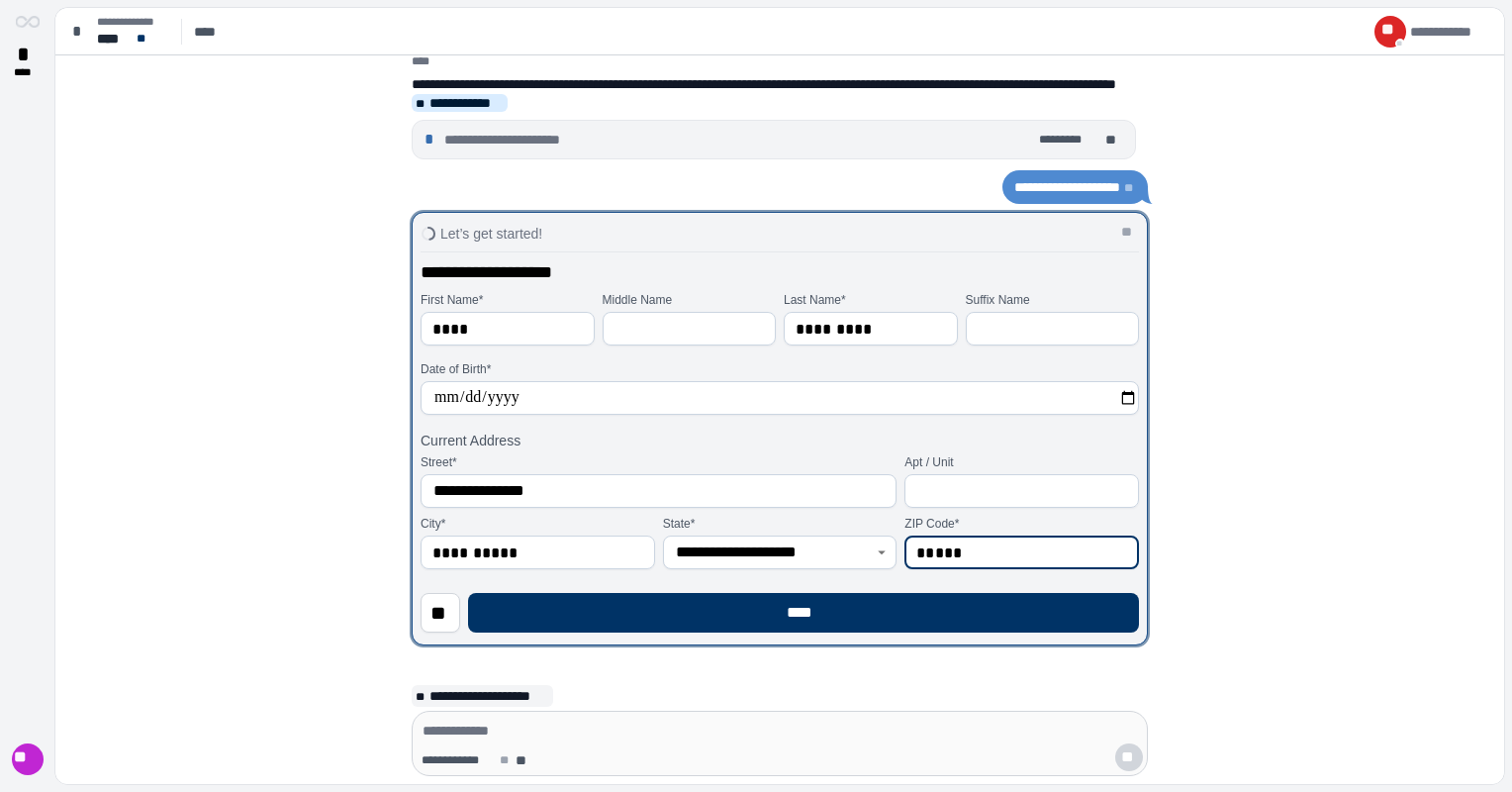 type on "*****" 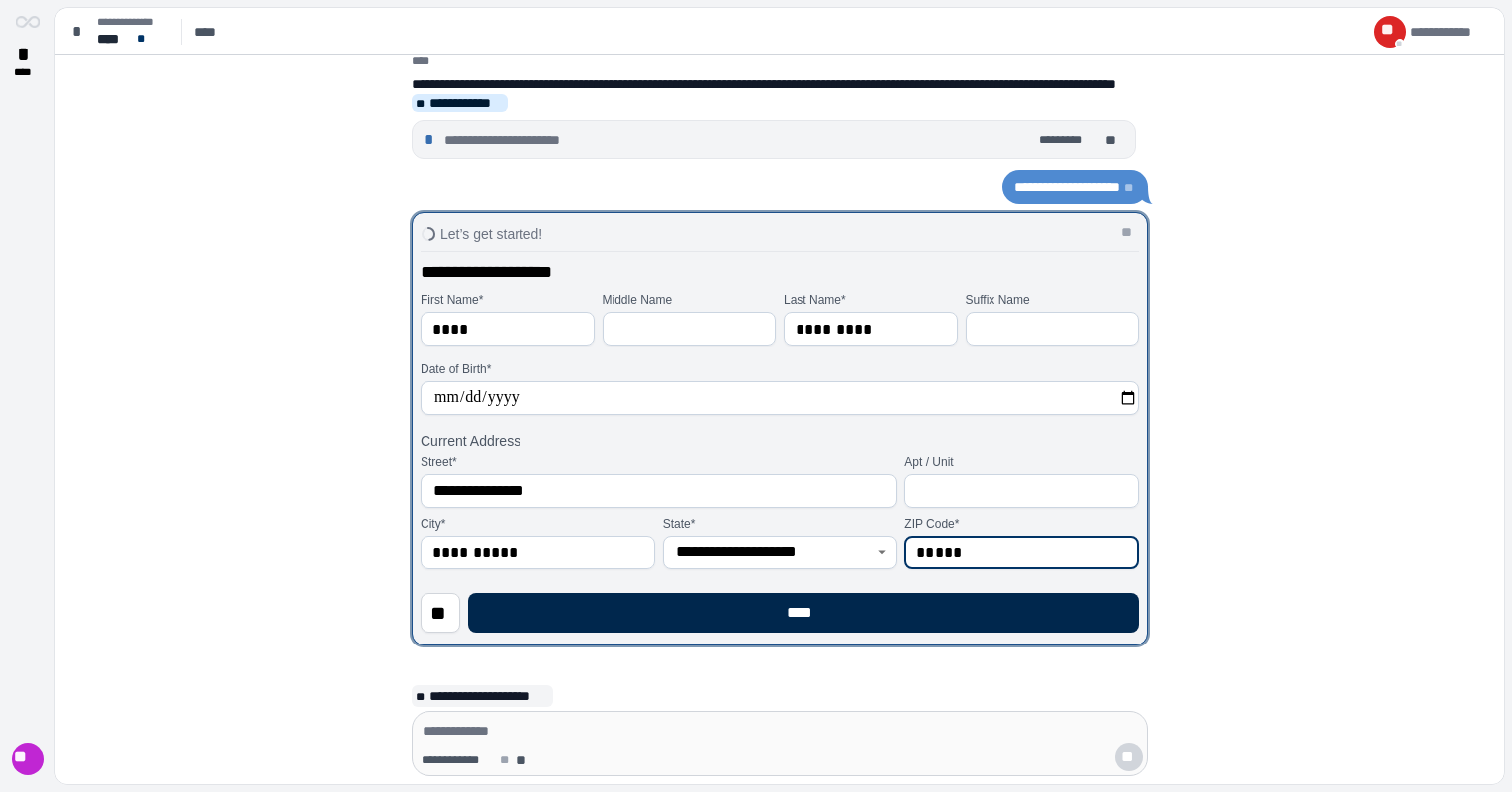 click on "****" at bounding box center [803, 613] 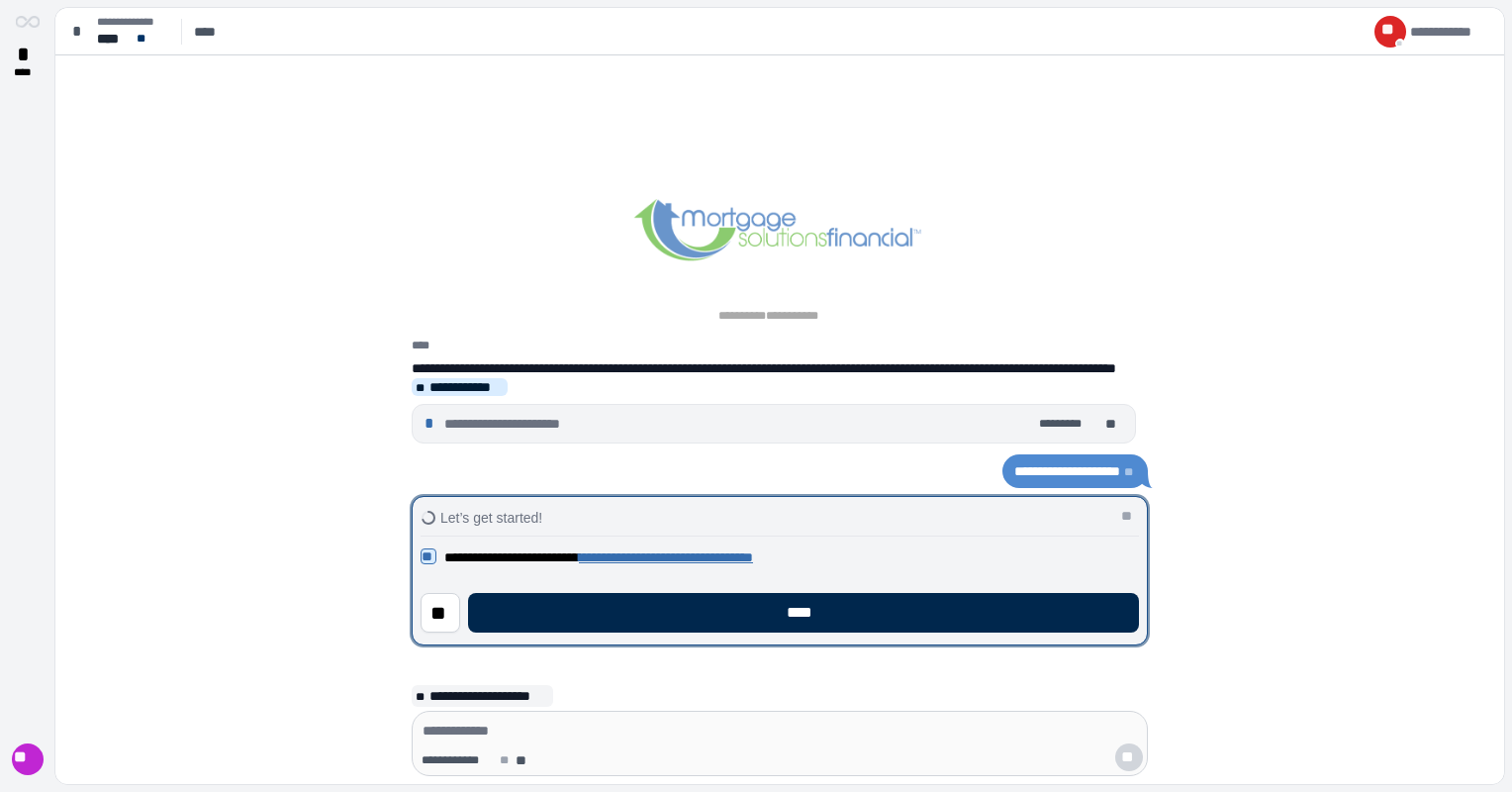 click on "****" at bounding box center (803, 613) 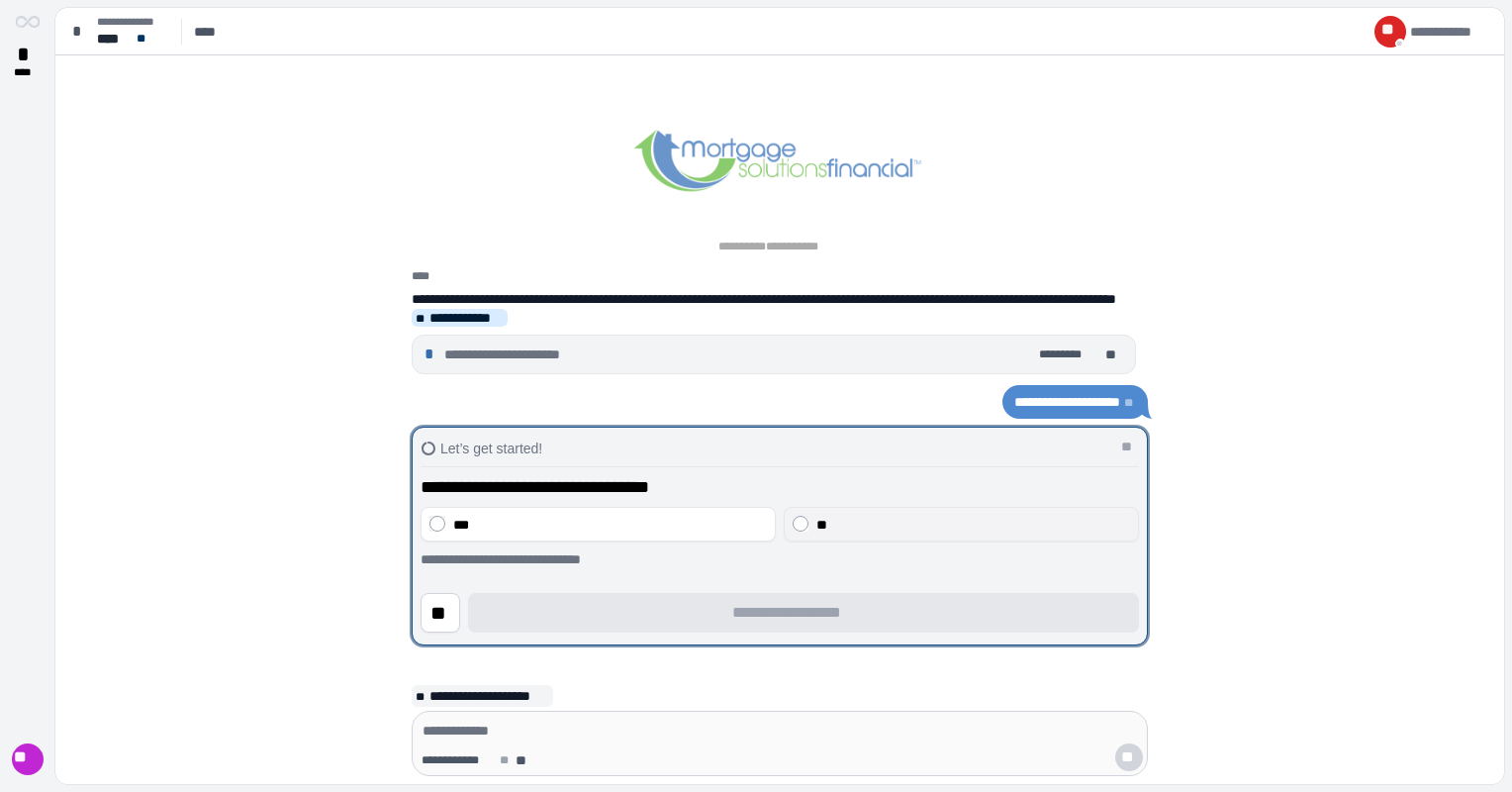 click on "**" at bounding box center (961, 524) 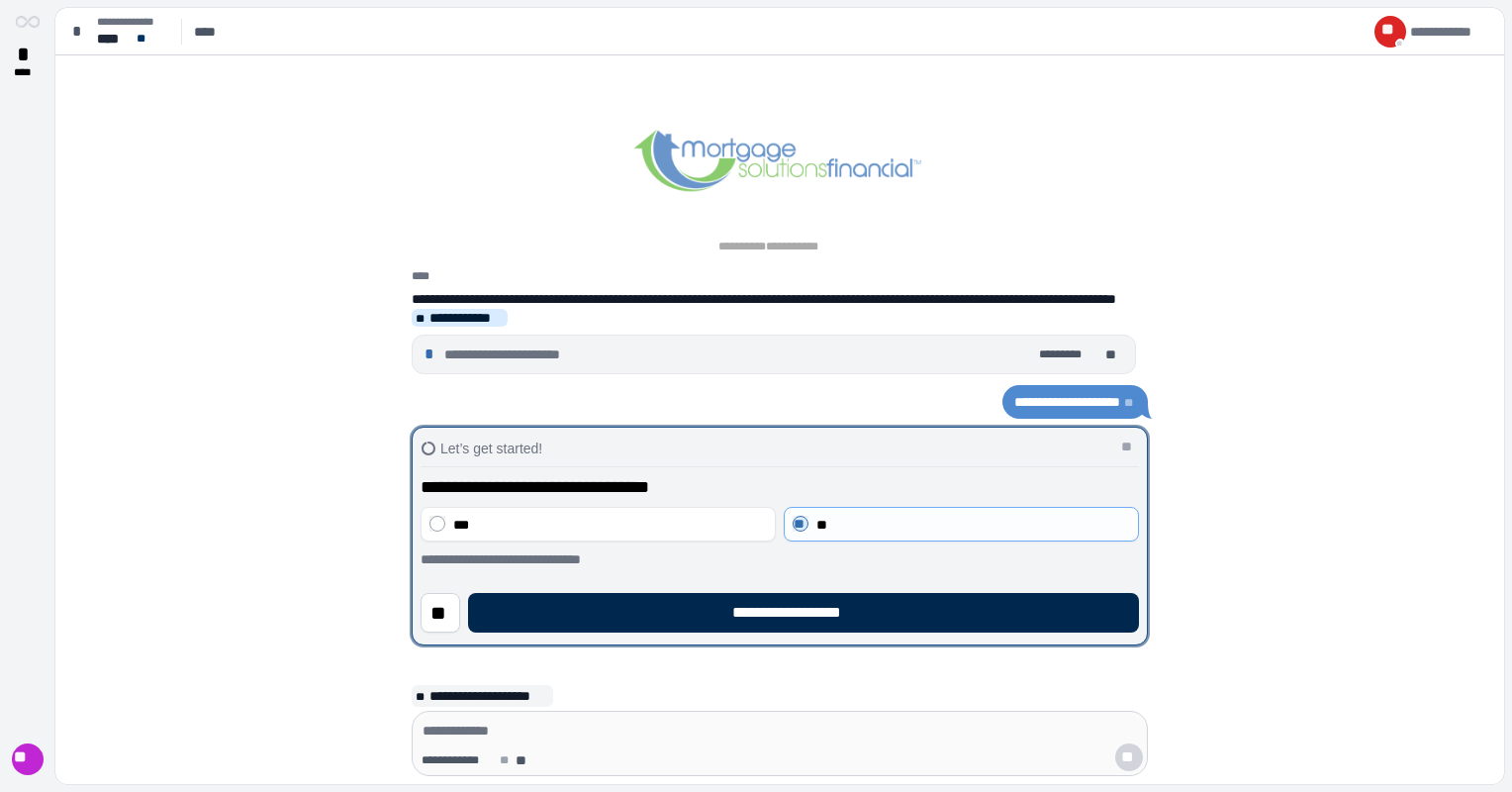 click on "**********" at bounding box center [803, 613] 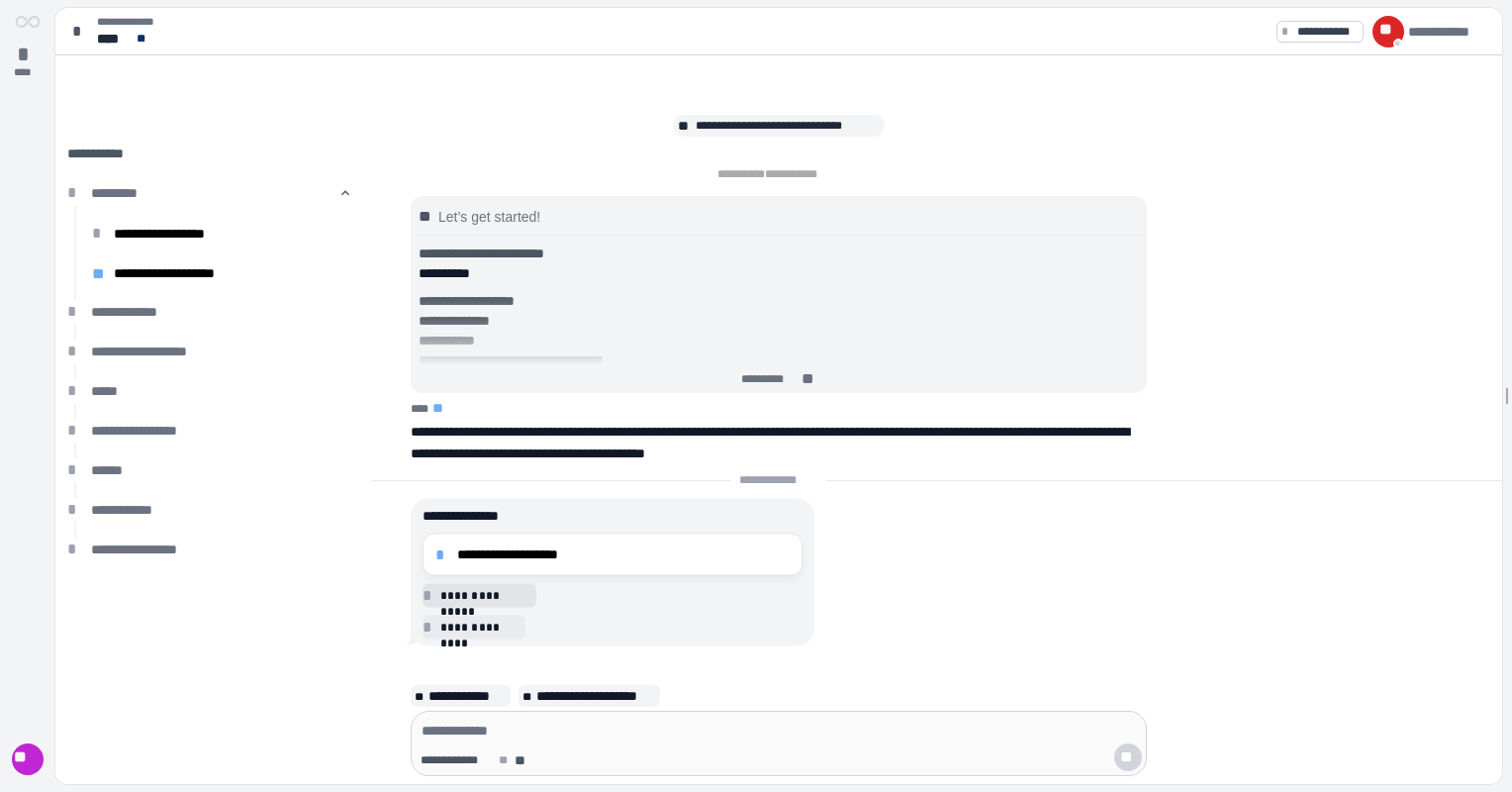 click on "**********" at bounding box center (623, 554) 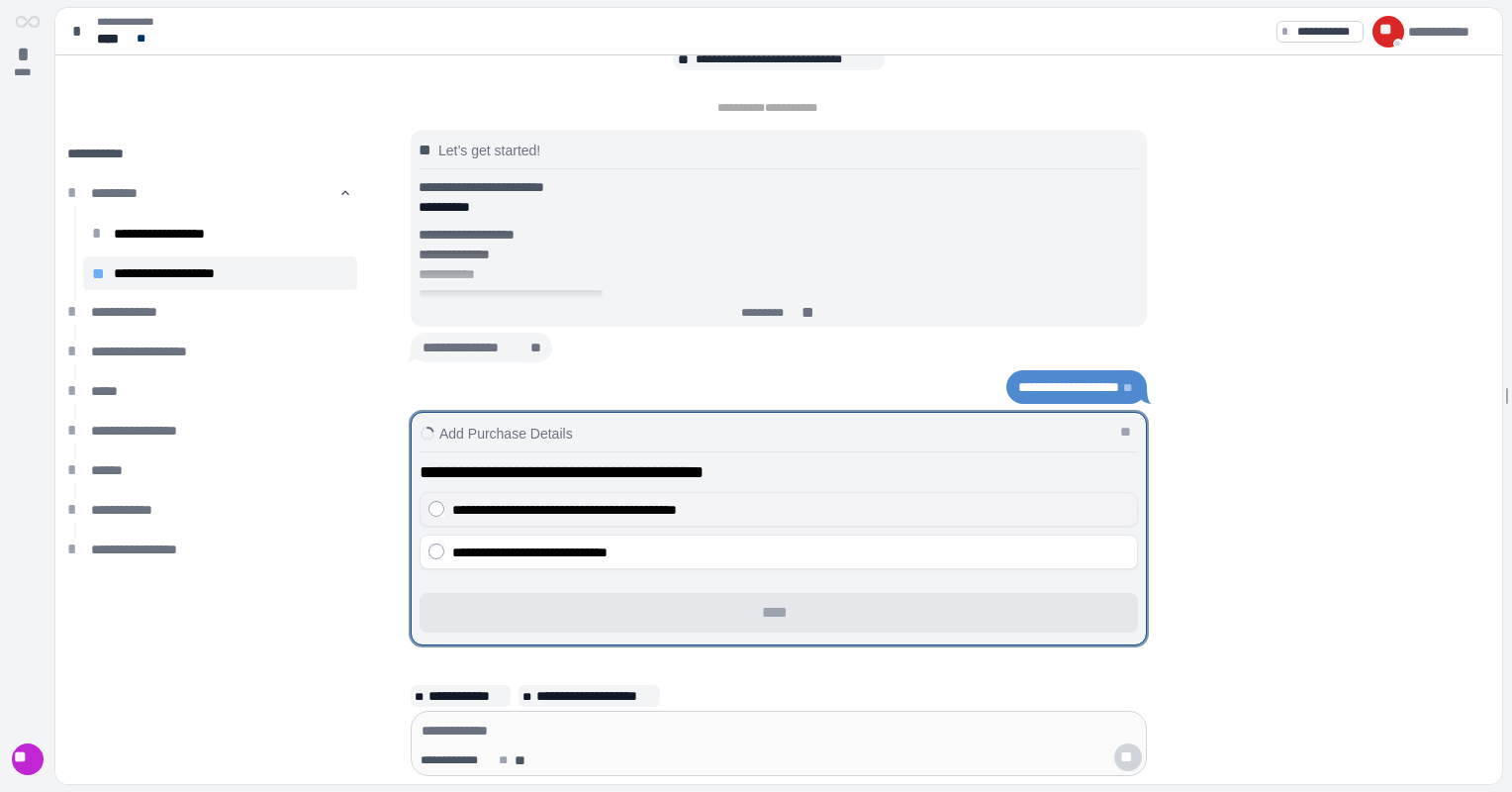 click on "**********" at bounding box center (564, 510) 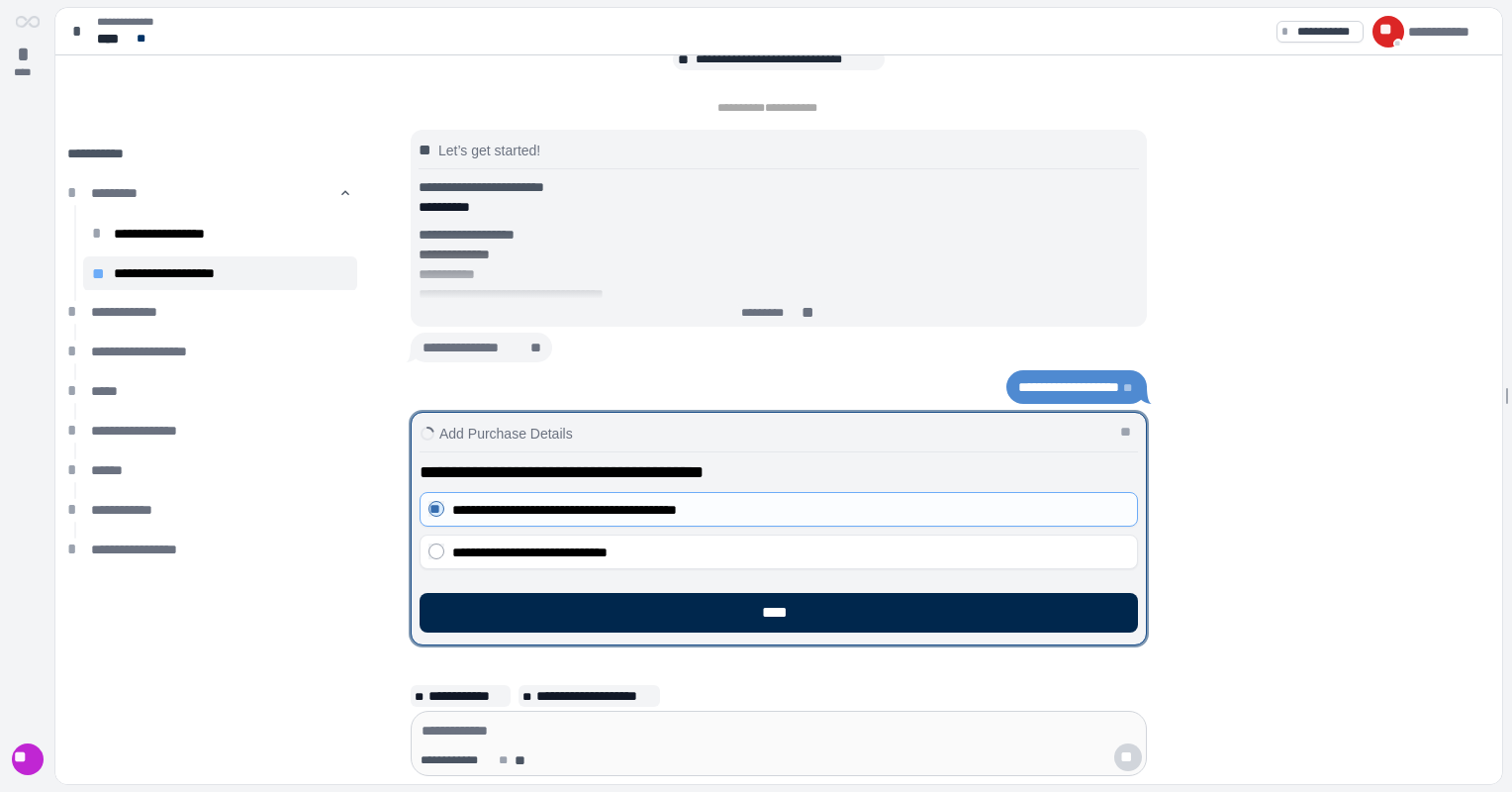 click on "****" at bounding box center [779, 613] 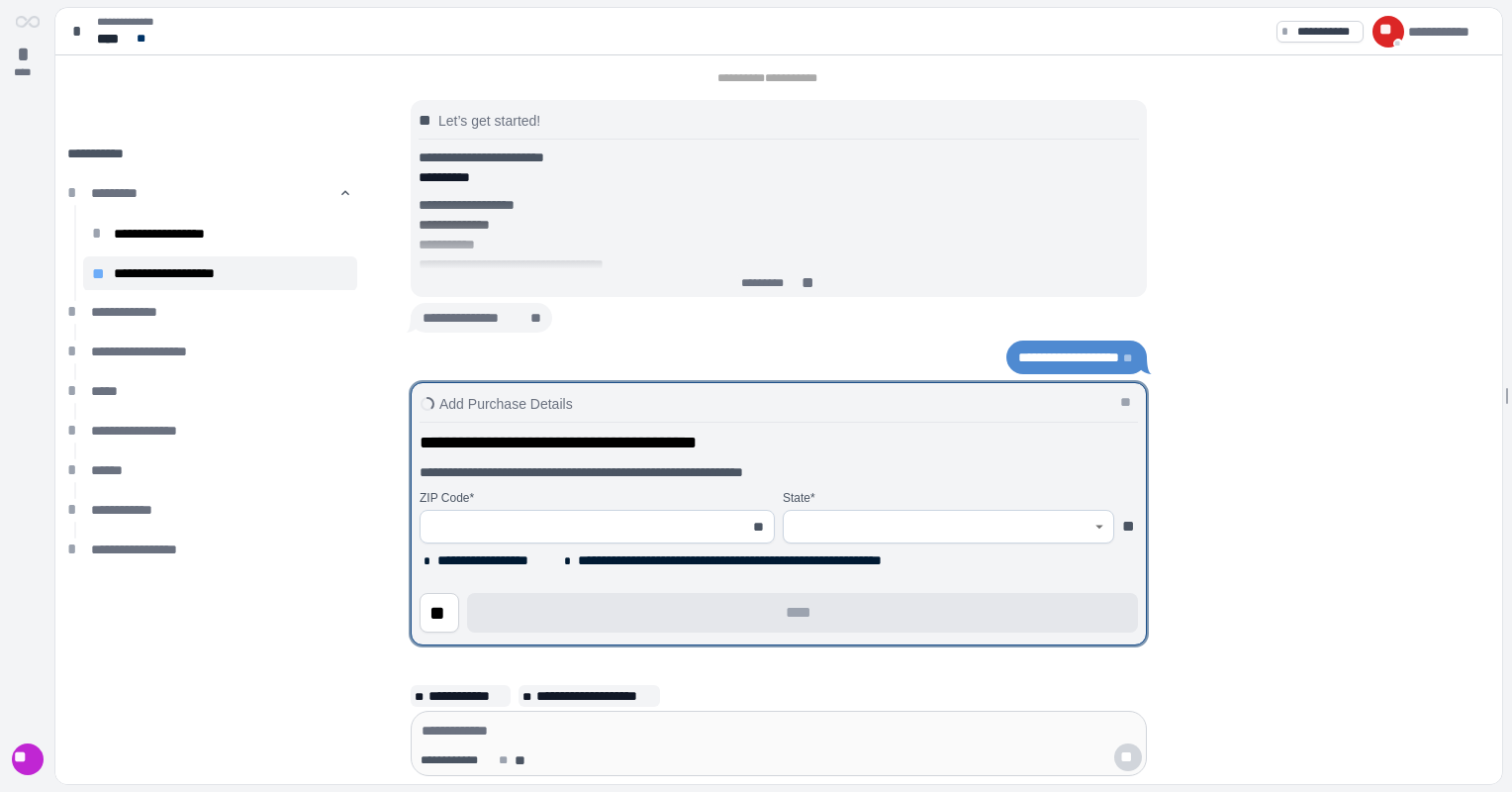 click at bounding box center [586, 527] 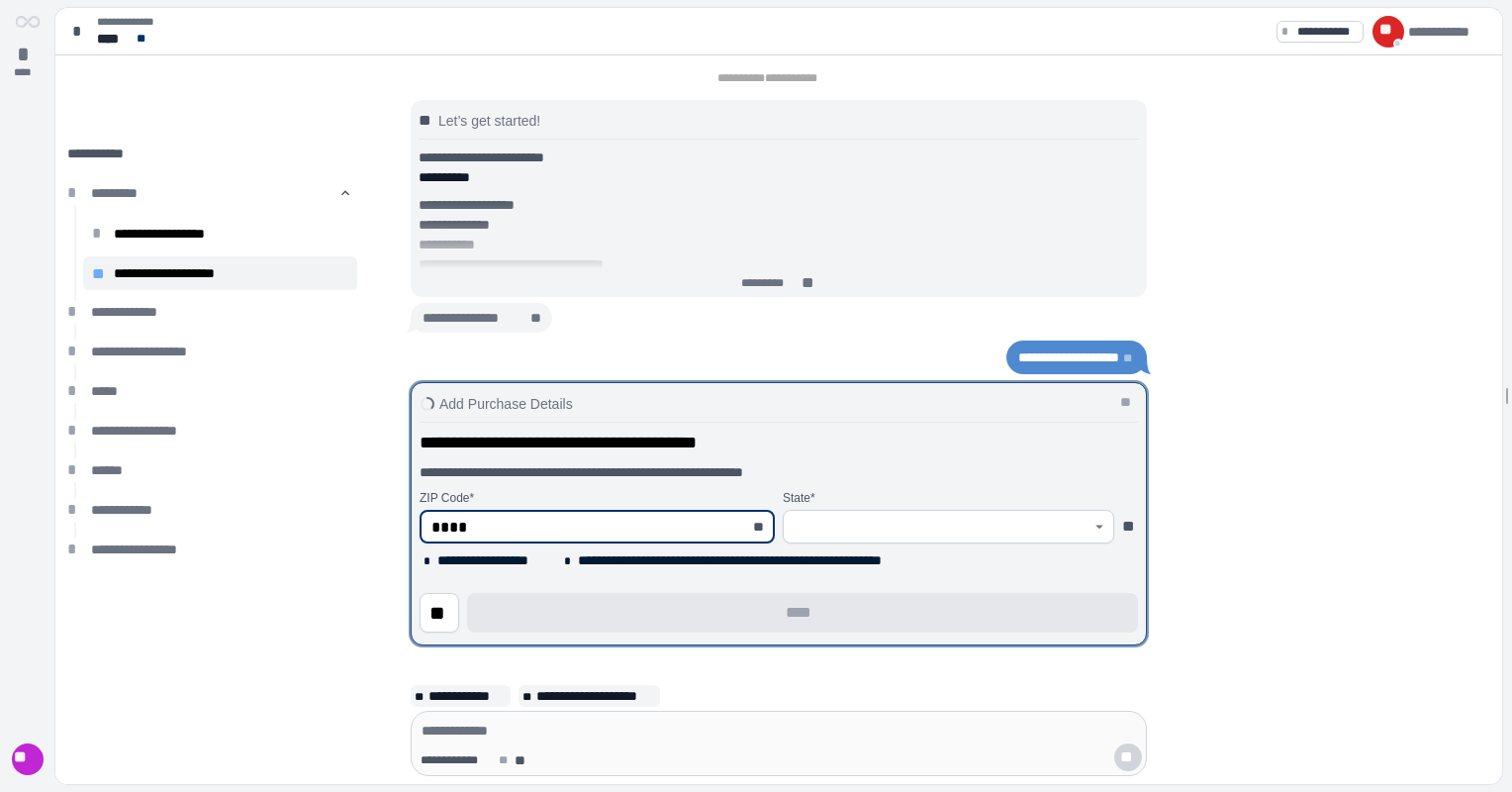 type on "*****" 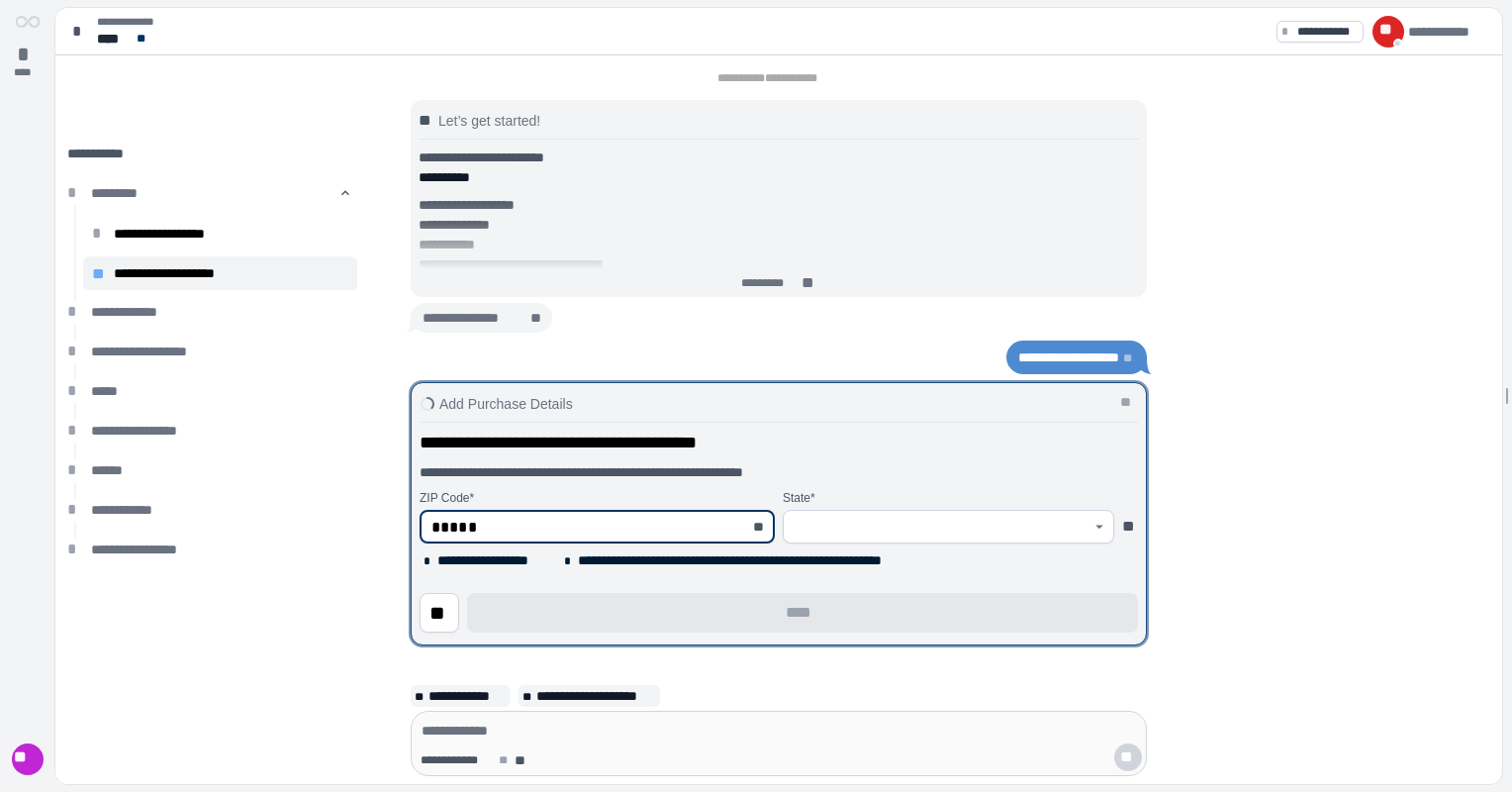 type on "********" 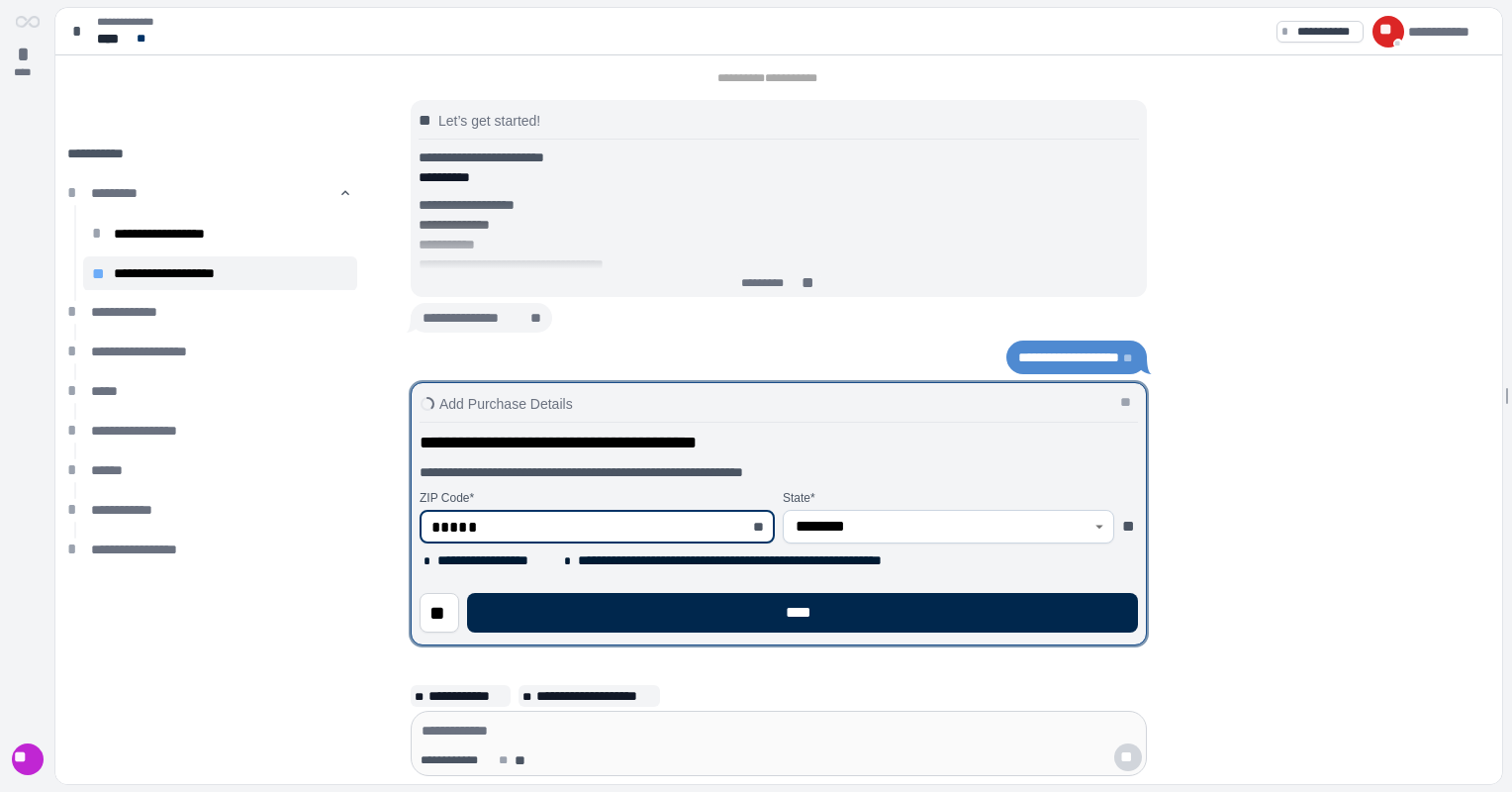 type on "*****" 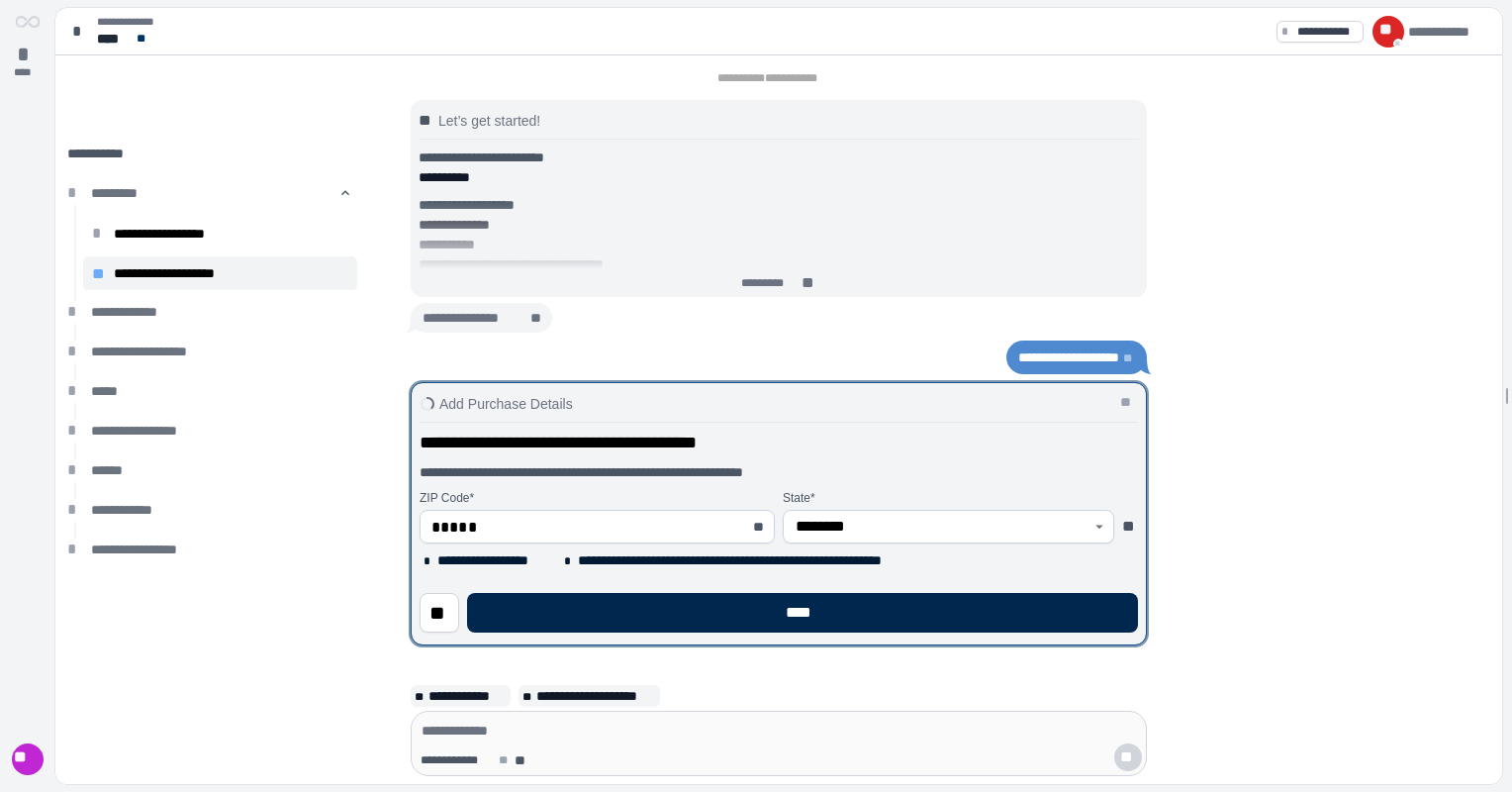 click on "****" at bounding box center [803, 613] 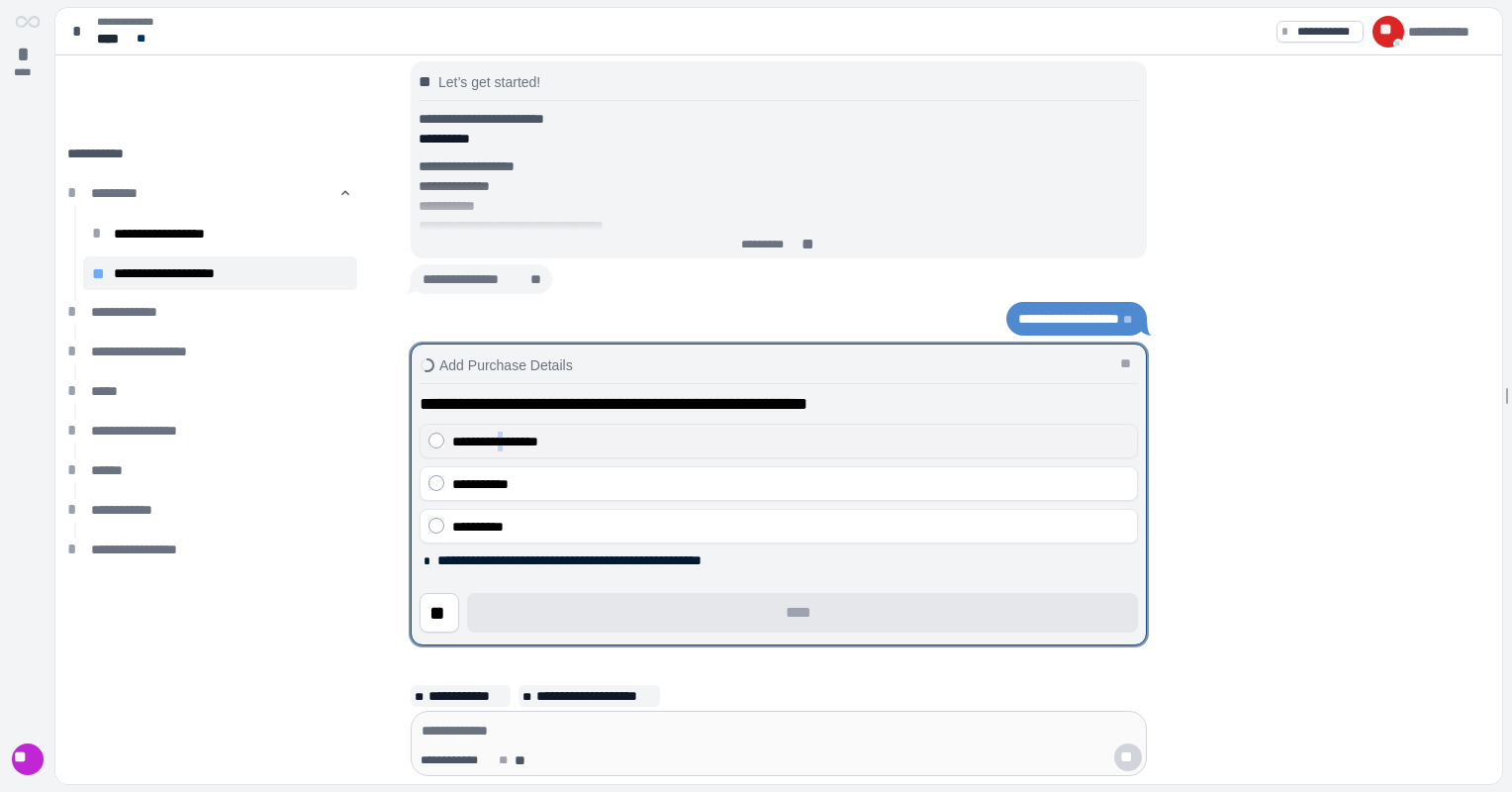 drag, startPoint x: 508, startPoint y: 436, endPoint x: 511, endPoint y: 447, distance: 11.401754 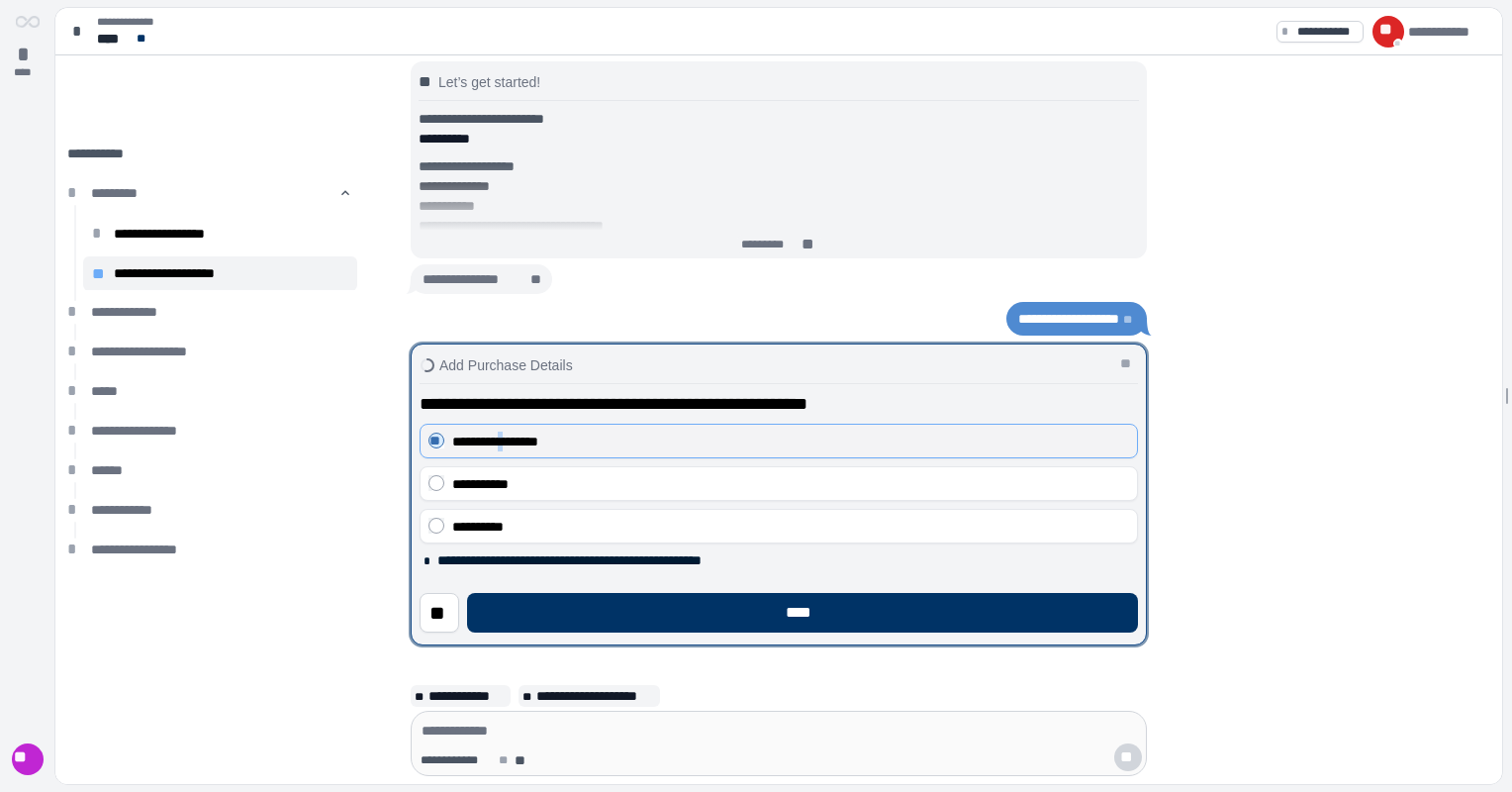 type 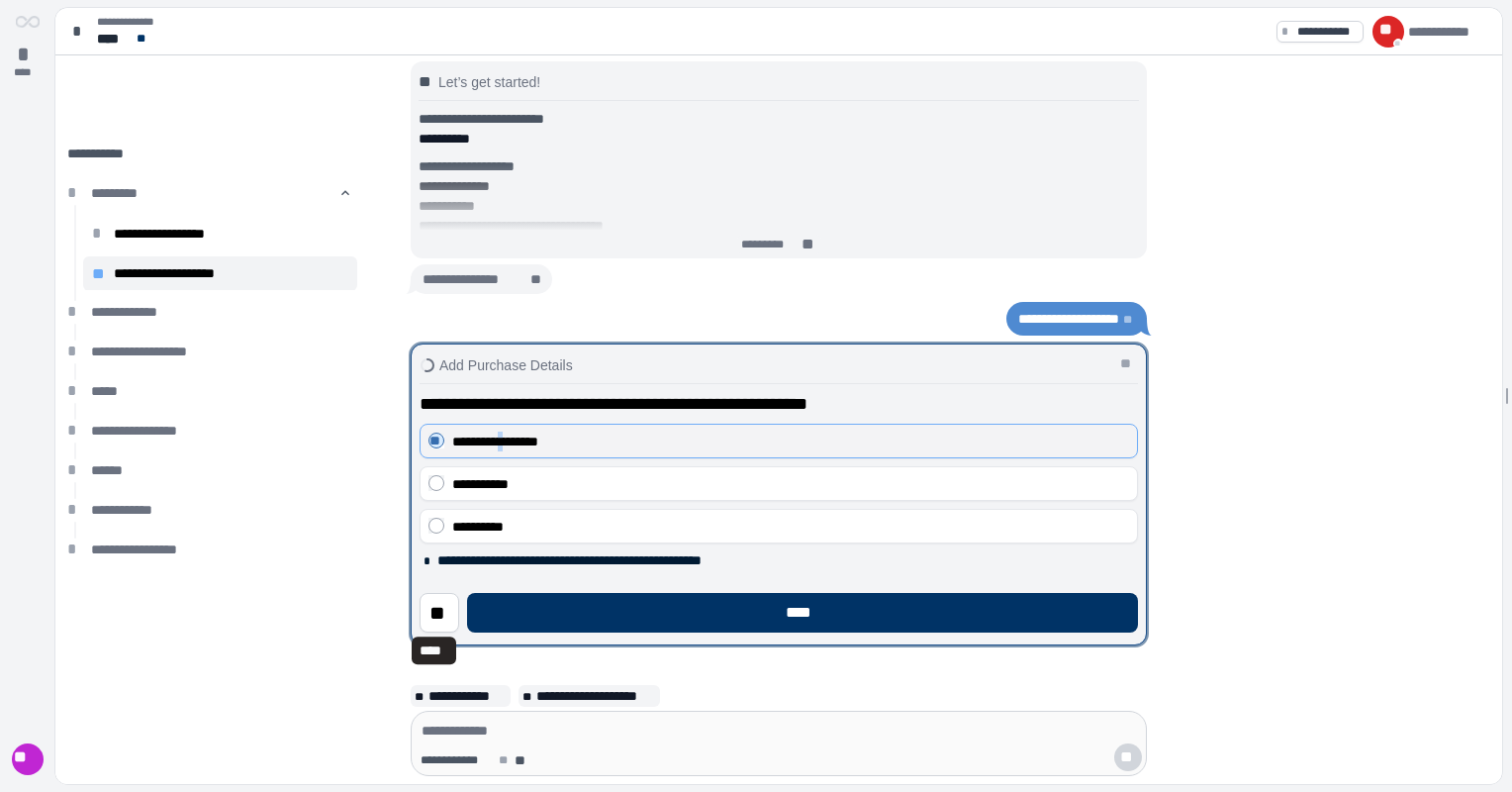 type 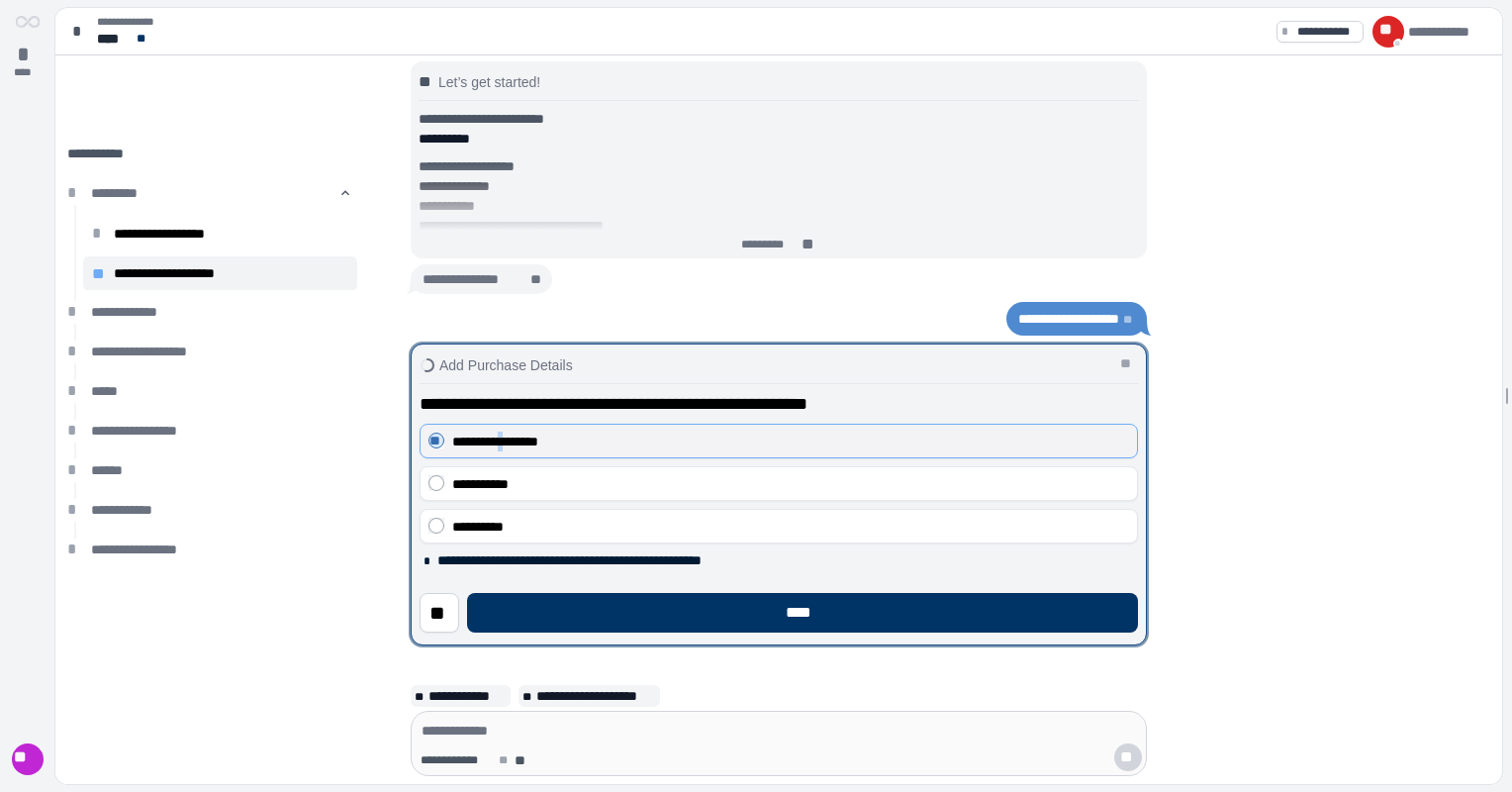 click on "****" at bounding box center (803, 613) 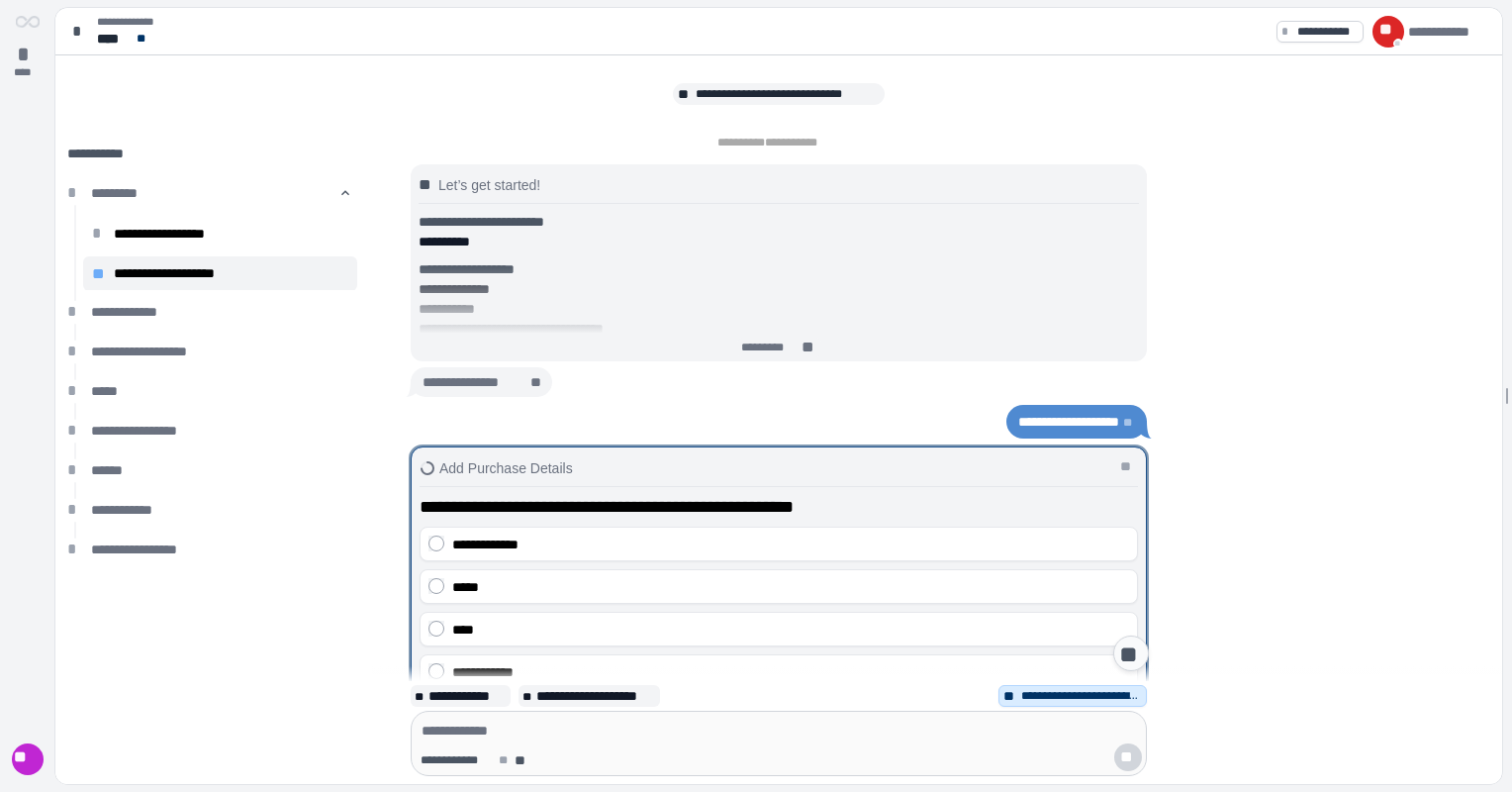 scroll, scrollTop: 204, scrollLeft: 0, axis: vertical 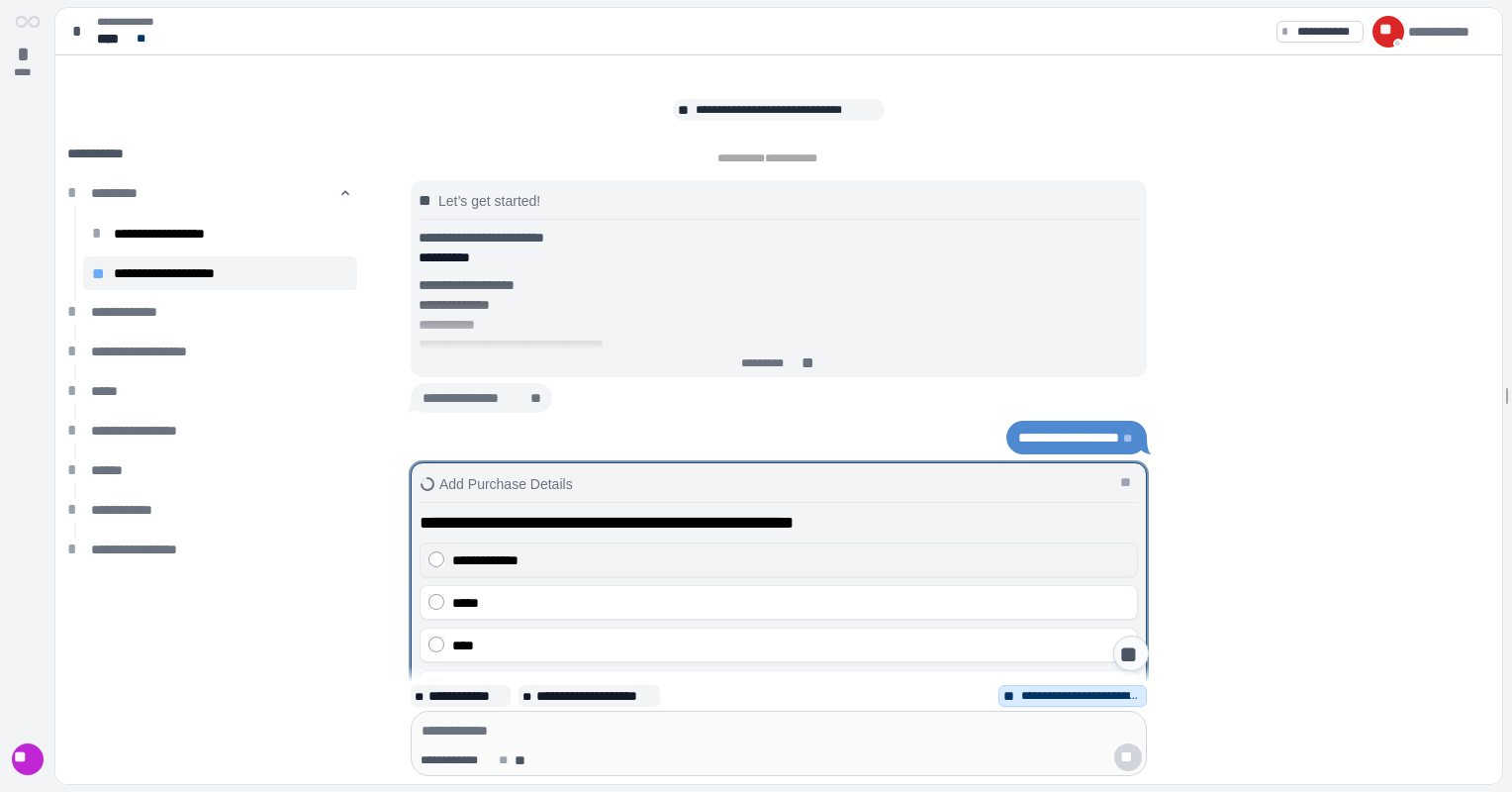 click on "**********" at bounding box center (779, 559) 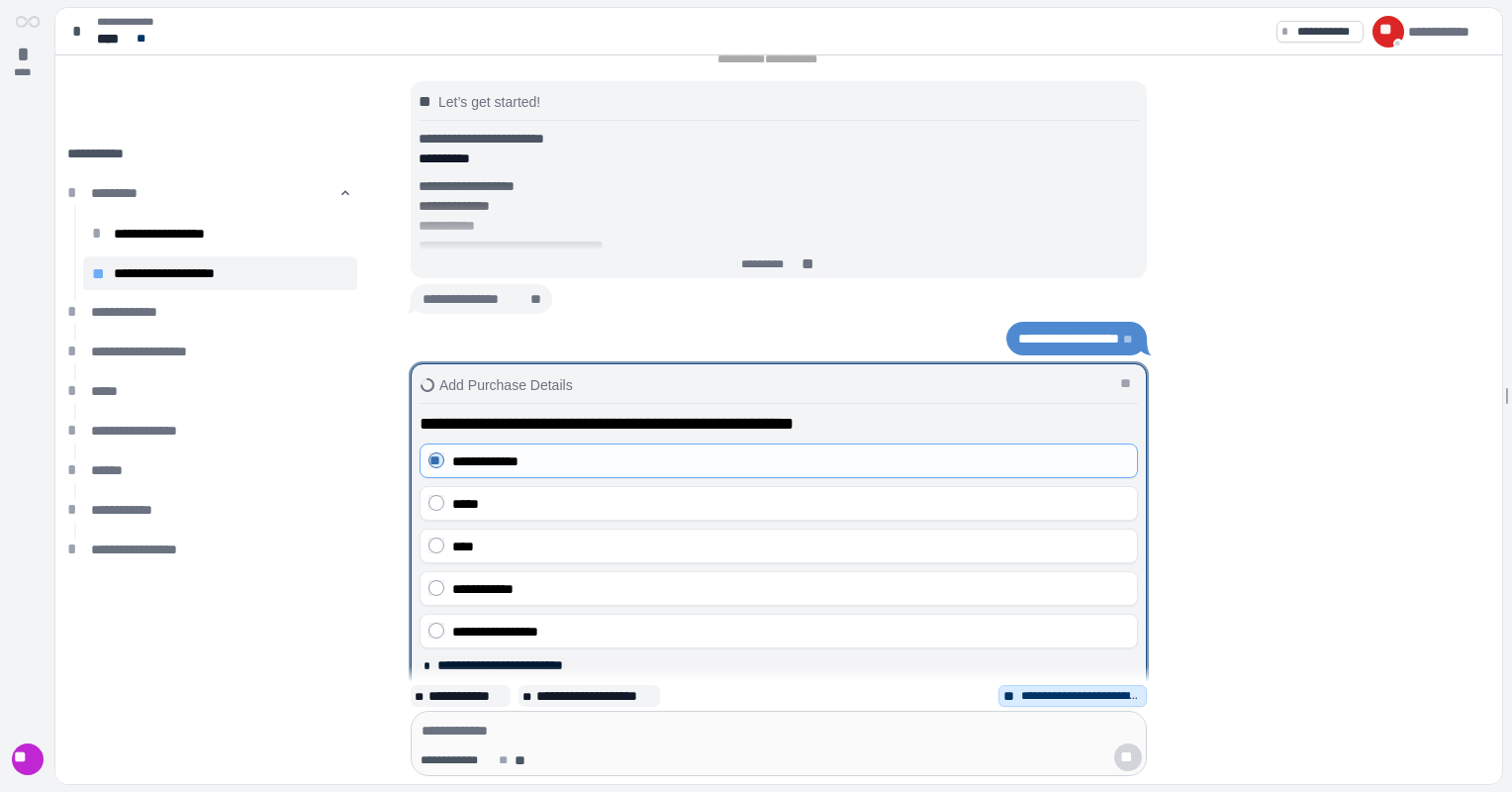 scroll, scrollTop: 6, scrollLeft: 0, axis: vertical 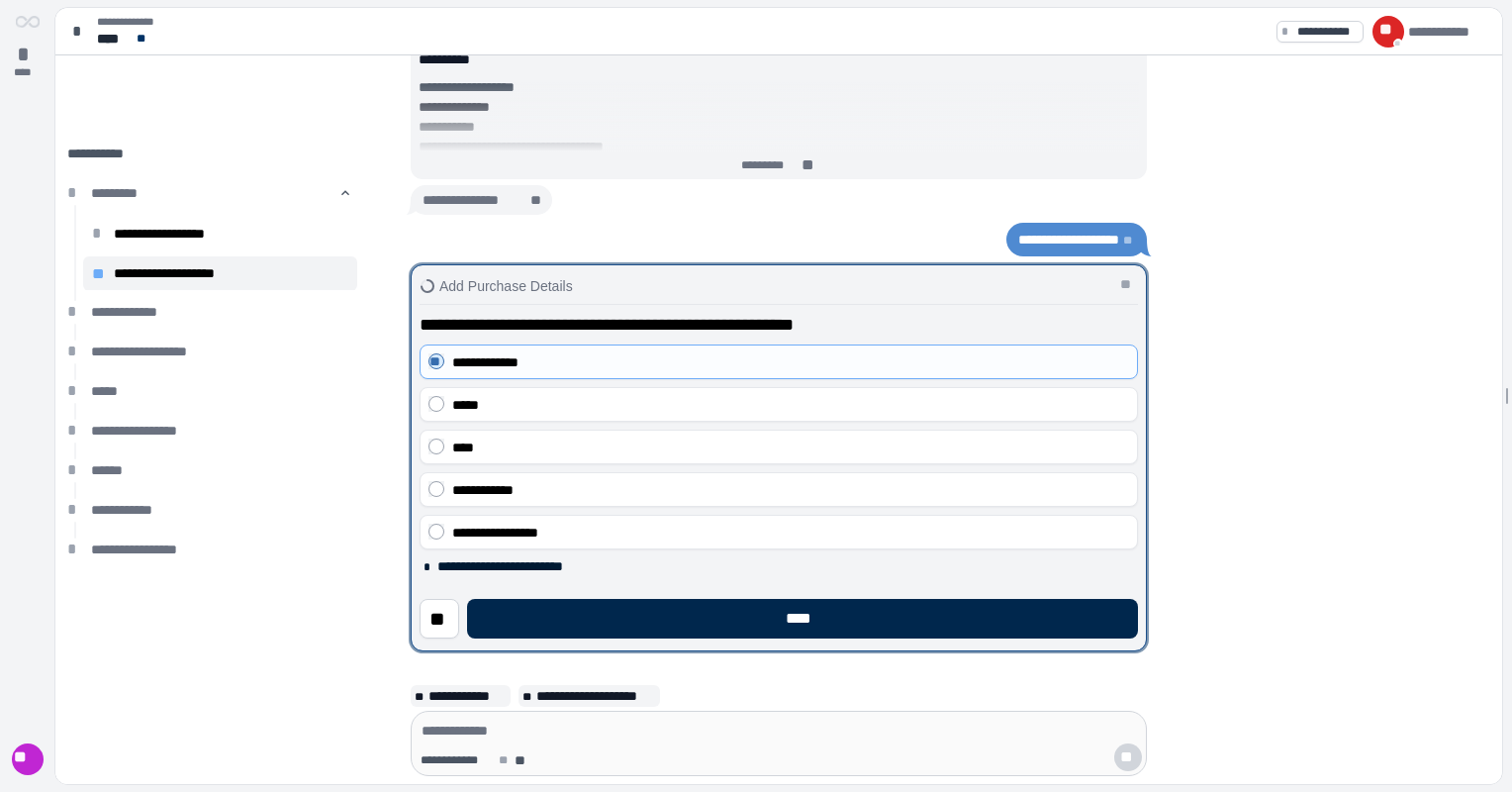click on "****" at bounding box center [803, 619] 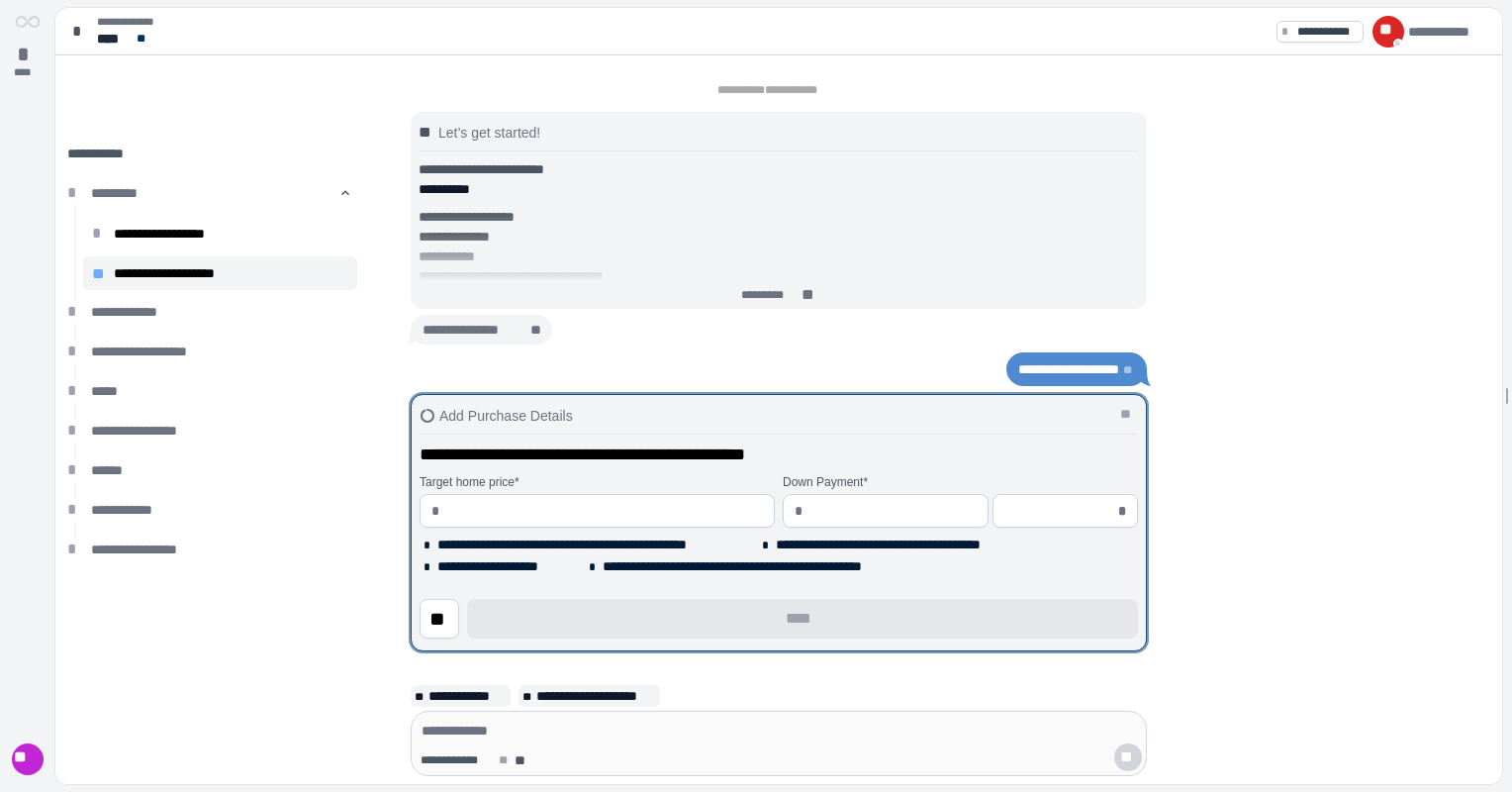 click at bounding box center [605, 511] 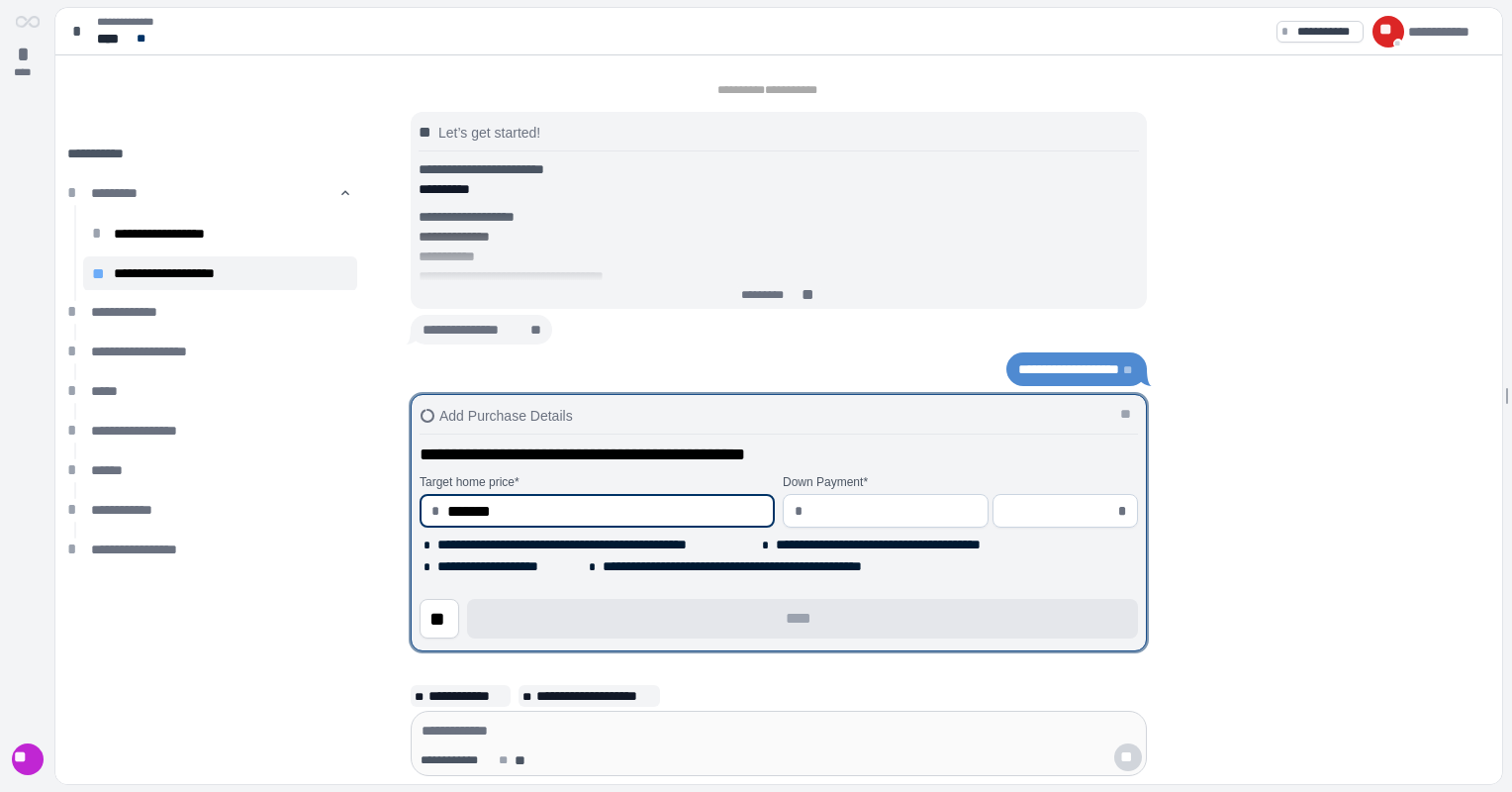 type on "**********" 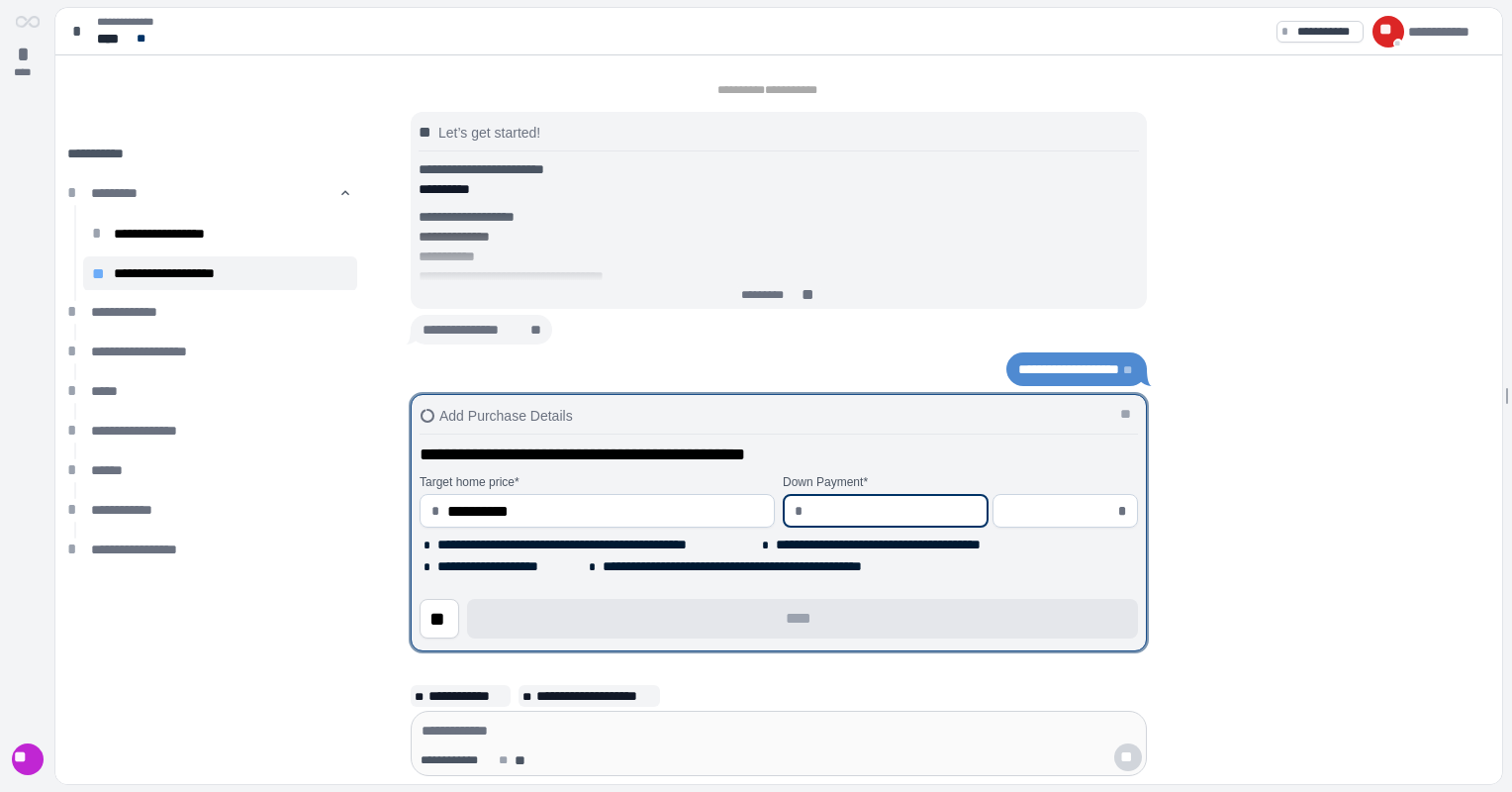 type on "*" 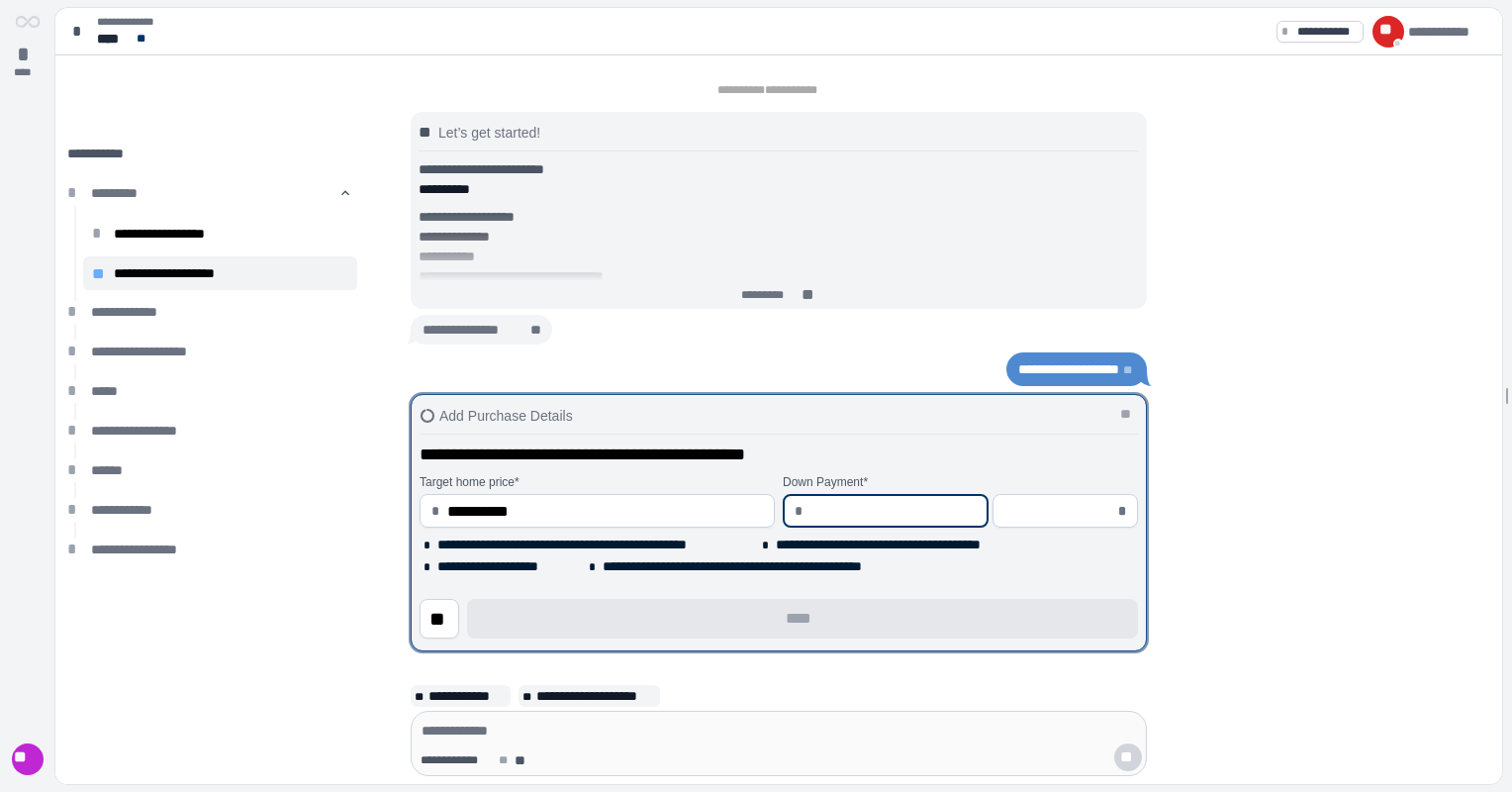 type on "*****" 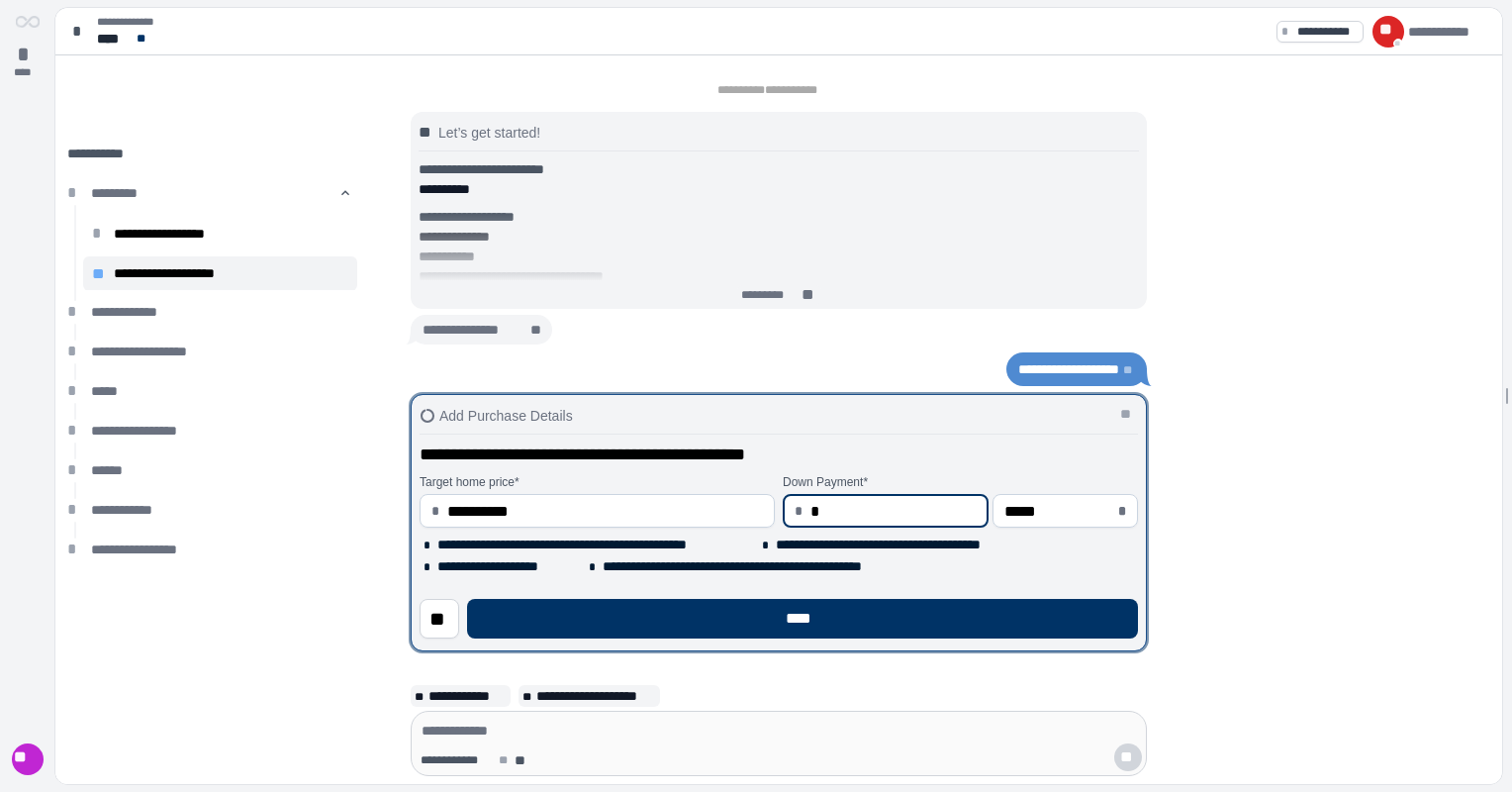 type on "****" 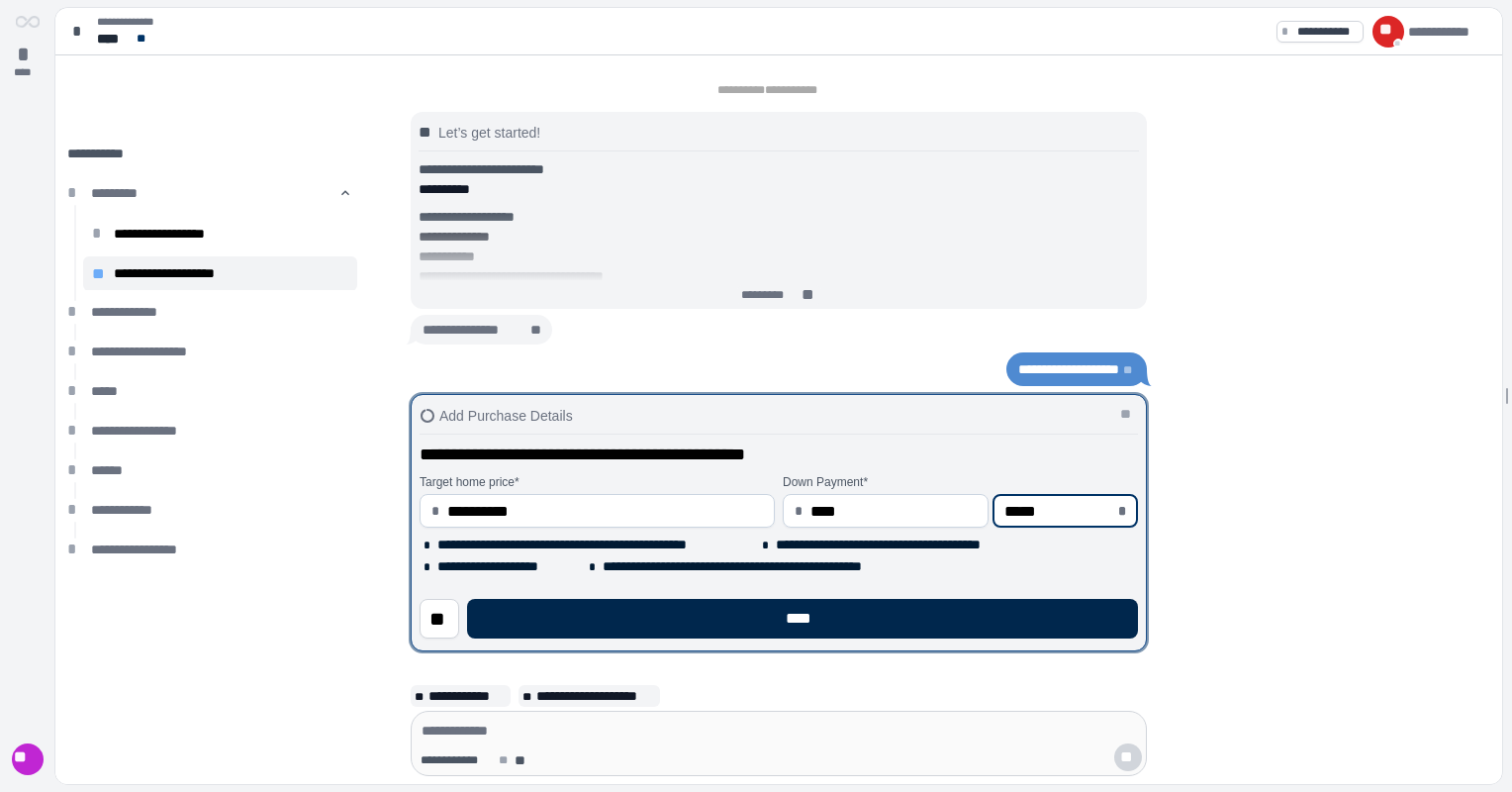 click on "****" at bounding box center [803, 619] 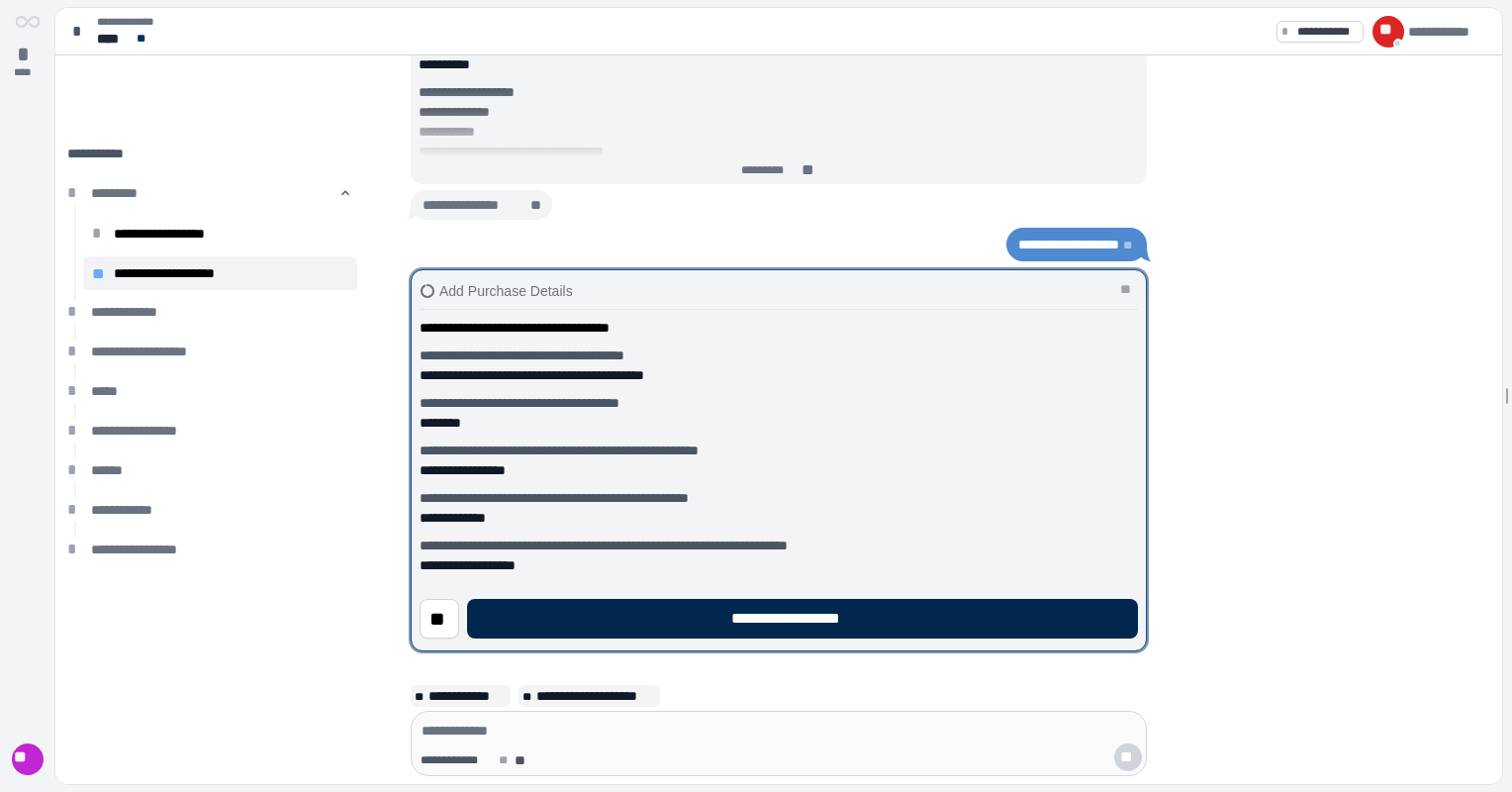 click on "**********" at bounding box center [803, 619] 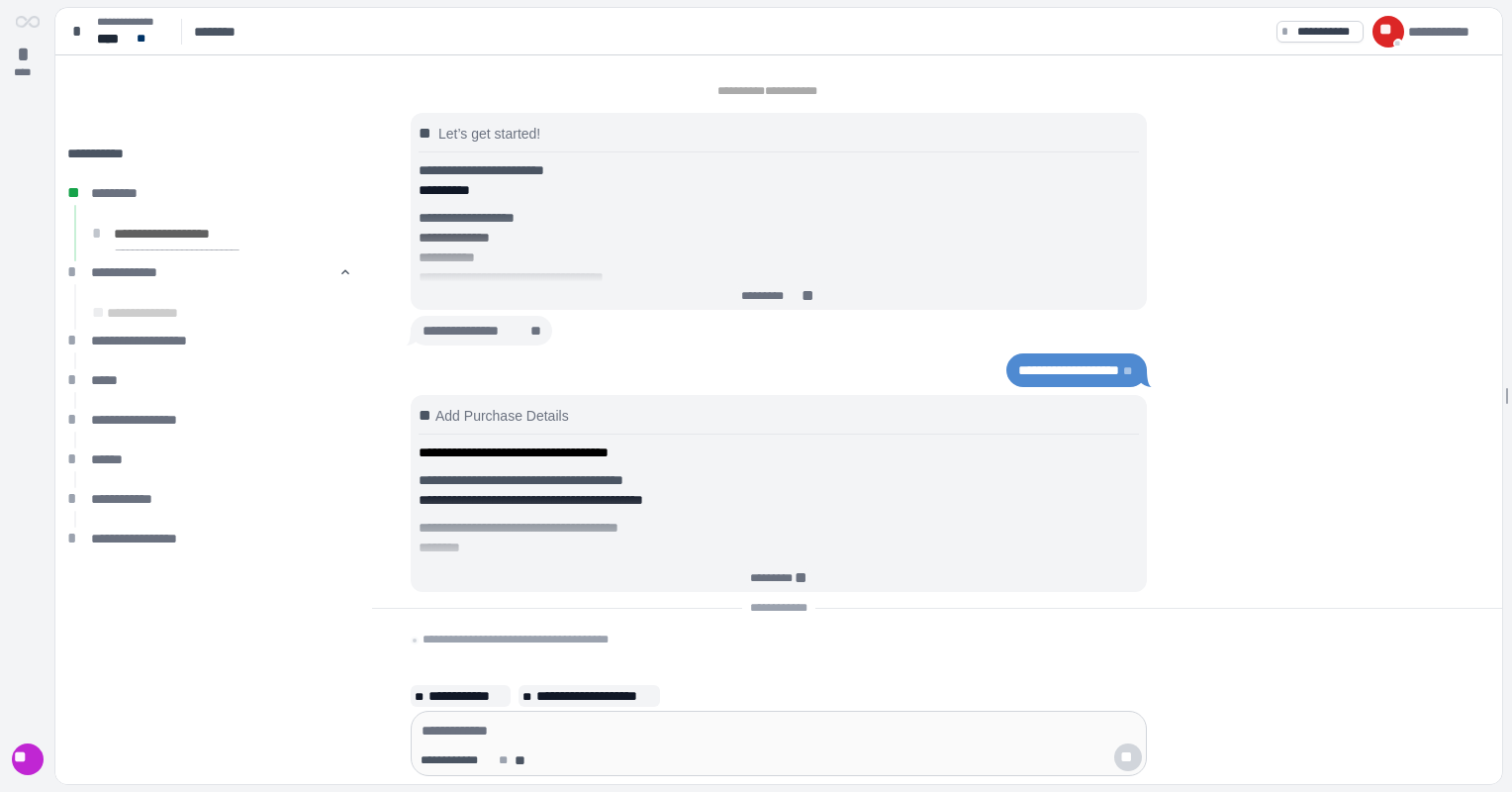 scroll, scrollTop: 0, scrollLeft: 0, axis: both 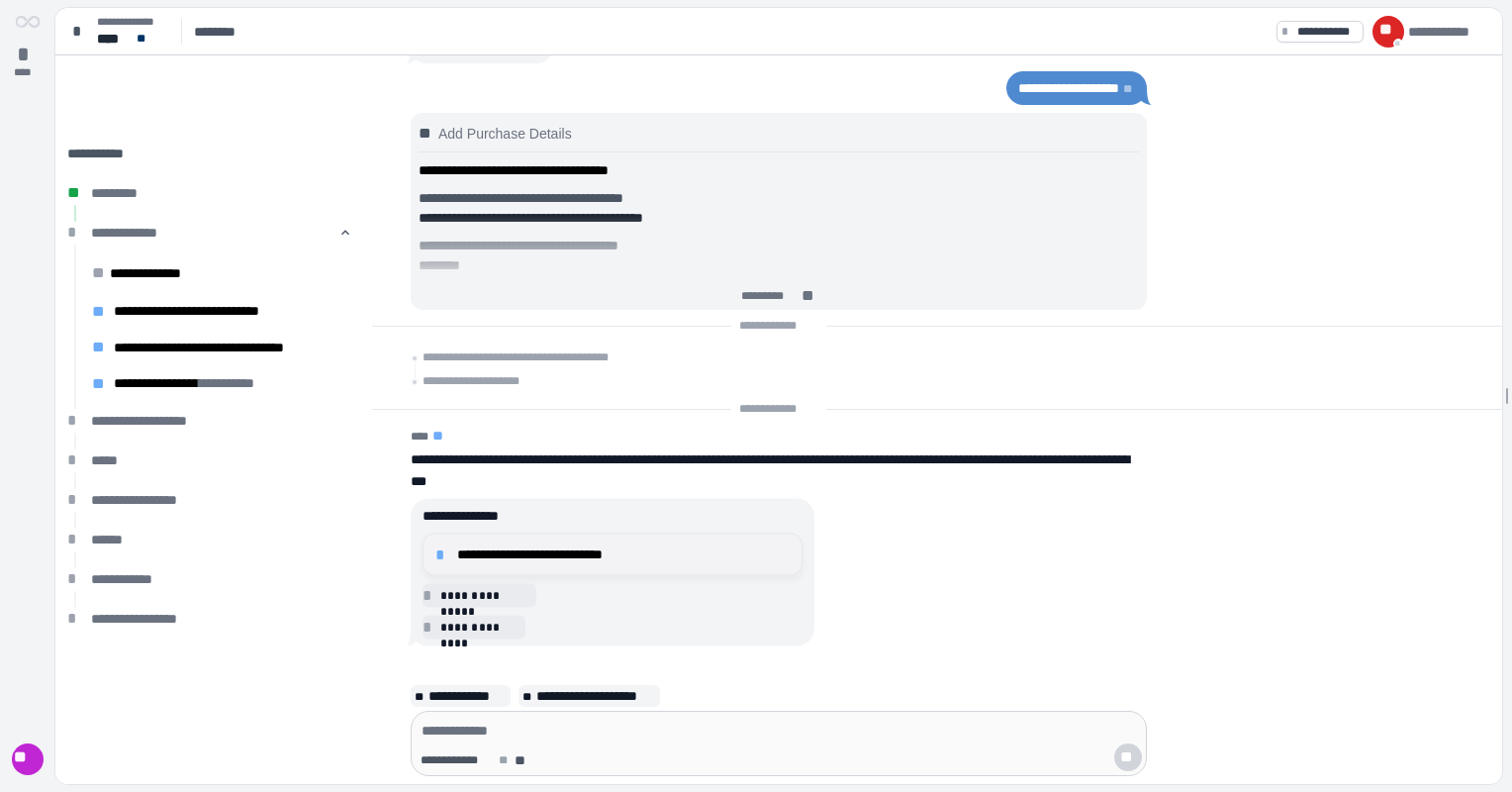 click on "**********" at bounding box center (623, 554) 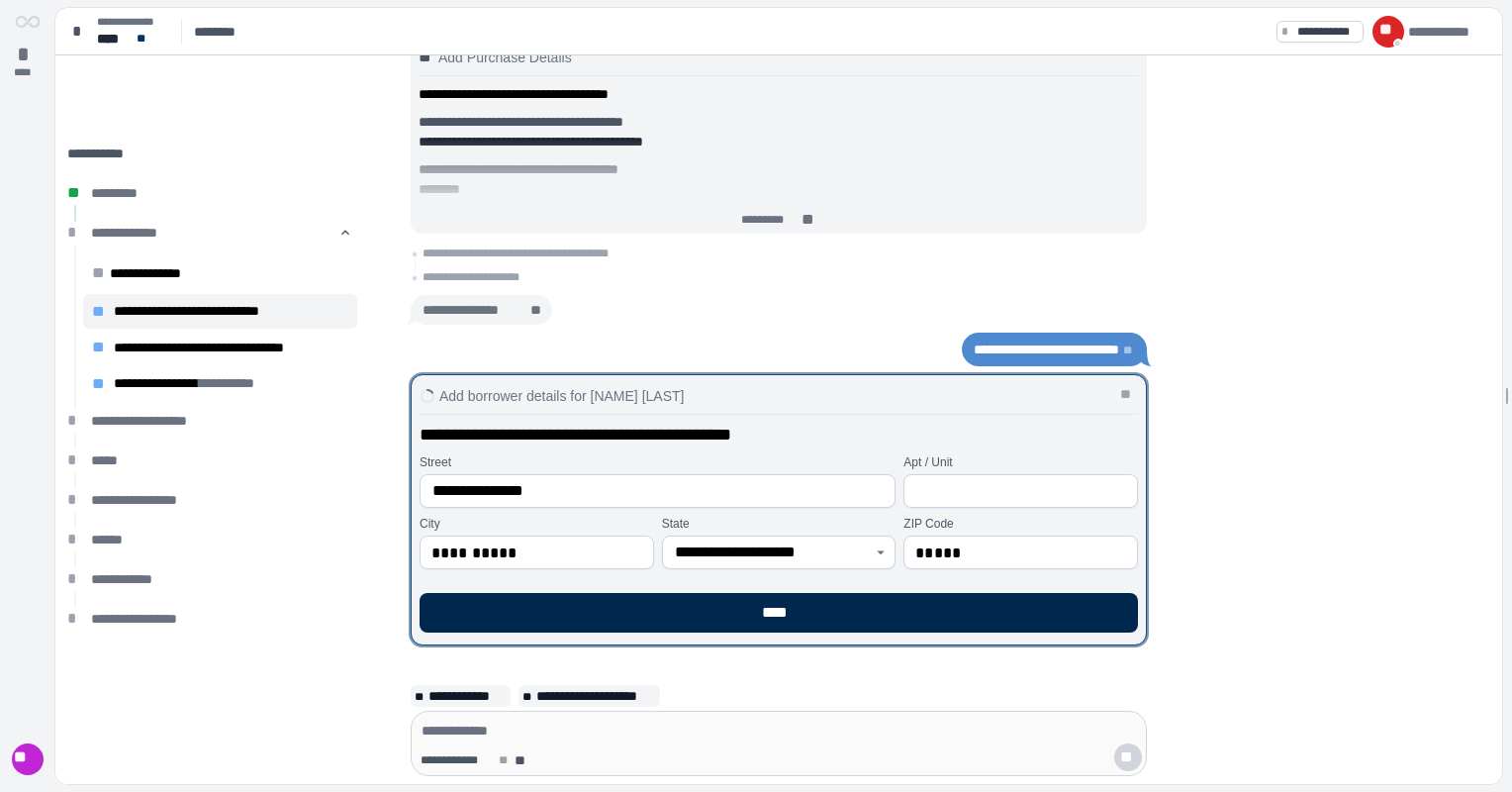click on "****" at bounding box center (779, 613) 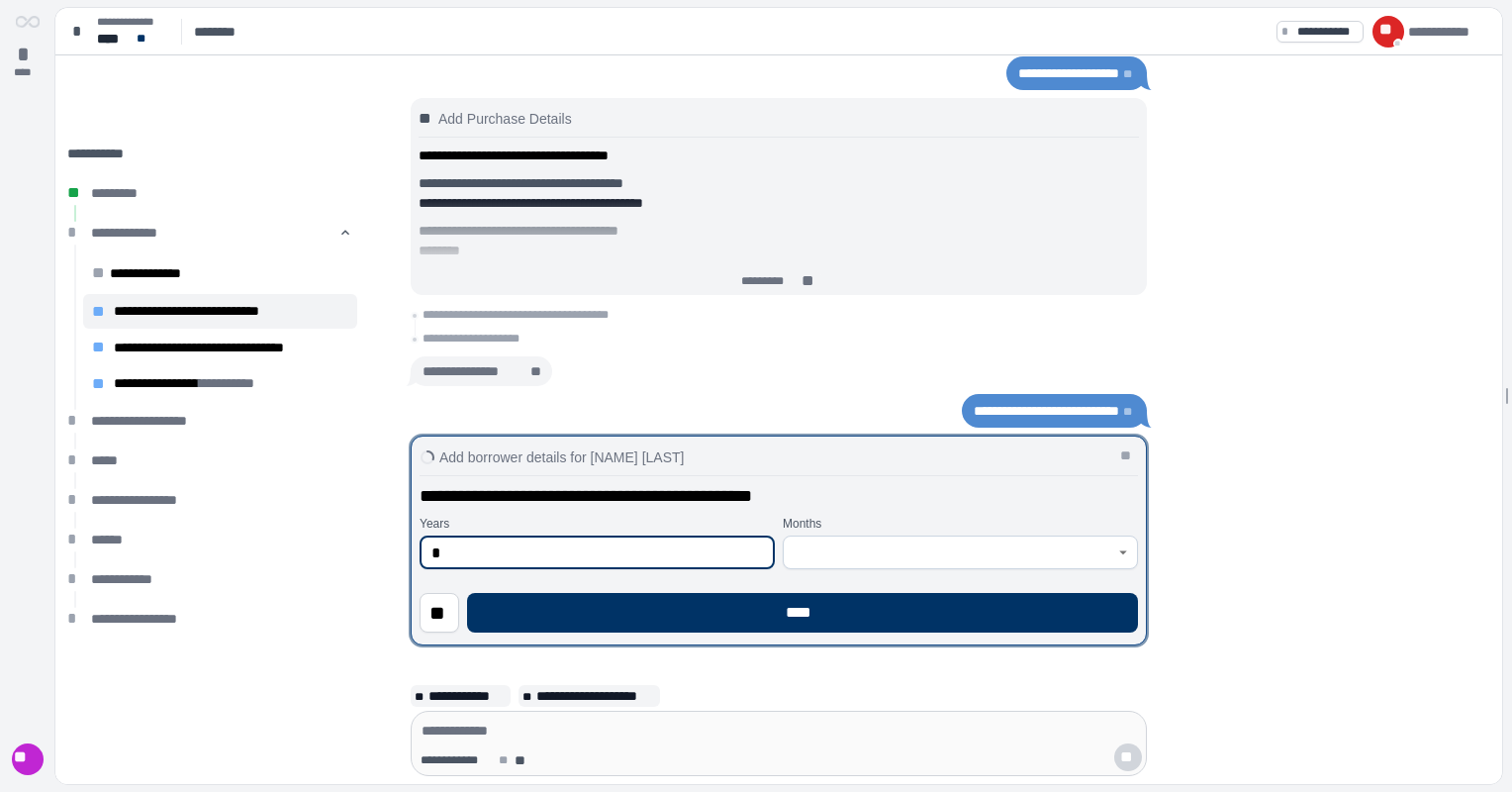 type on "*" 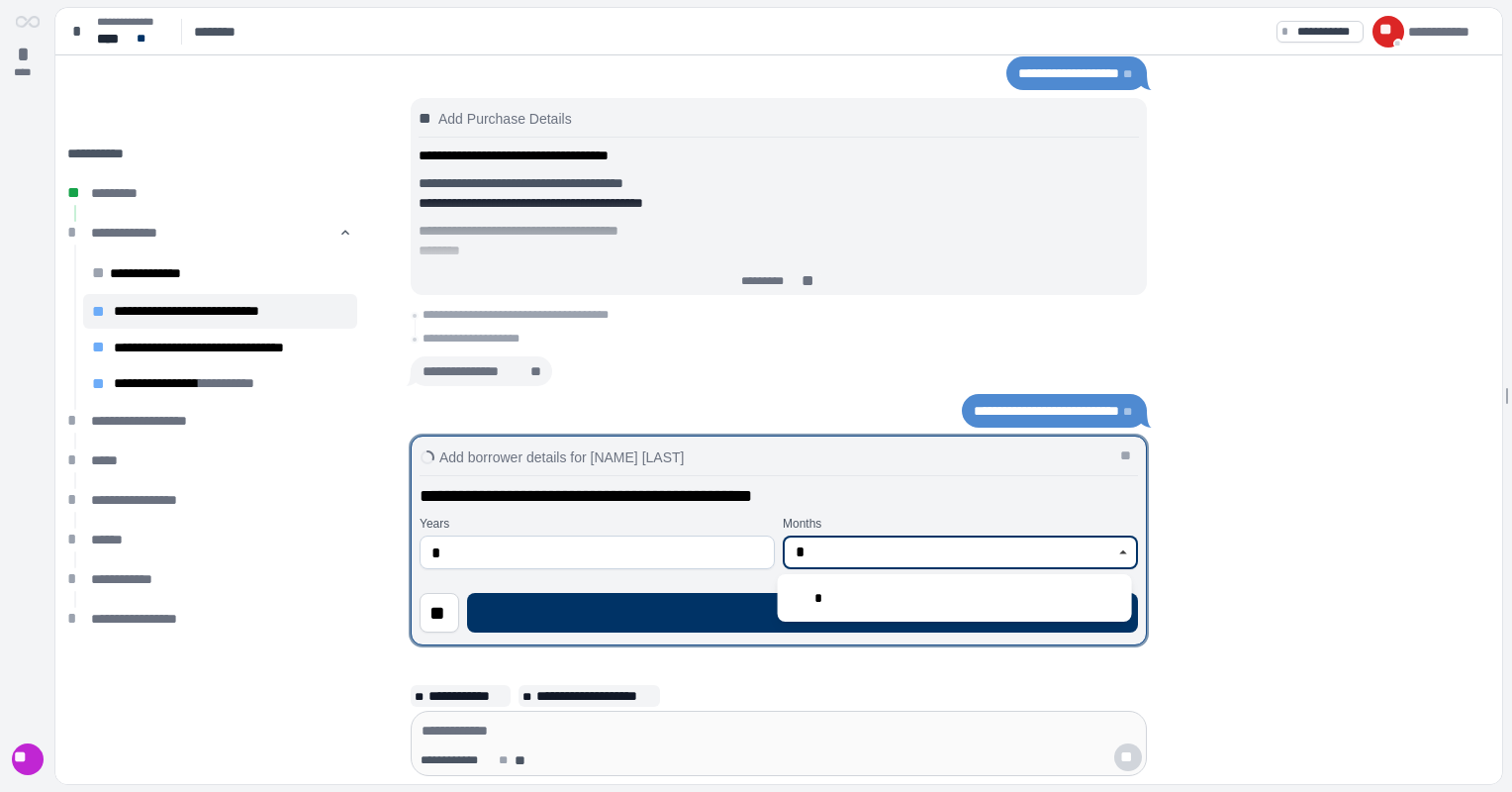 type on "*" 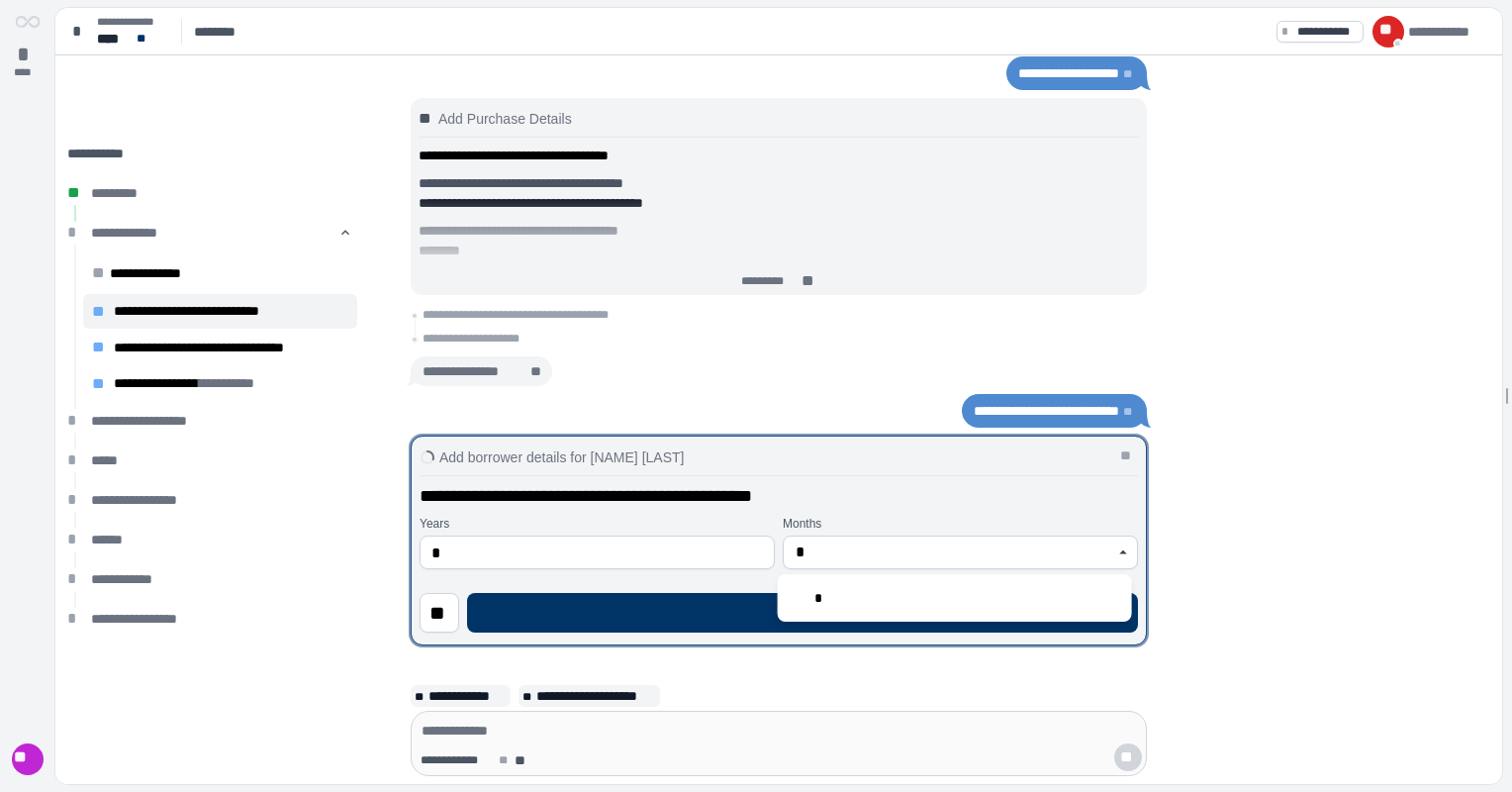 type 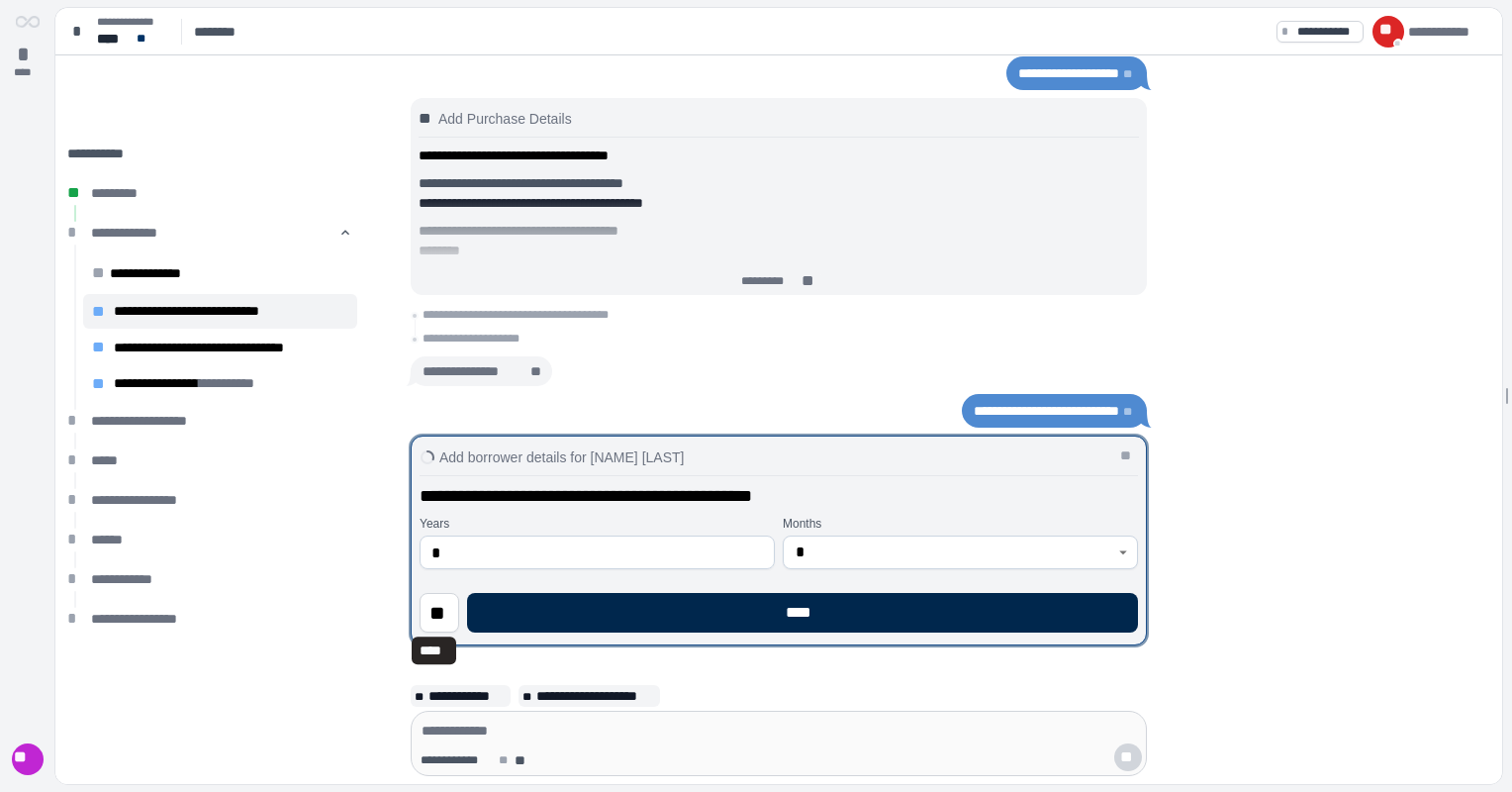click on "****" at bounding box center [803, 613] 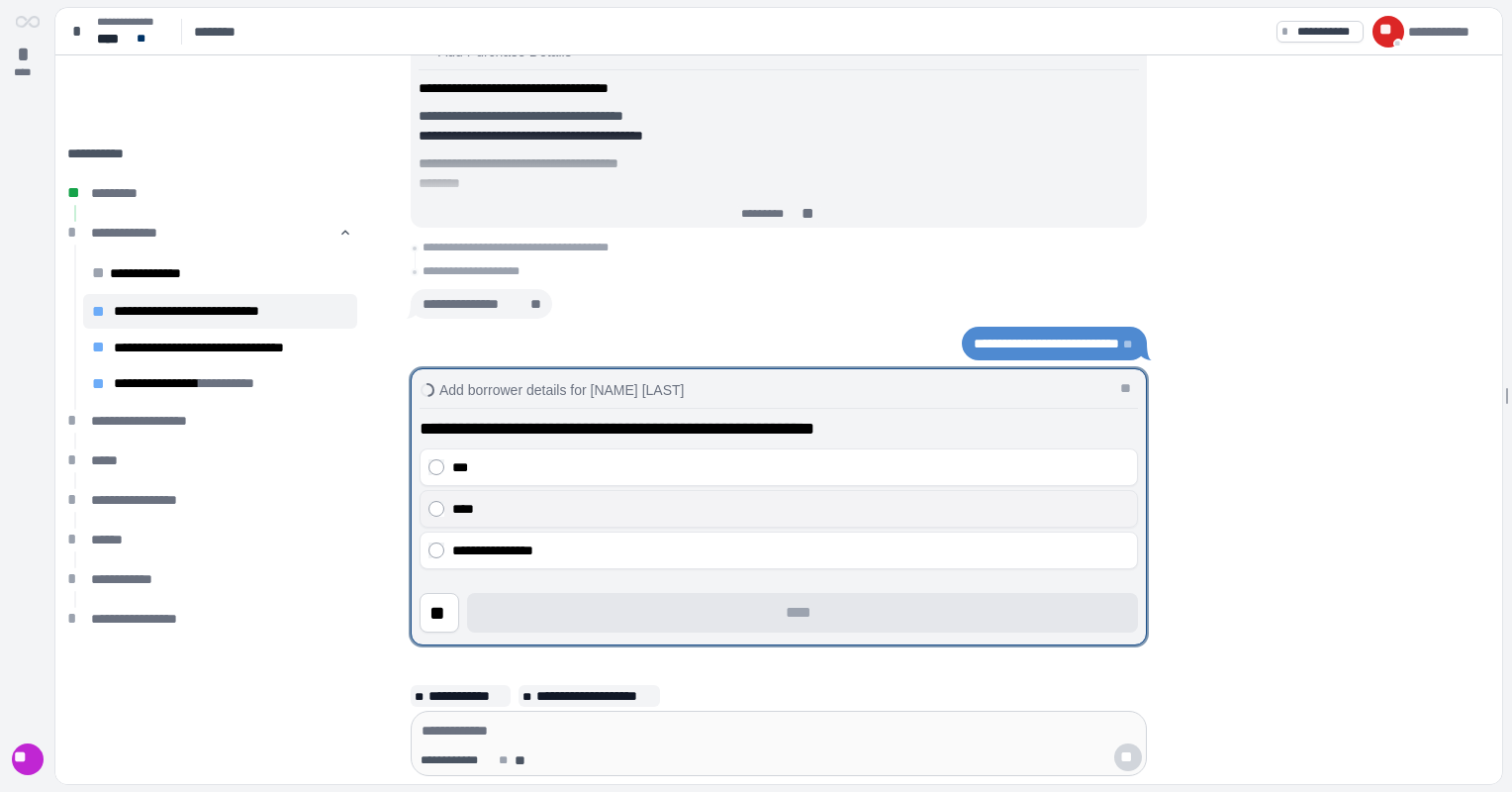 click on "****" at bounding box center [791, 509] 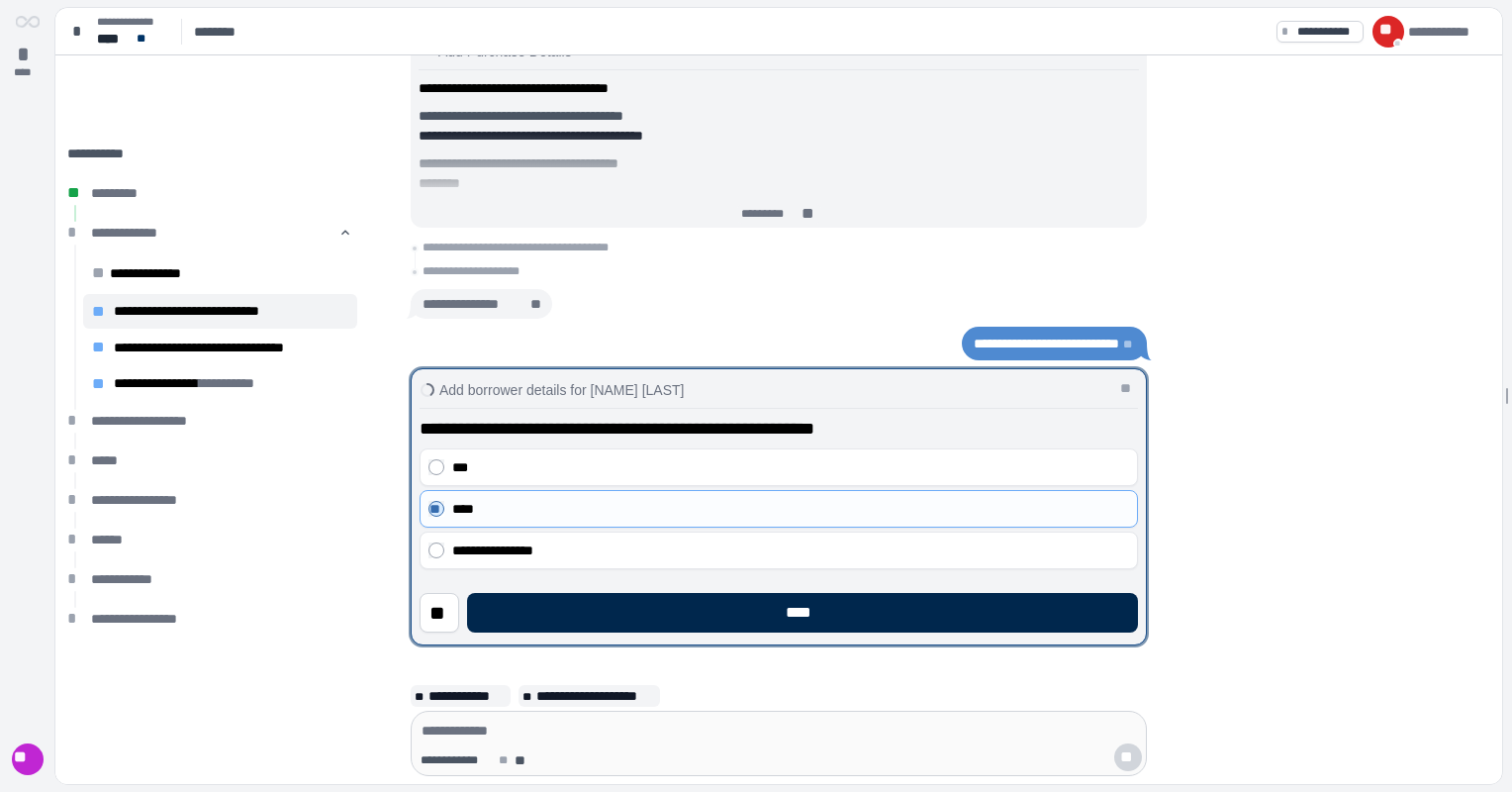 click on "****" at bounding box center [803, 613] 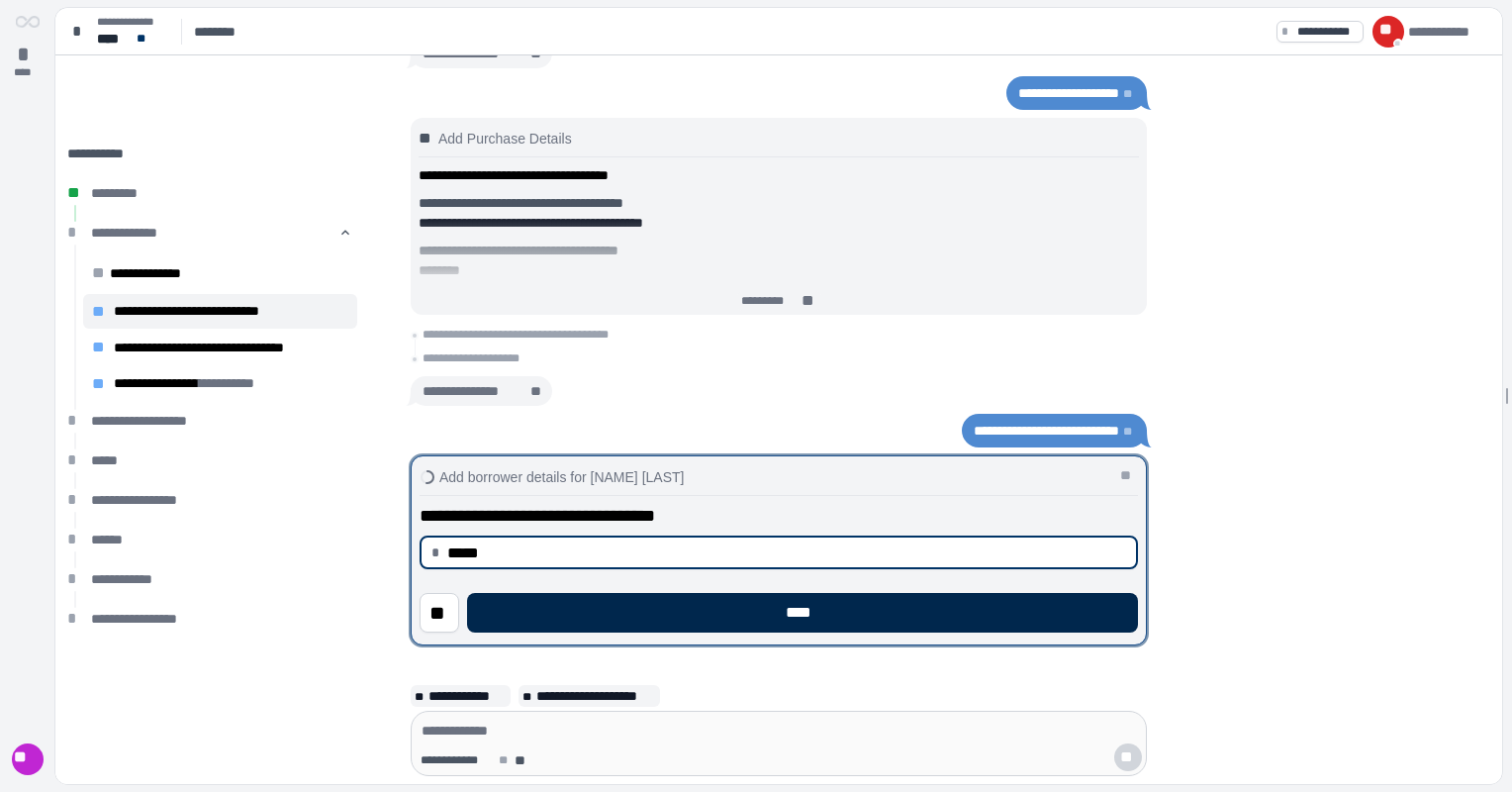 type on "********" 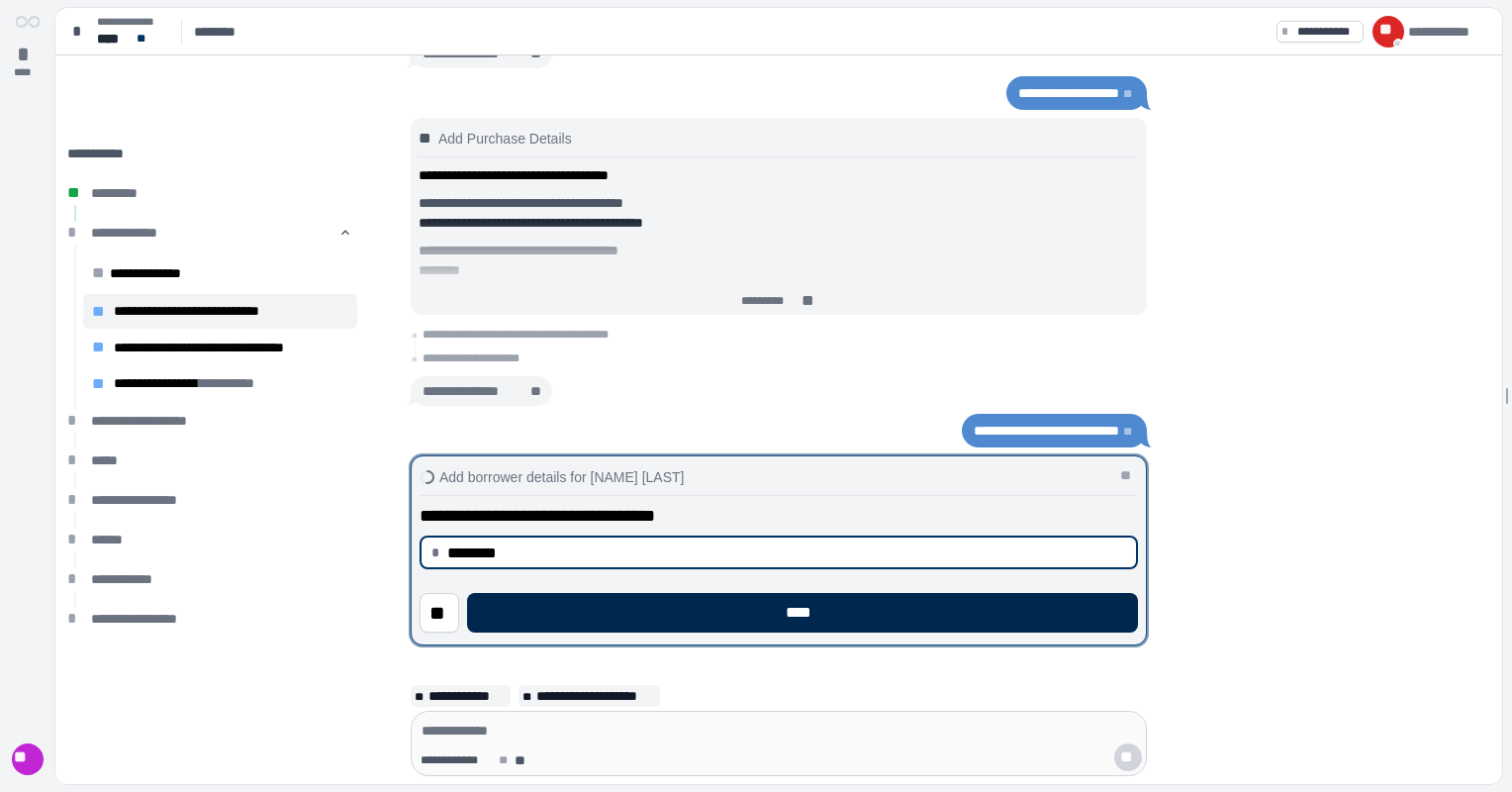 click on "****" at bounding box center (803, 613) 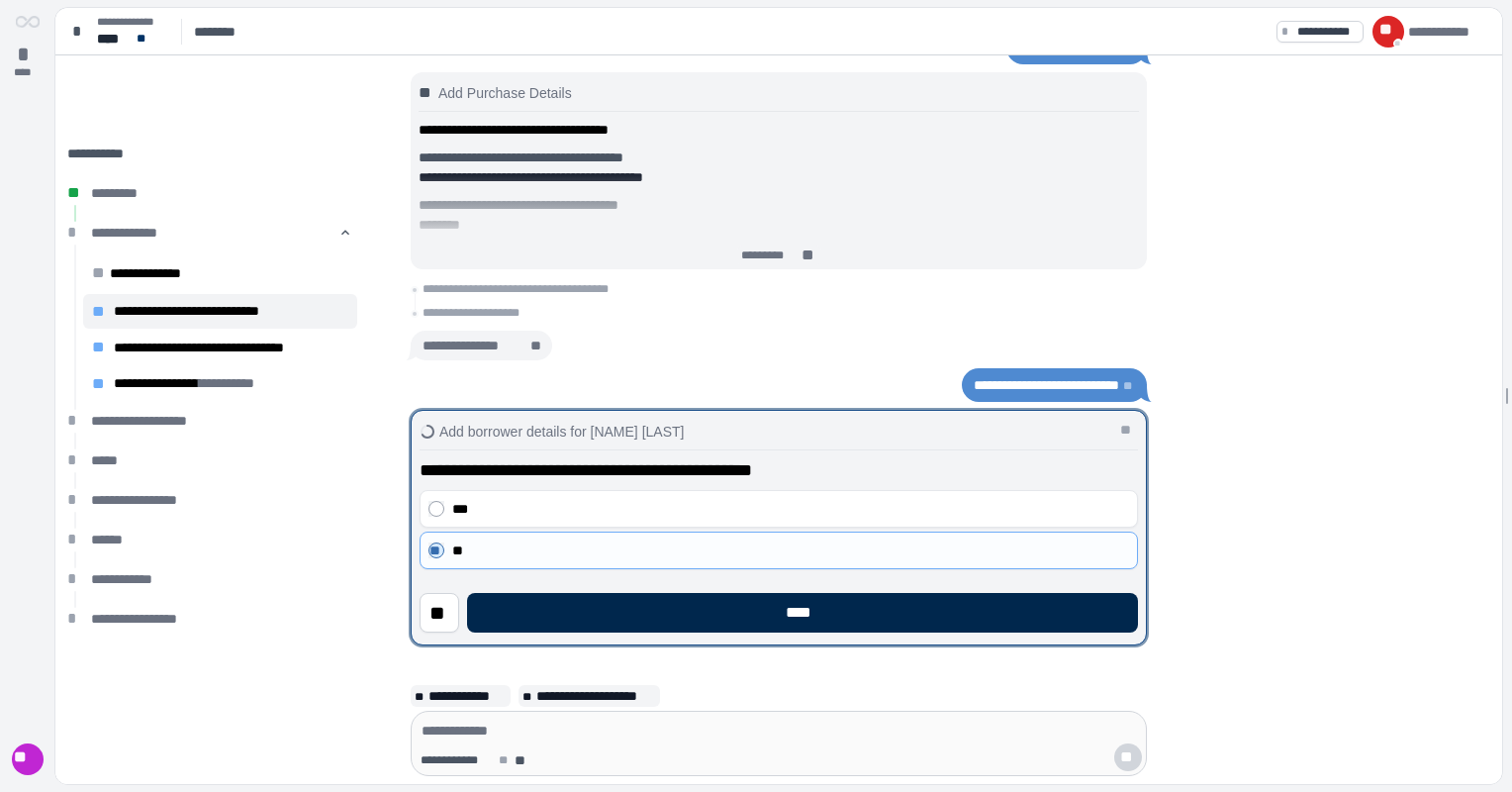 click on "****" at bounding box center (803, 613) 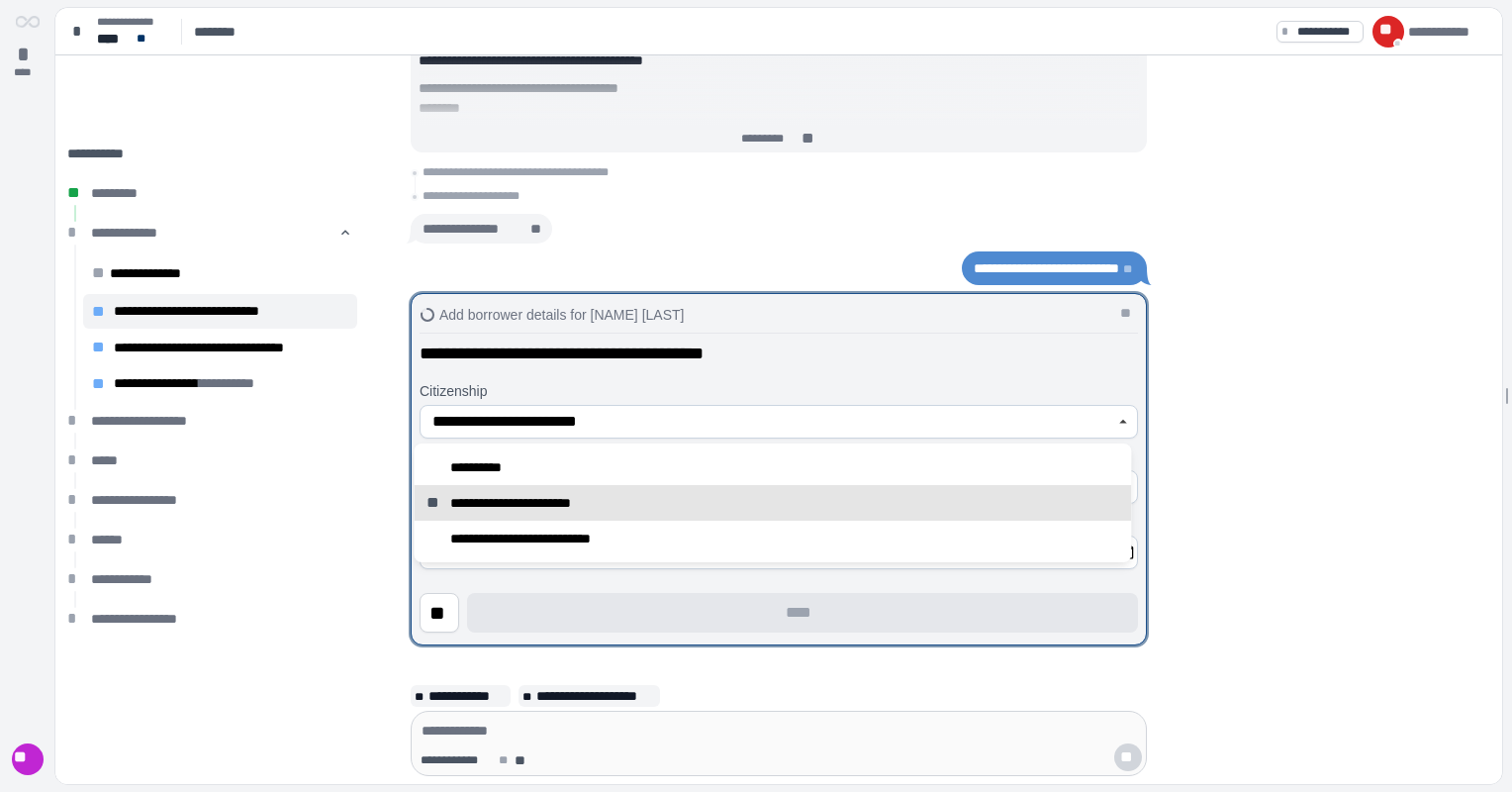 type on "**********" 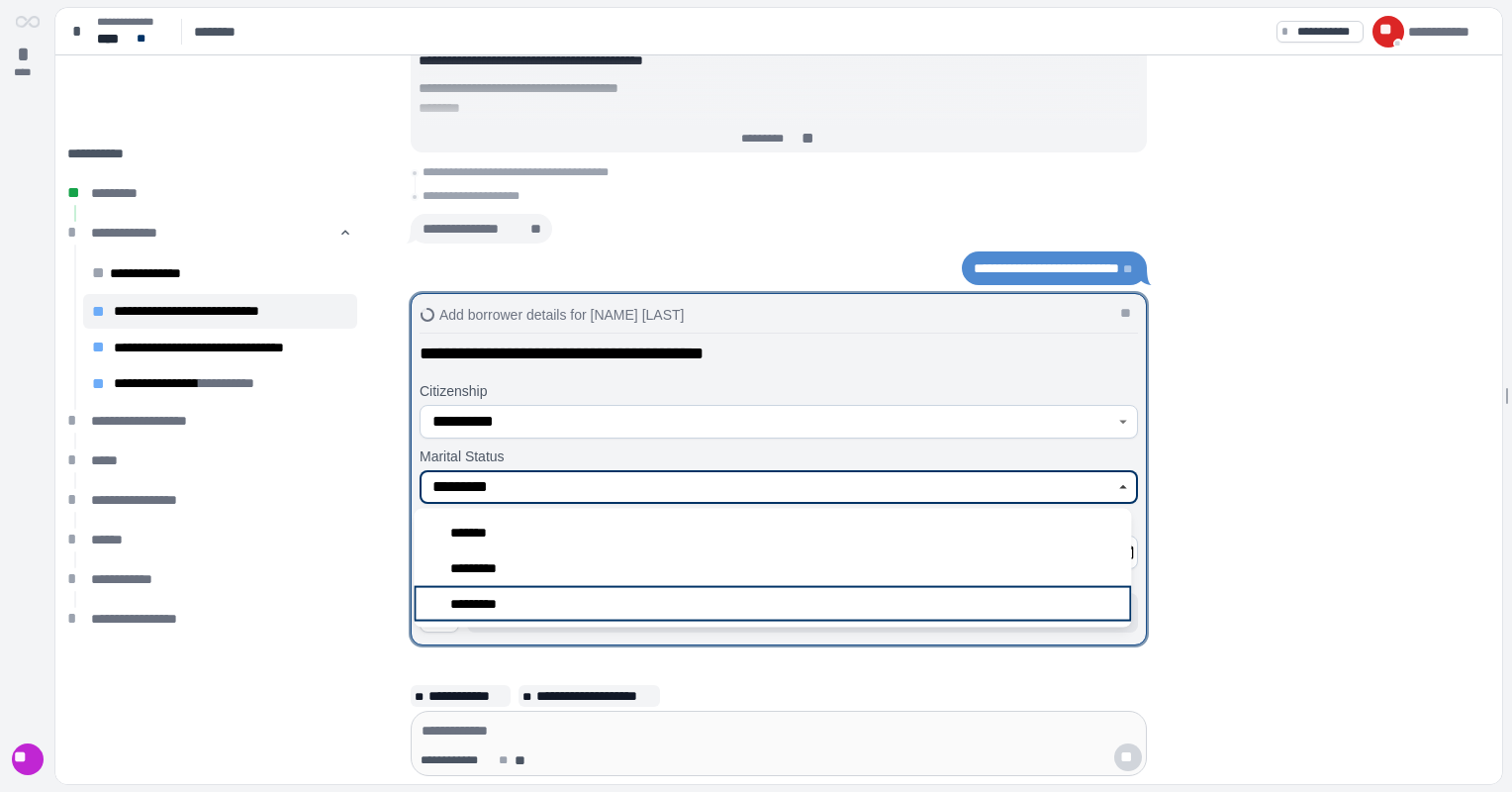 type on "*********" 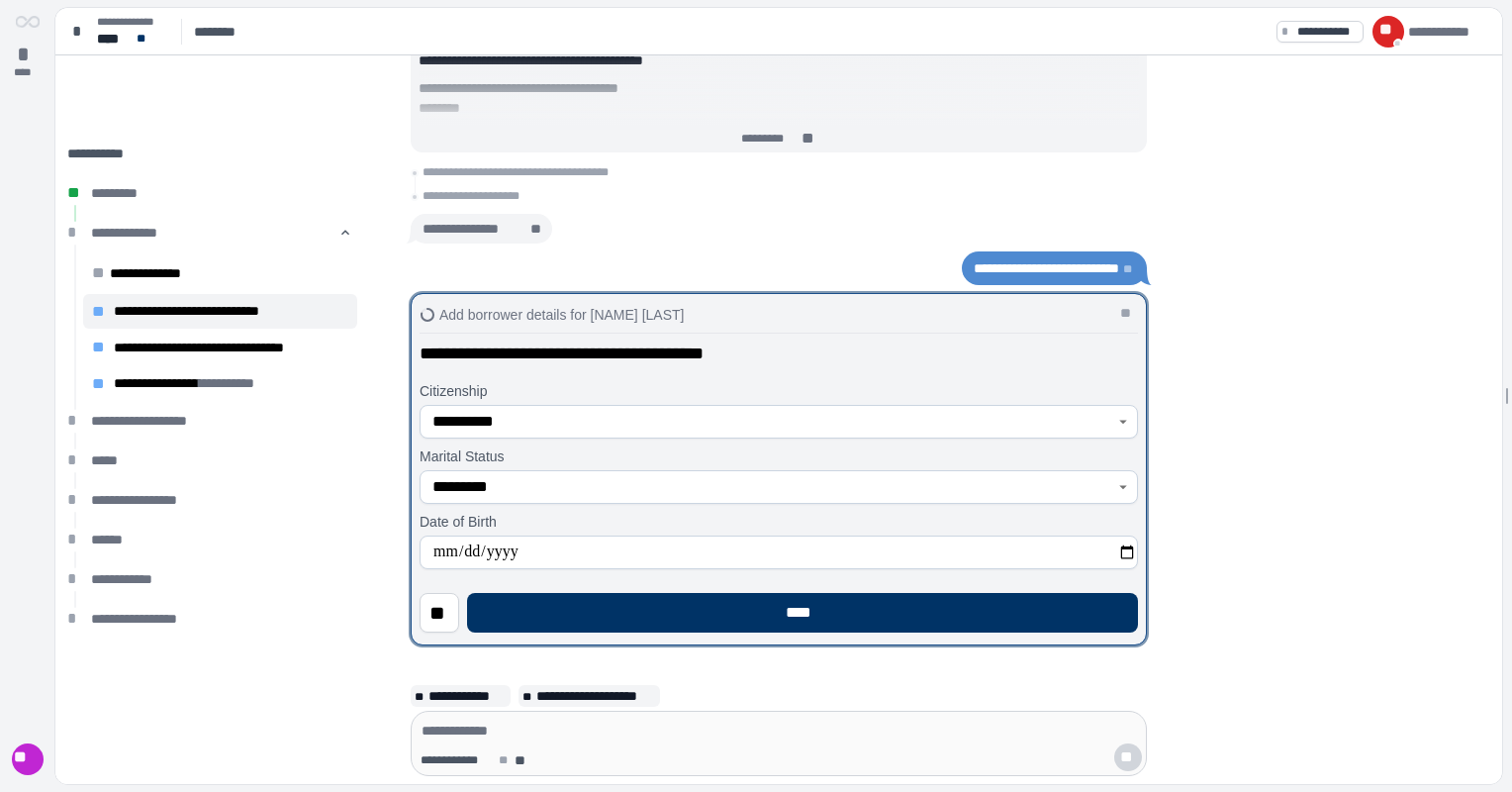 type 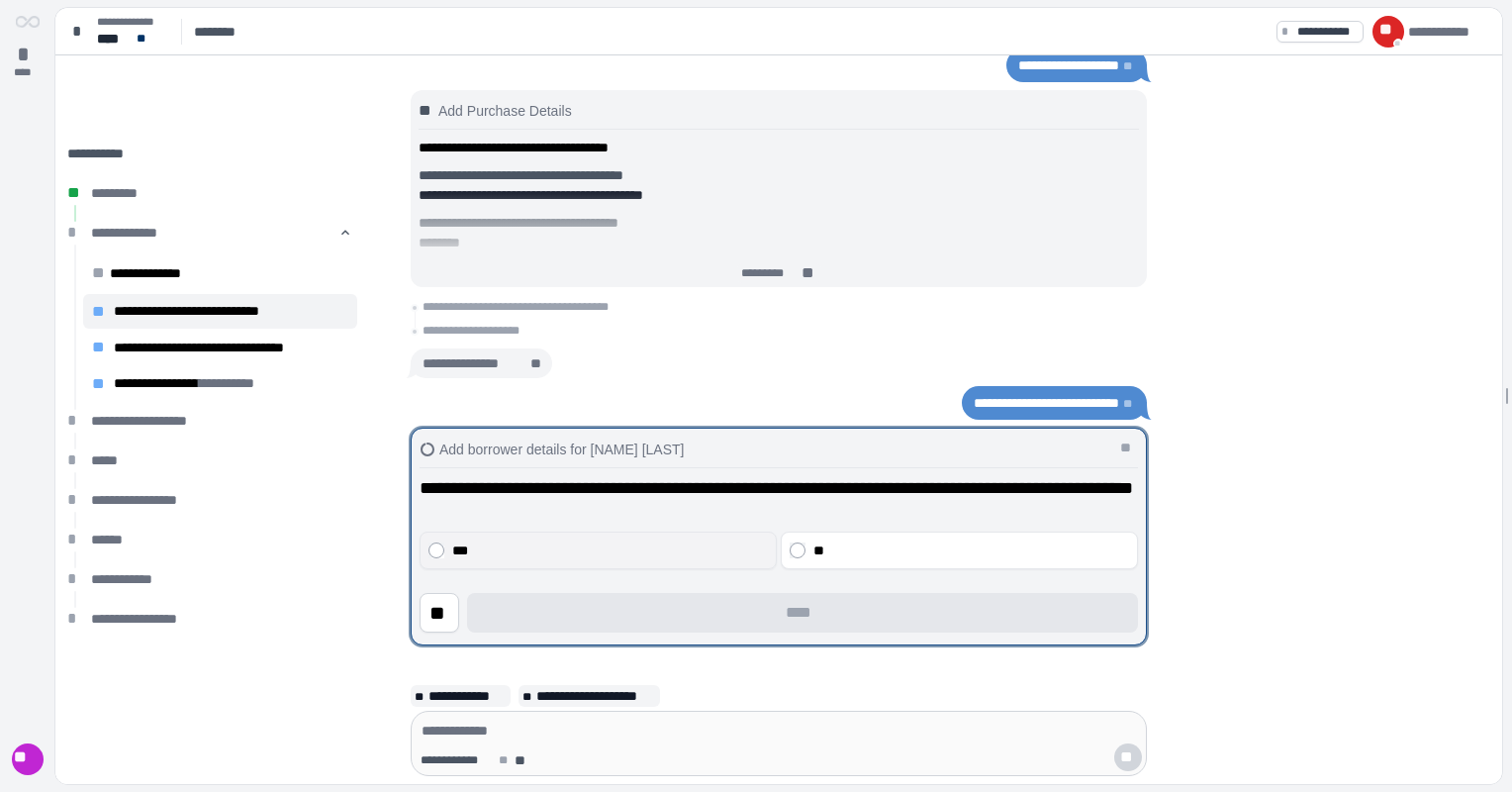 click on "***" at bounding box center (598, 550) 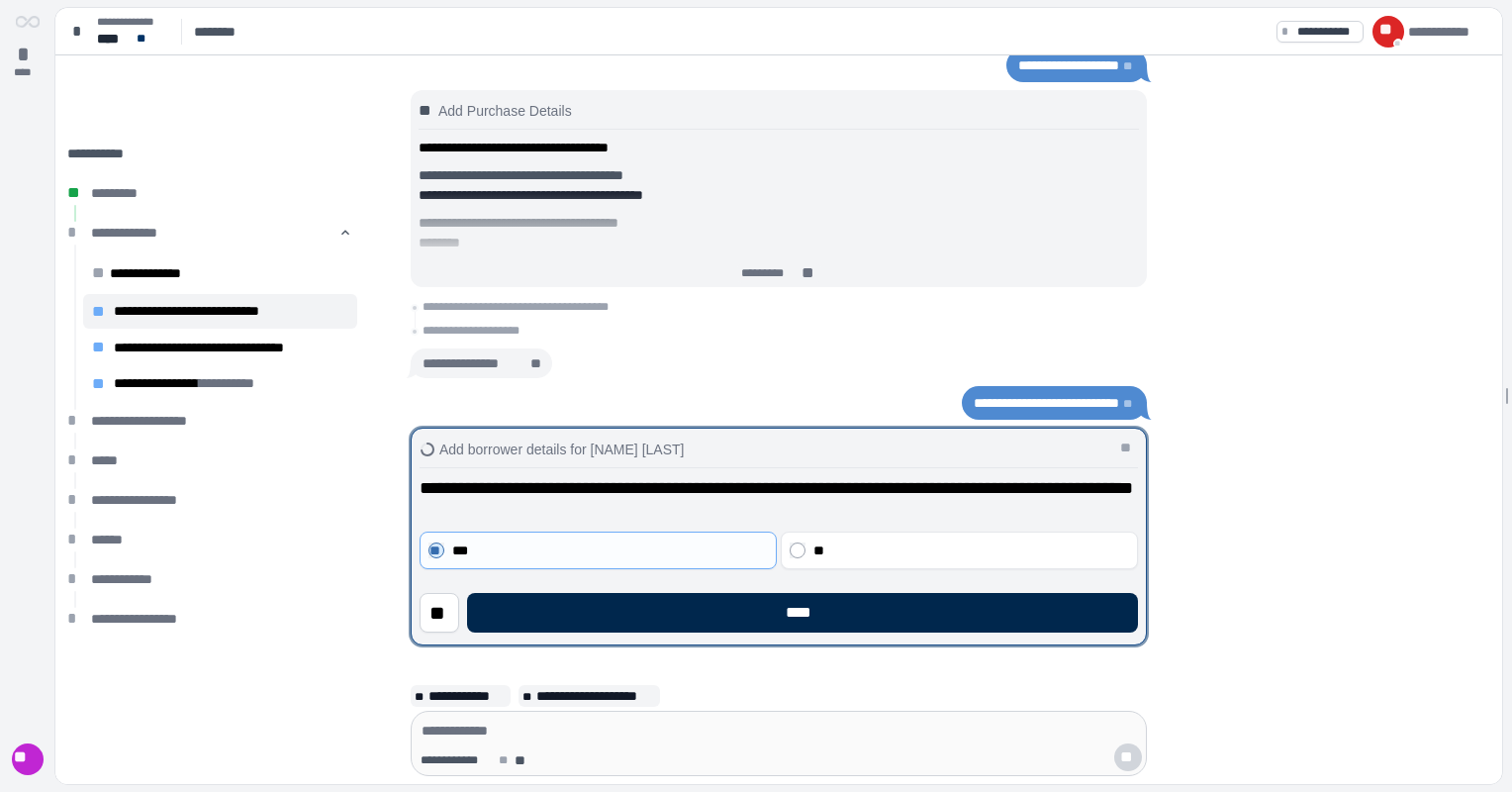 click on "****" at bounding box center [803, 613] 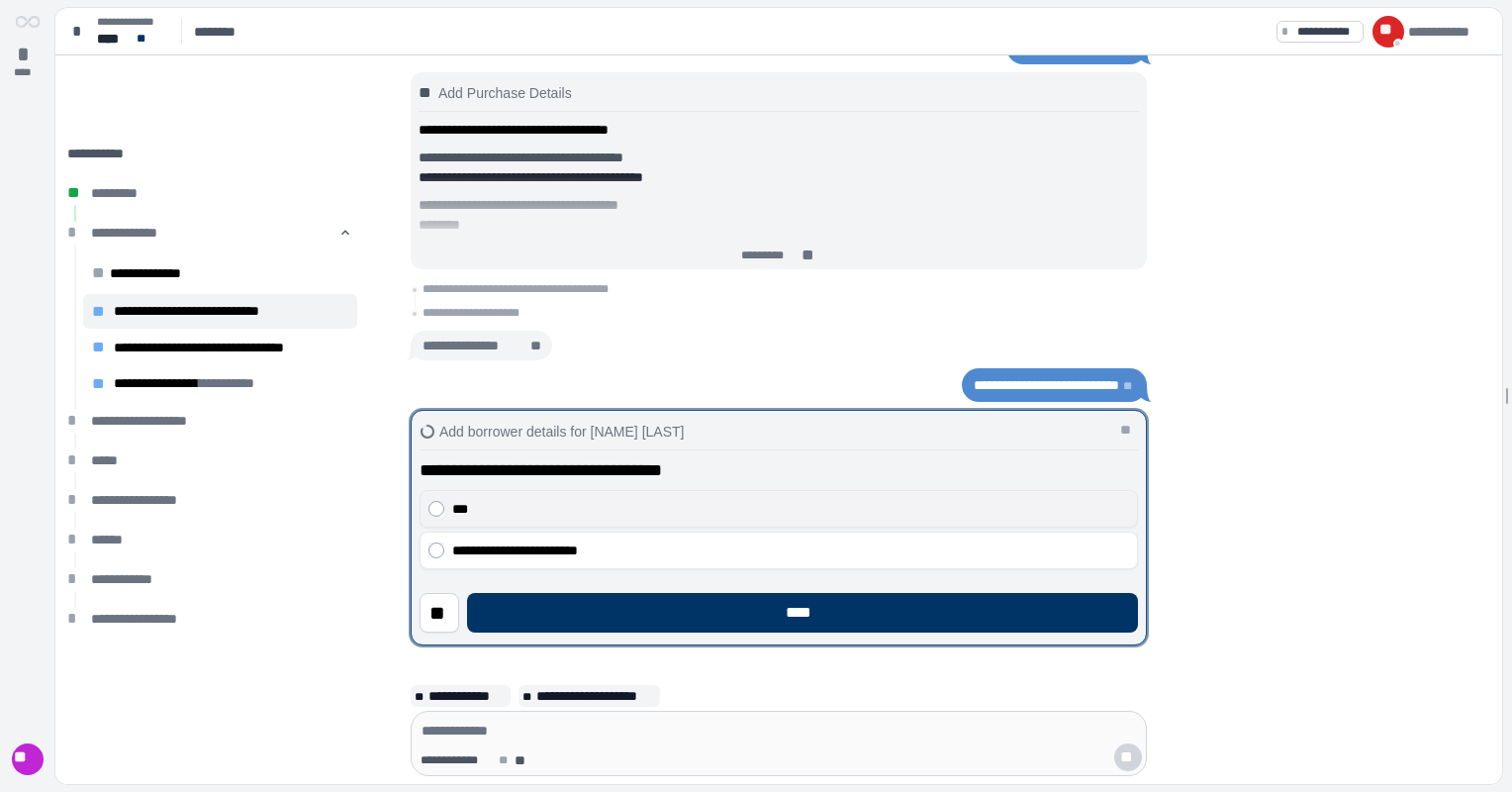 click on "***" at bounding box center (791, 509) 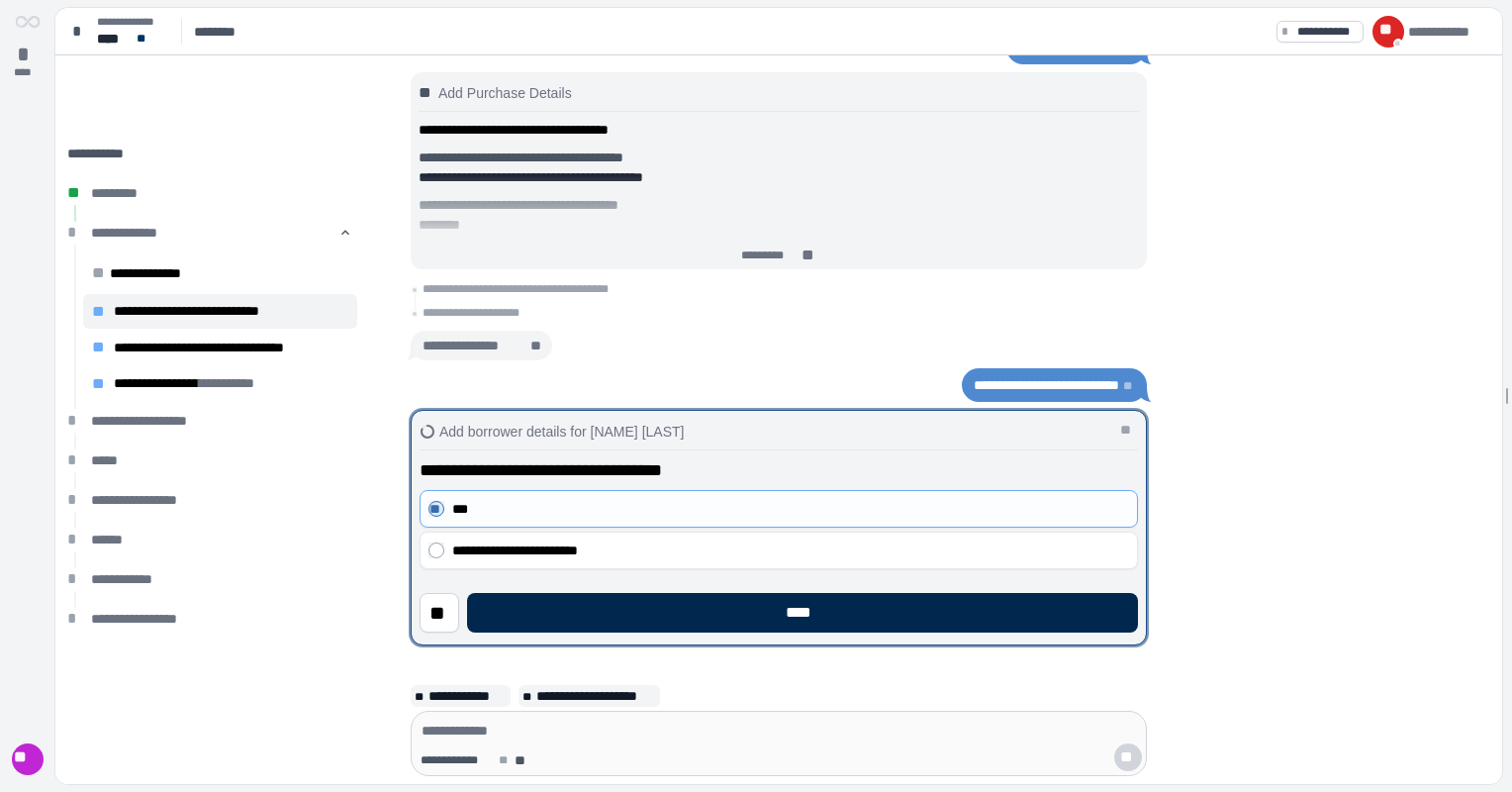 click on "****" at bounding box center [803, 613] 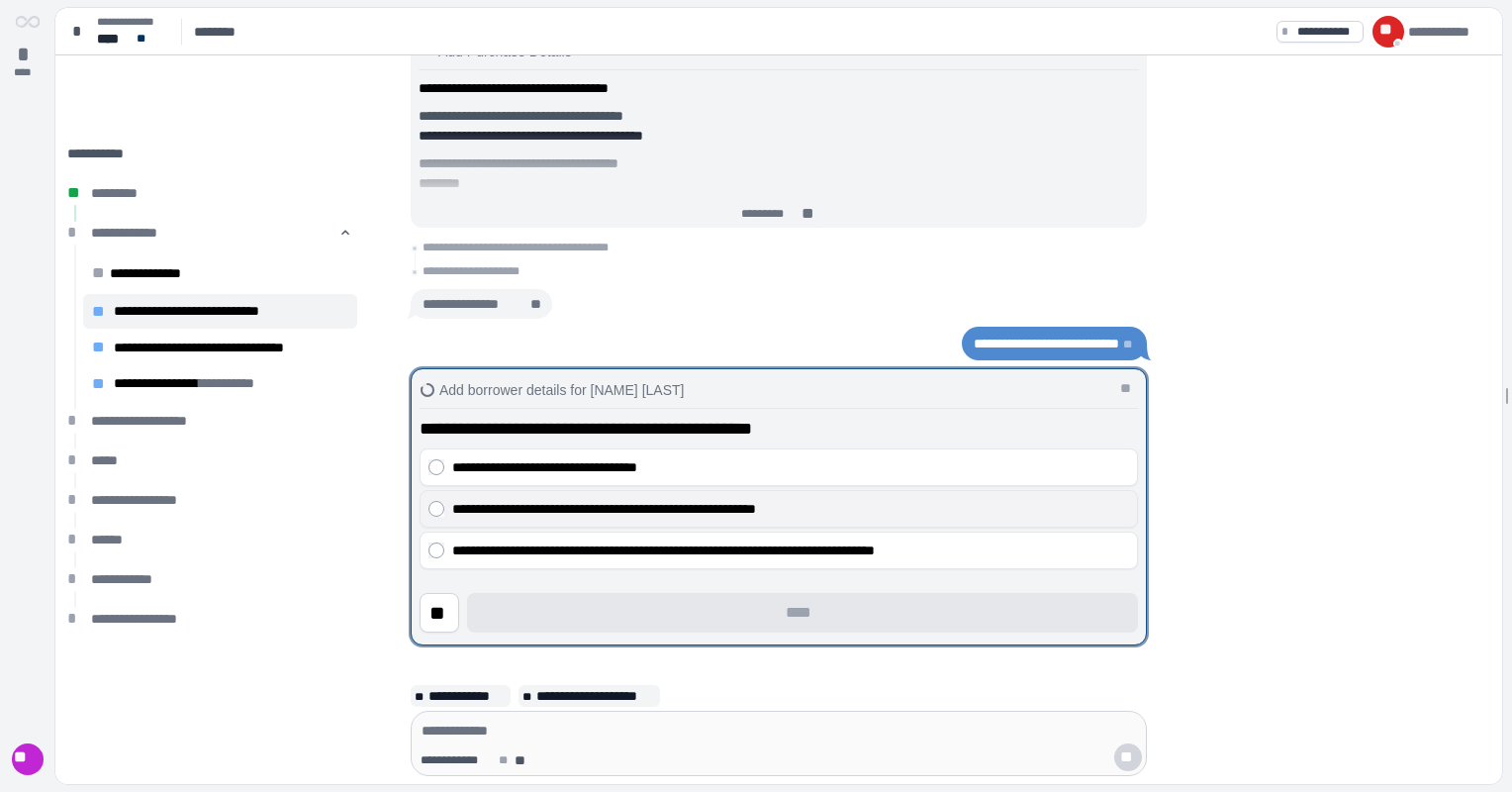 click on "**********" at bounding box center [791, 509] 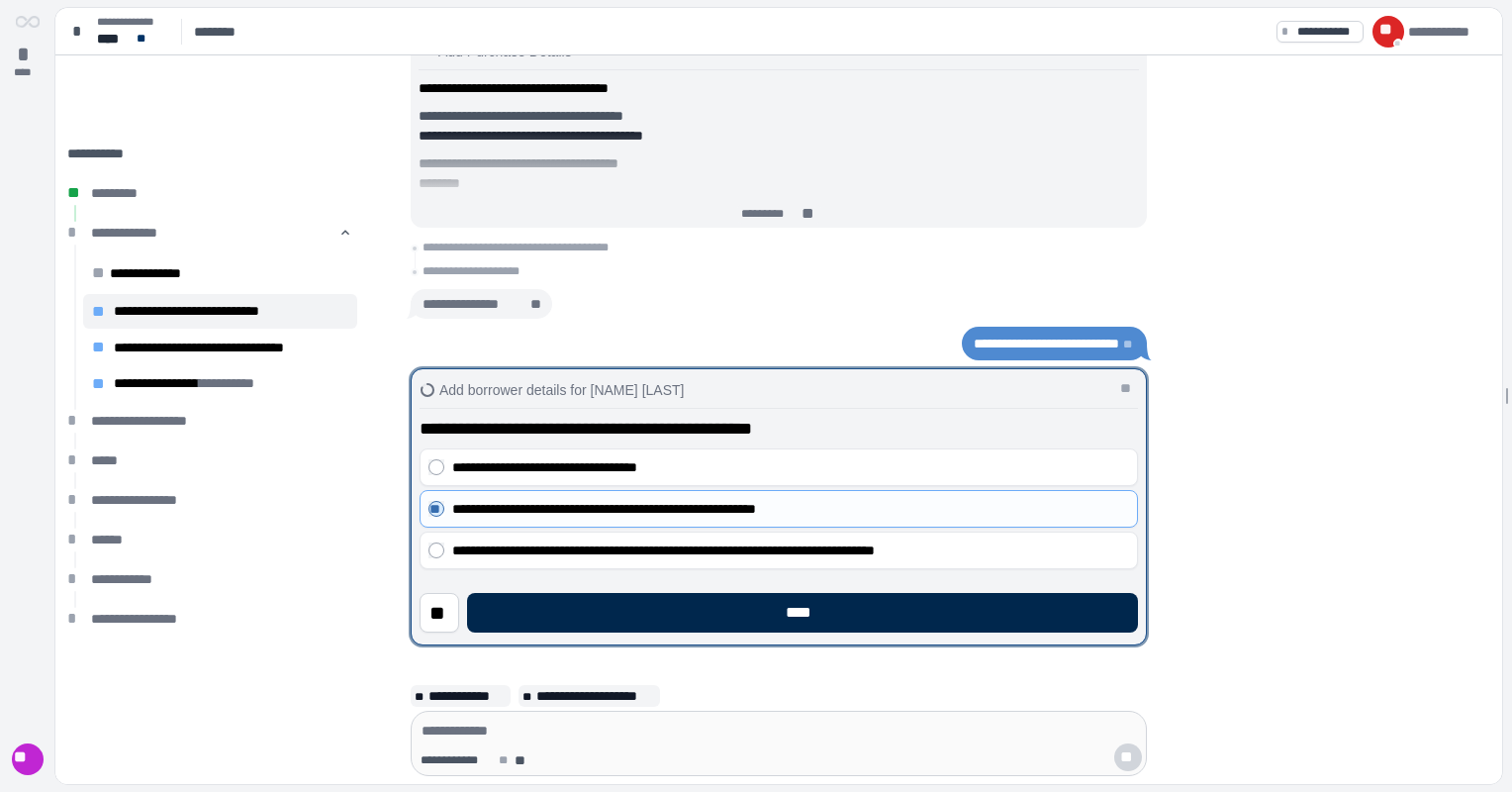 click on "****" at bounding box center [803, 613] 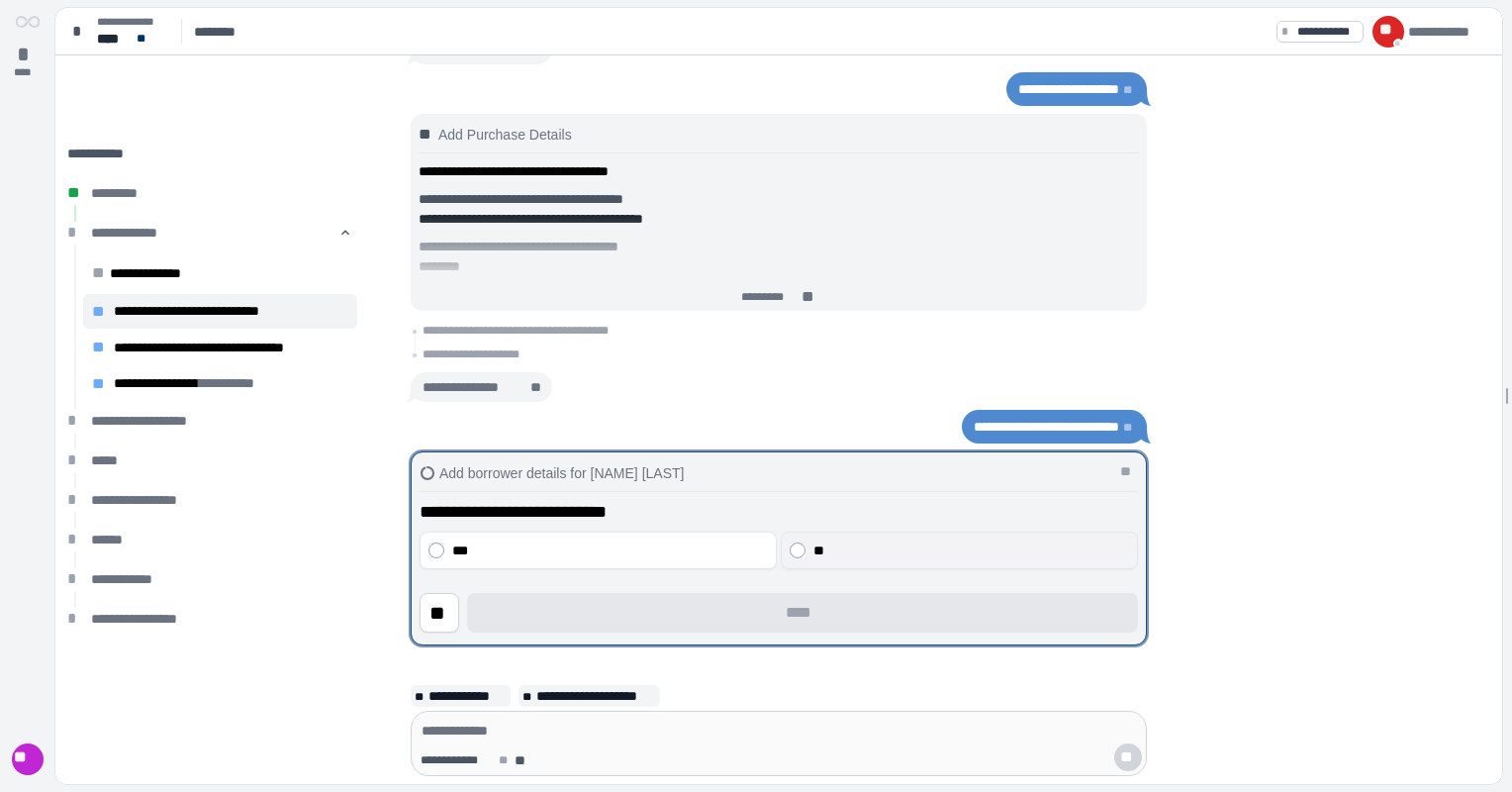 click on "**" at bounding box center [972, 550] 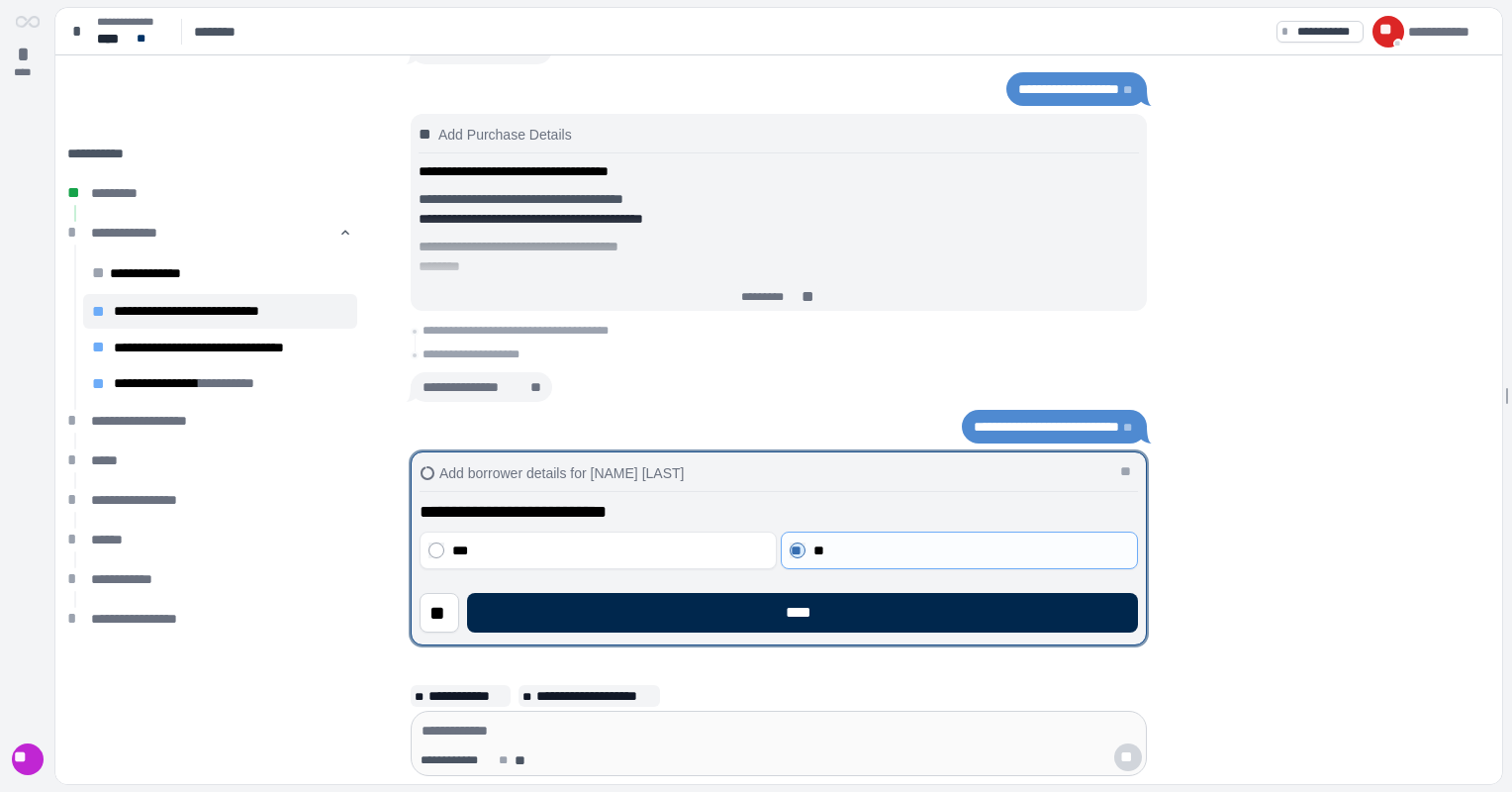 click on "****" at bounding box center [803, 613] 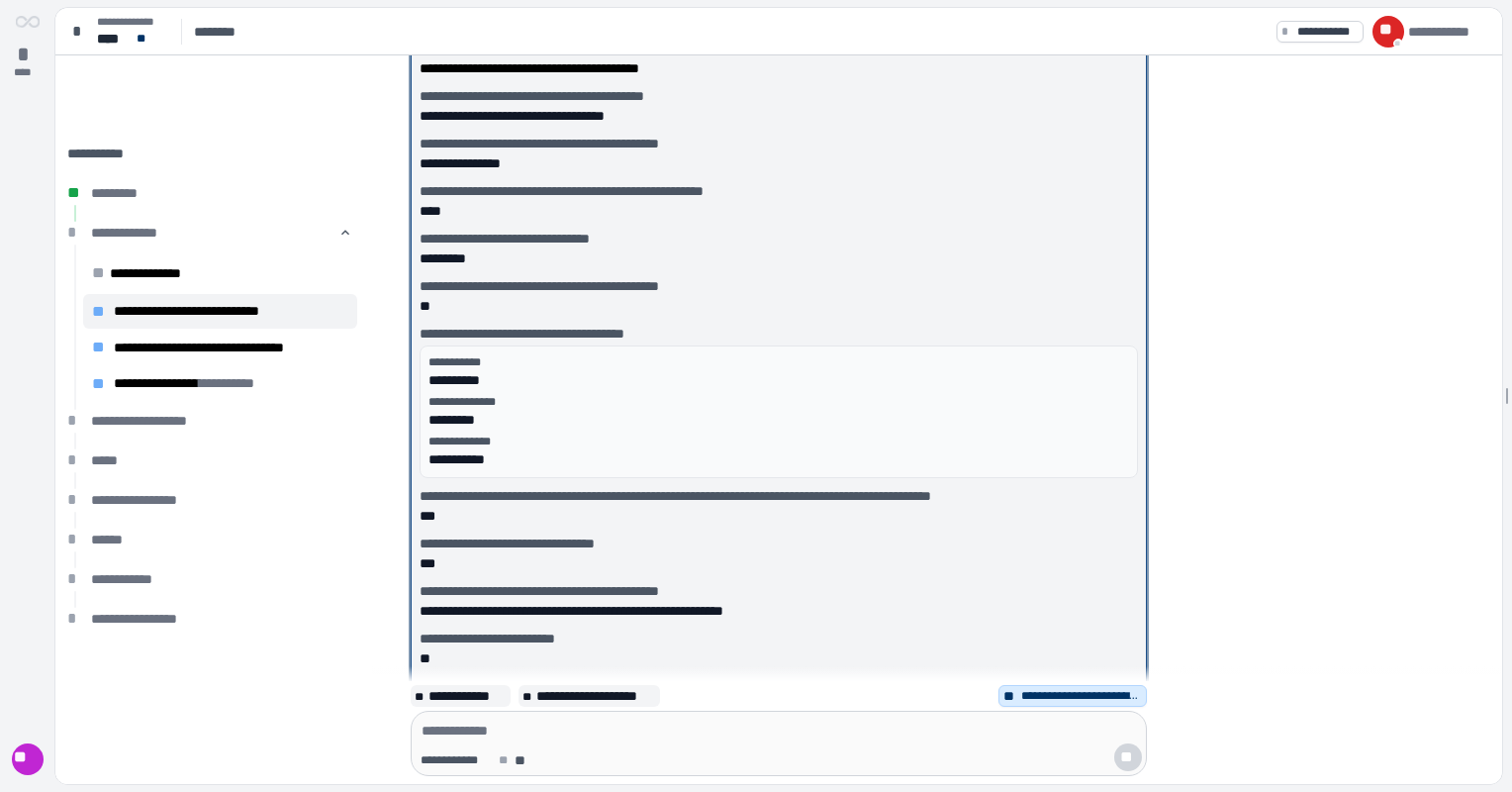 scroll, scrollTop: 0, scrollLeft: 0, axis: both 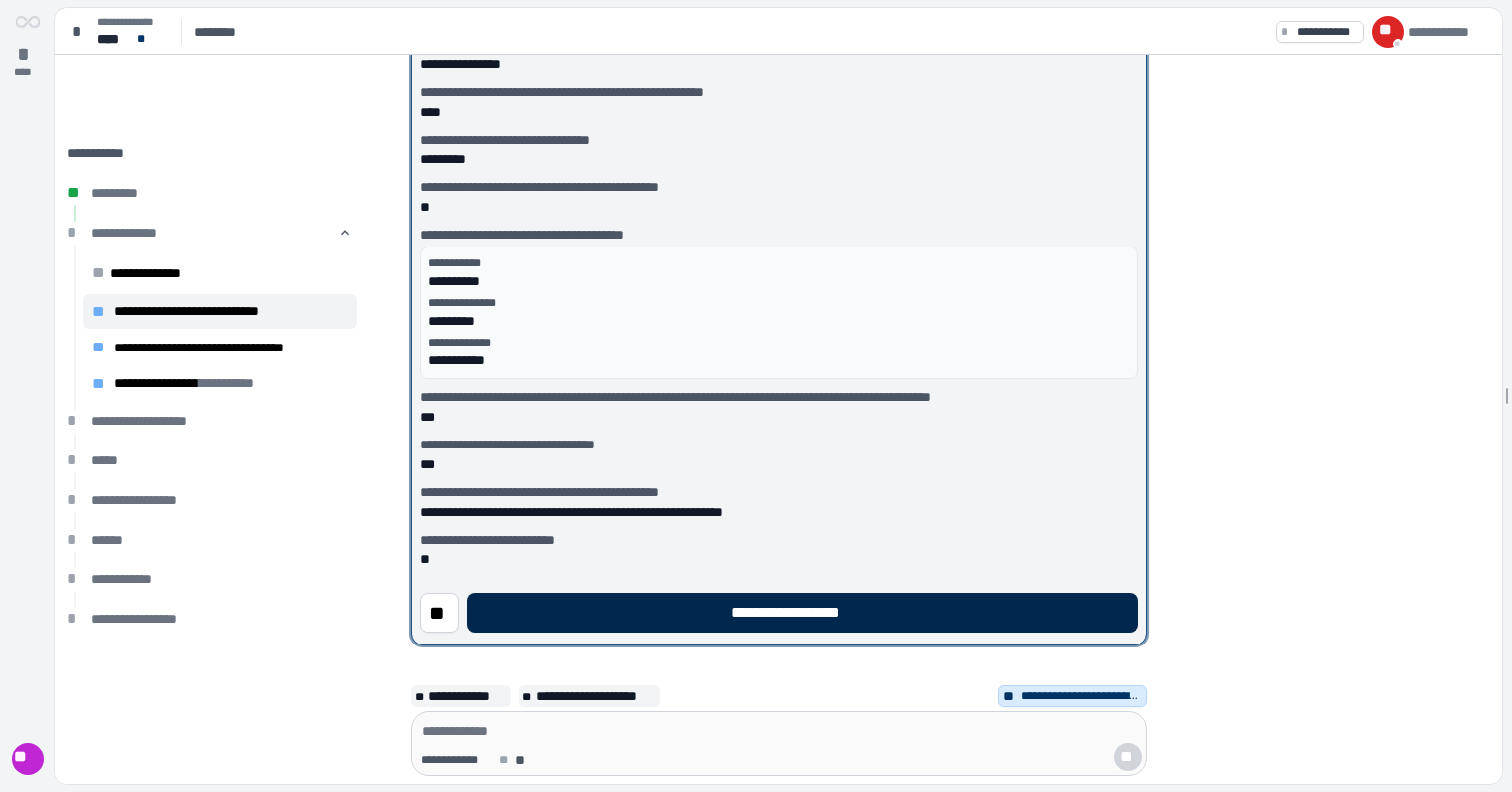 click on "**********" at bounding box center (803, 613) 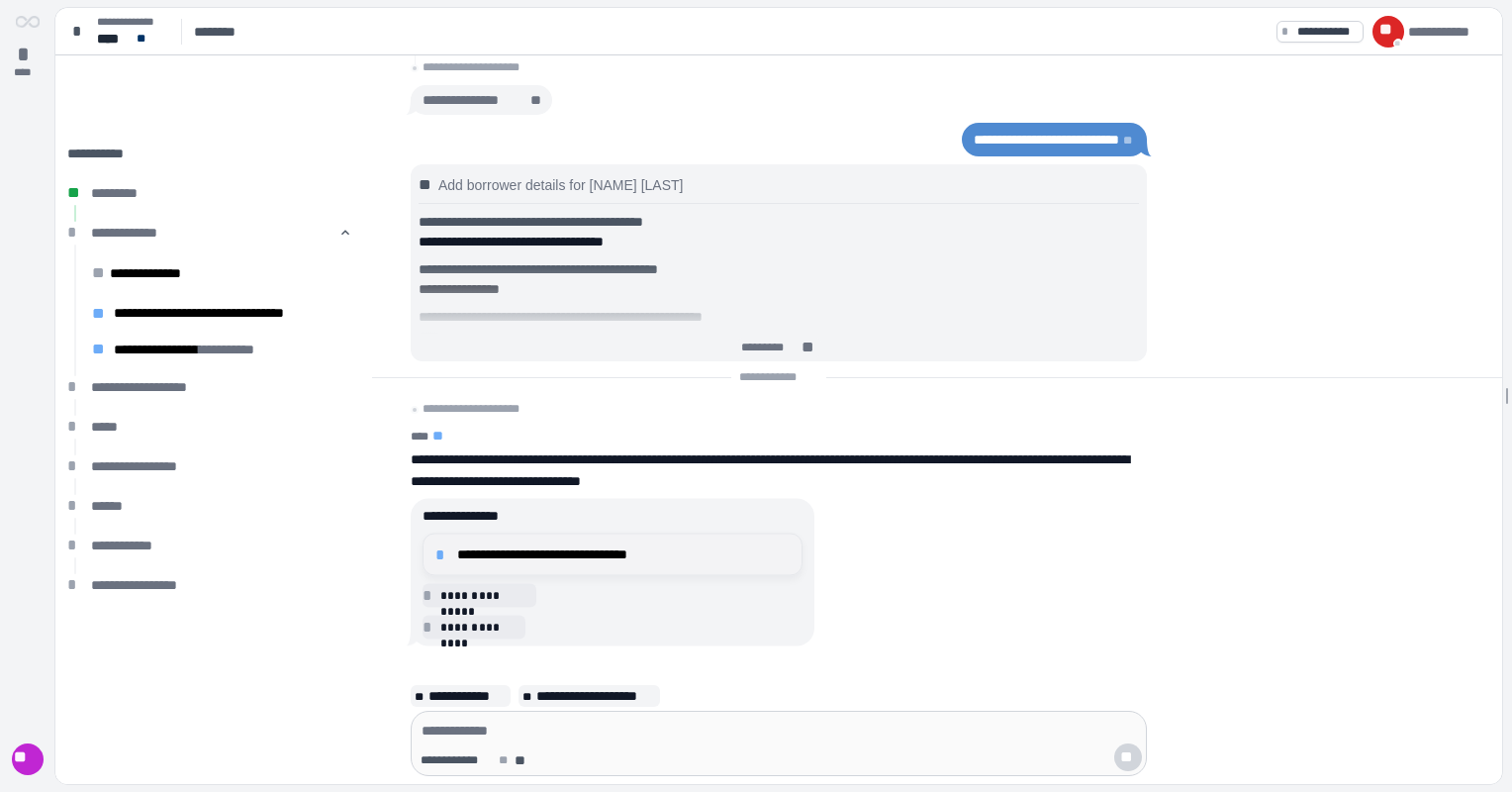 click on "**********" at bounding box center (623, 554) 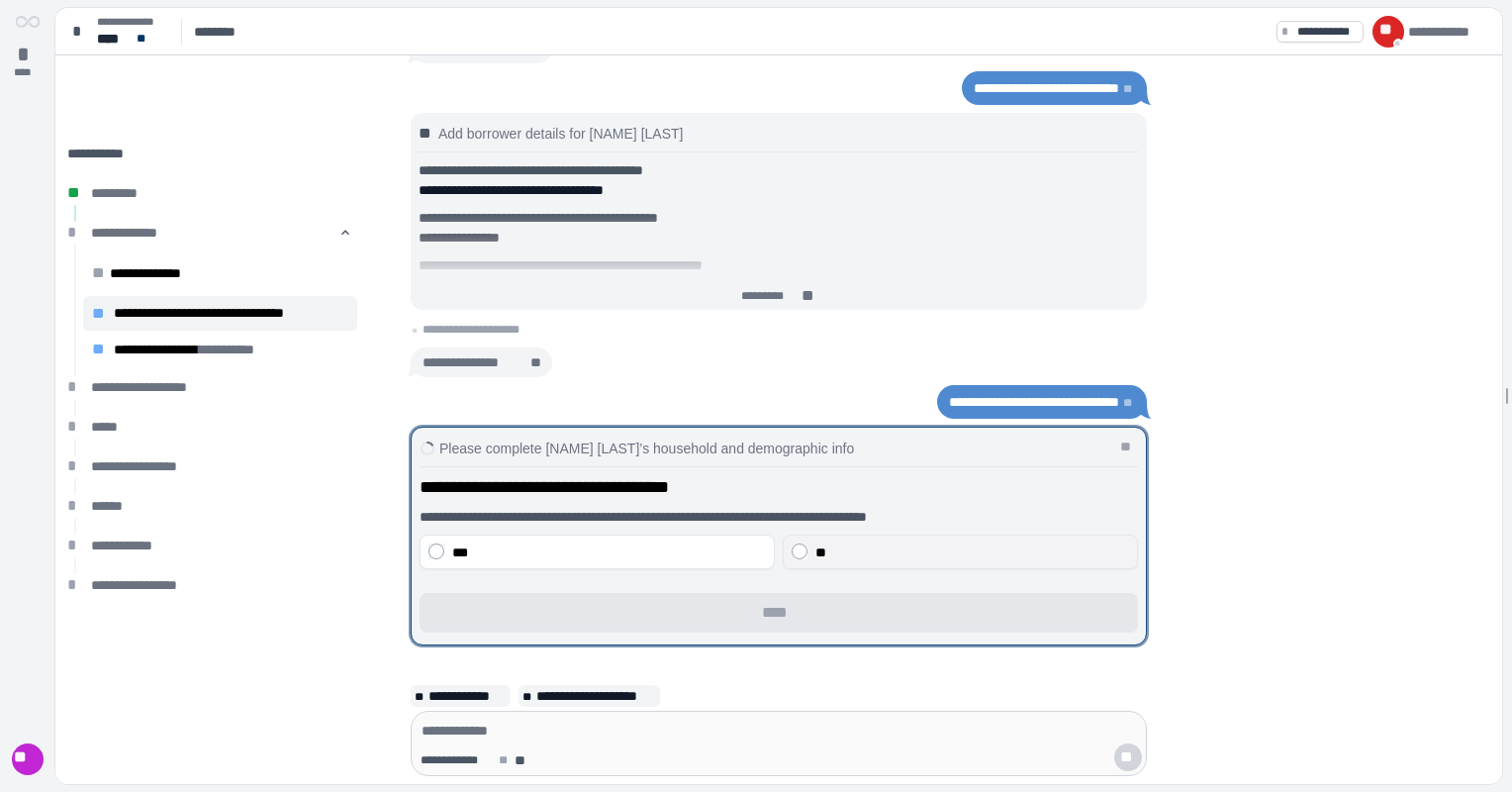 click on "**" at bounding box center (972, 552) 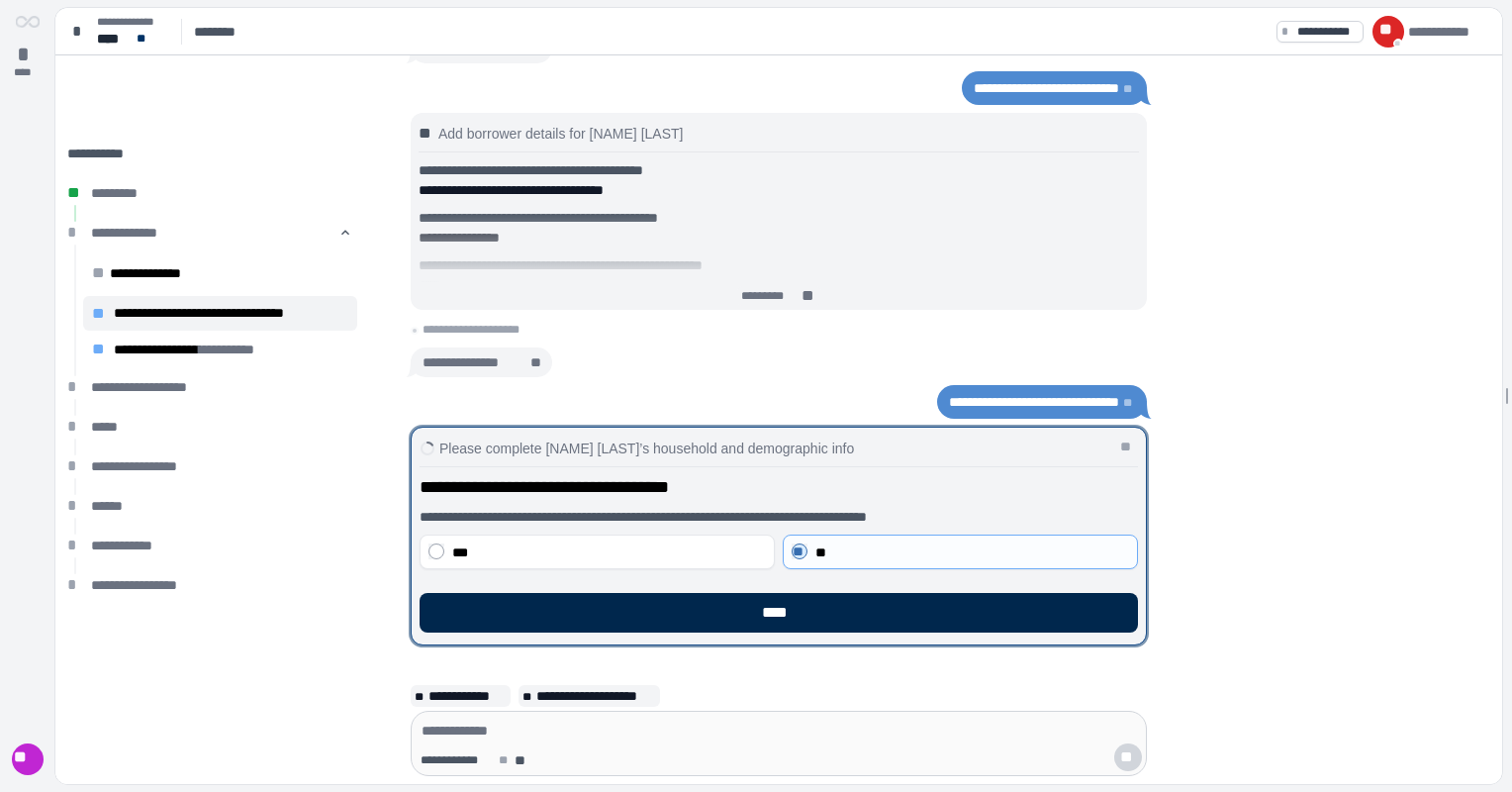 click on "****" at bounding box center [779, 613] 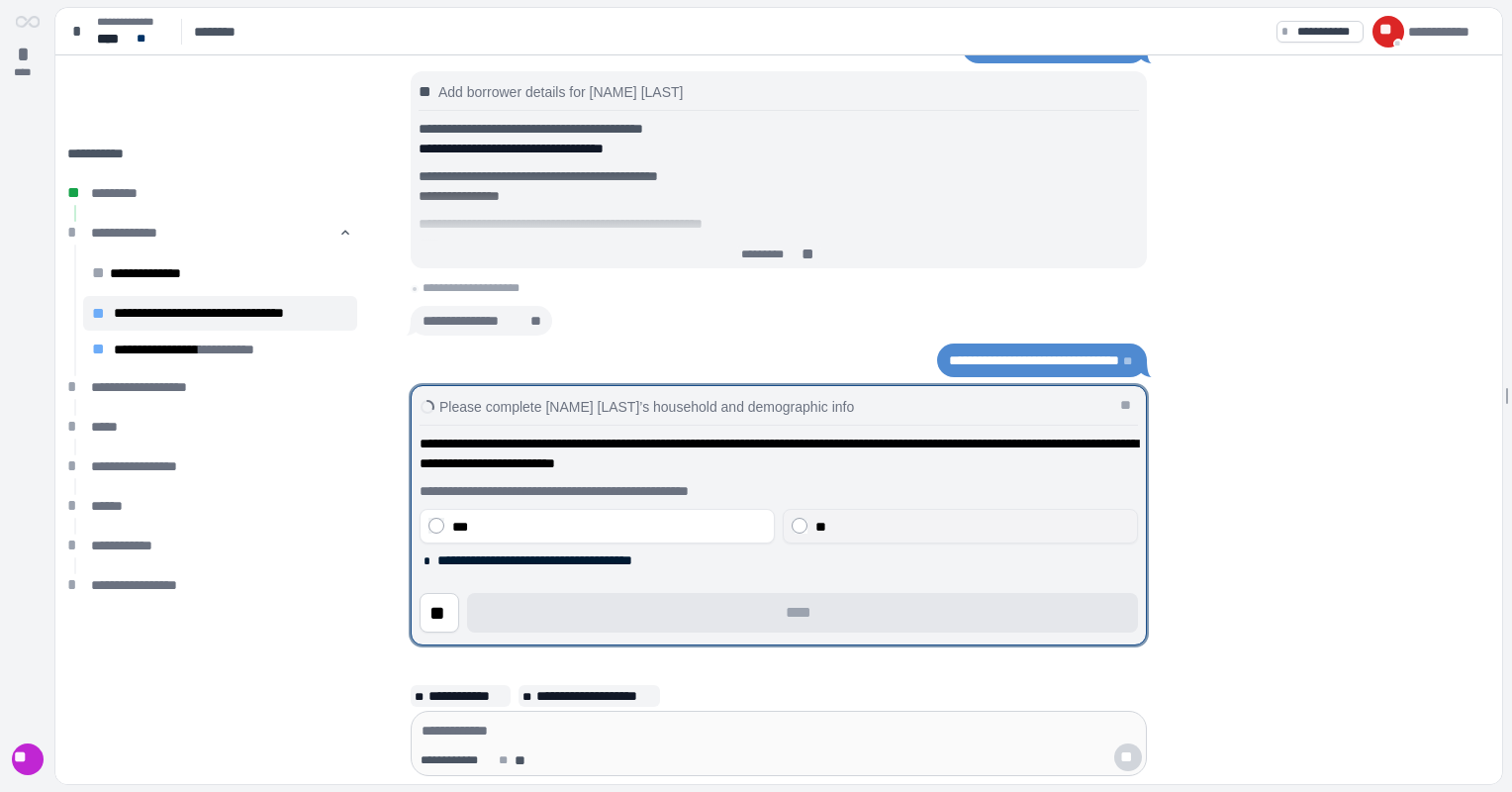 click on "**" at bounding box center (972, 527) 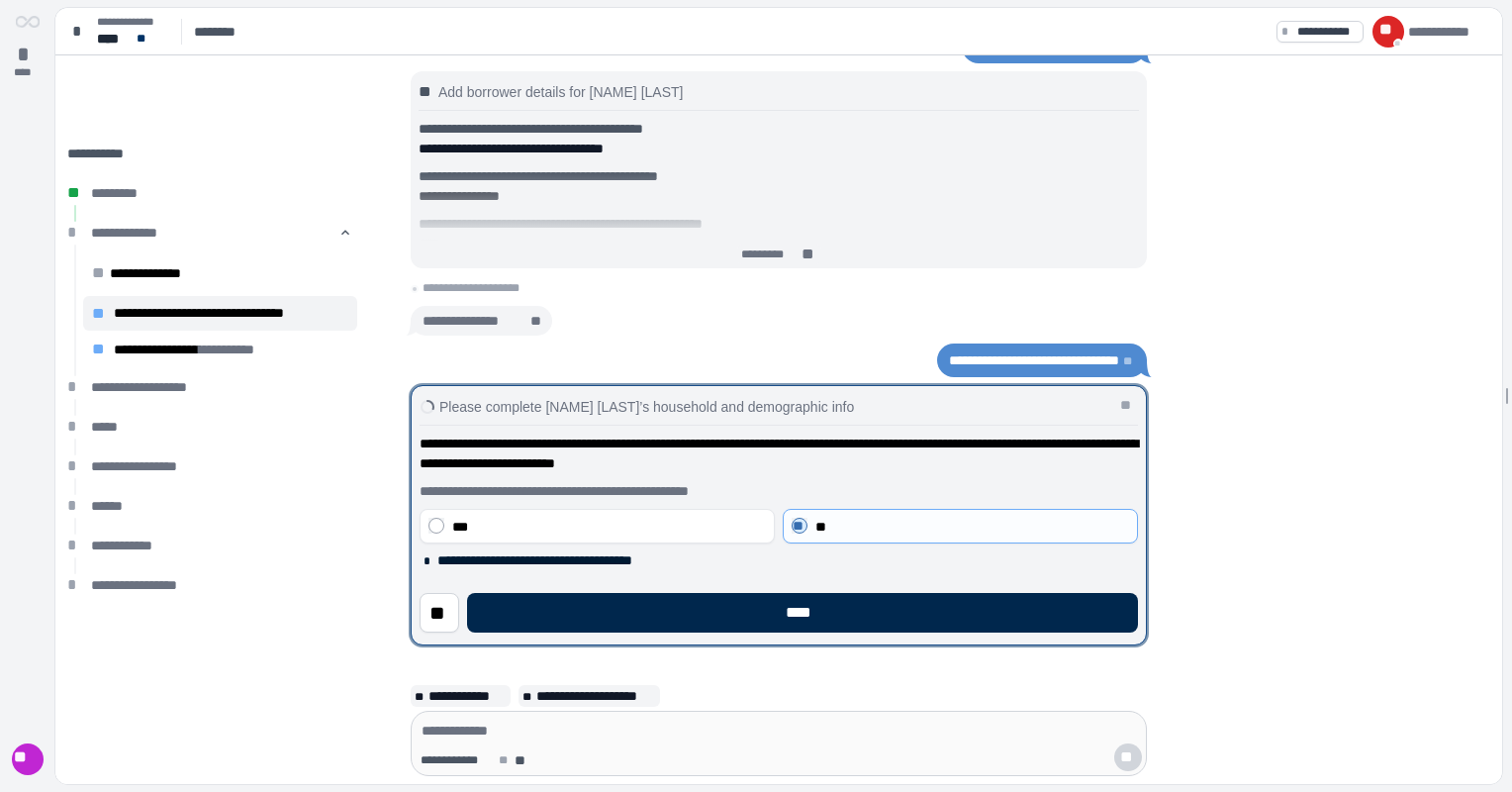 click on "****" at bounding box center [803, 613] 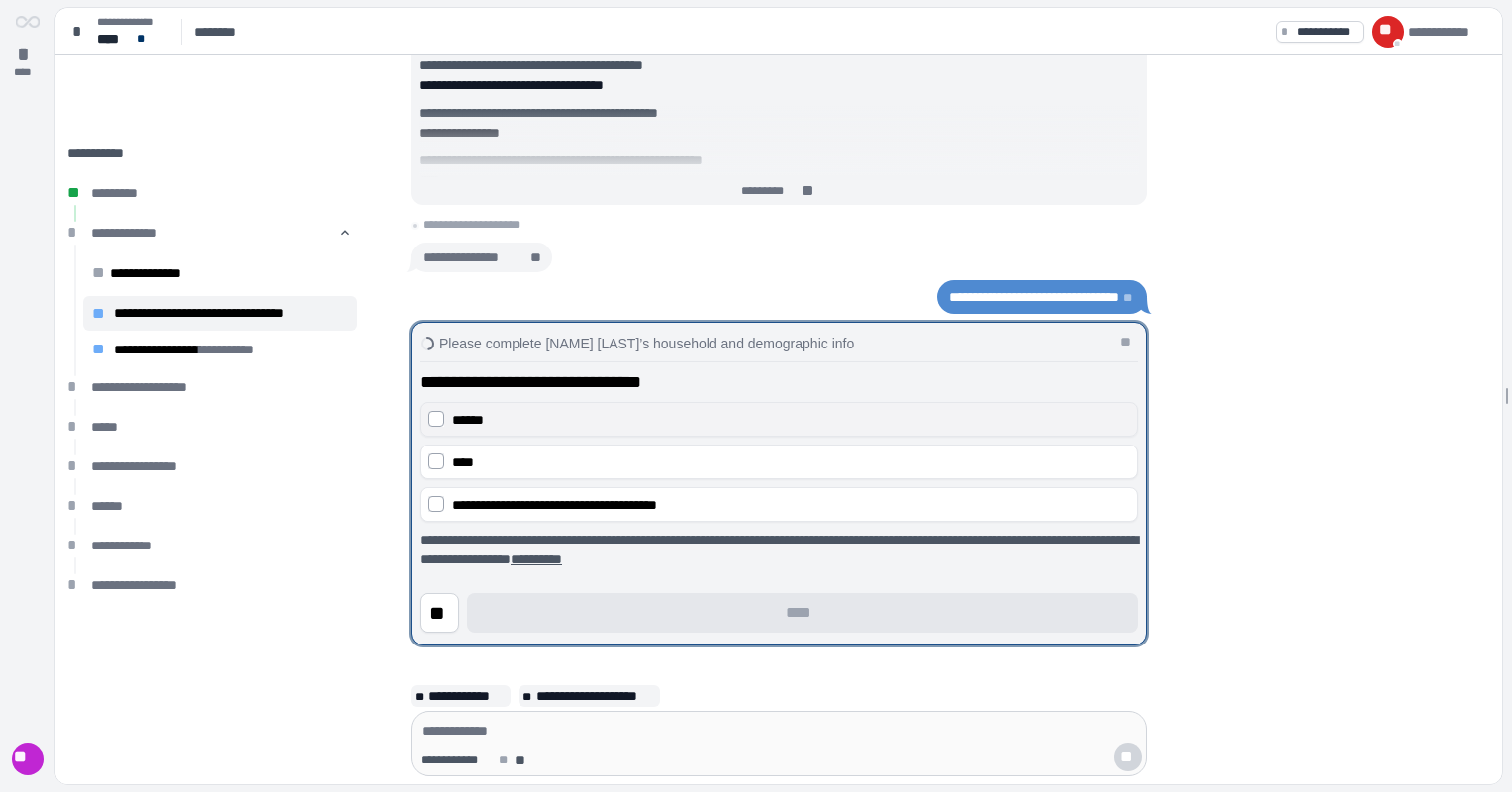 click on "******" at bounding box center (779, 419) 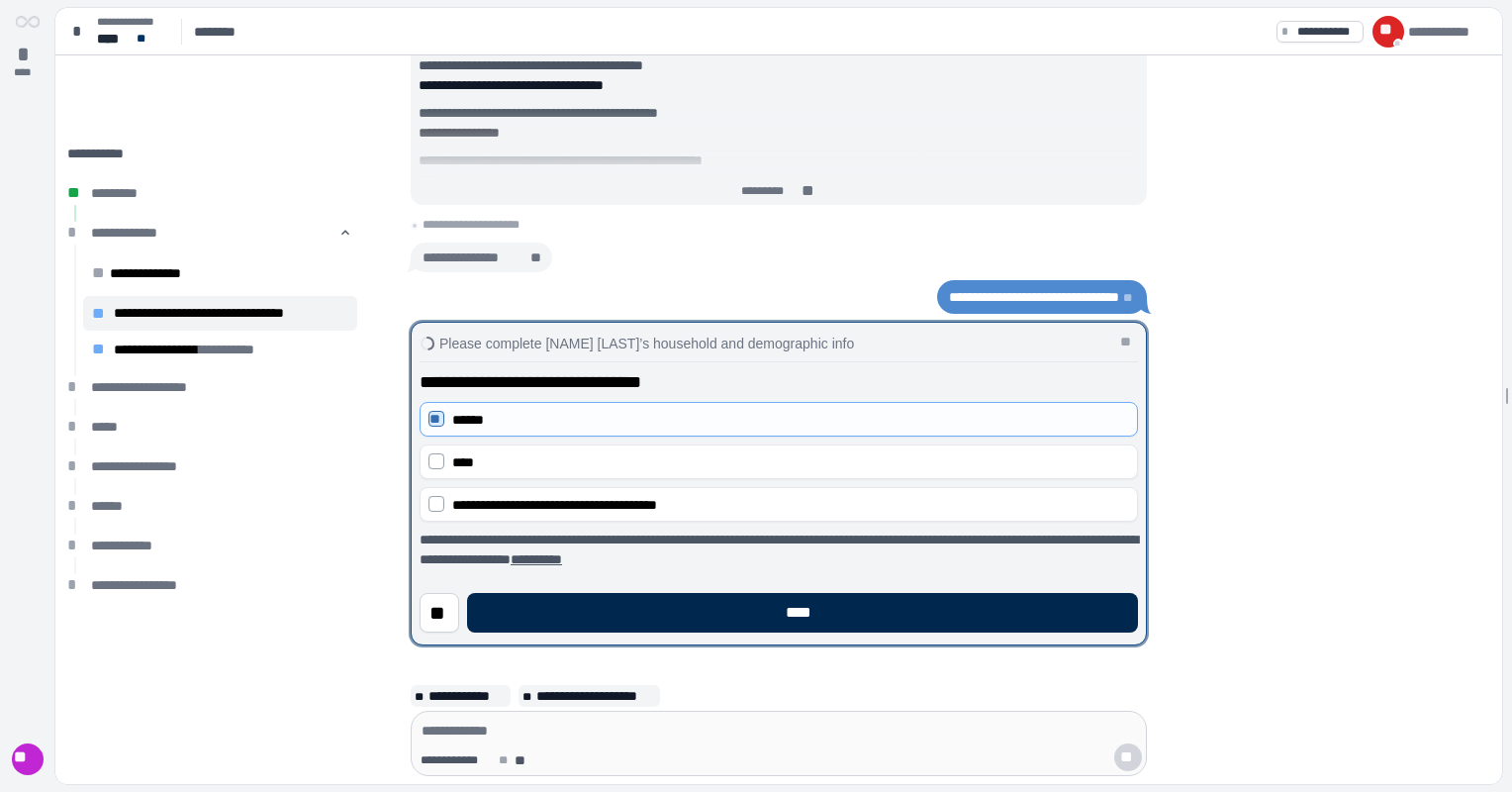 click on "****" at bounding box center (803, 613) 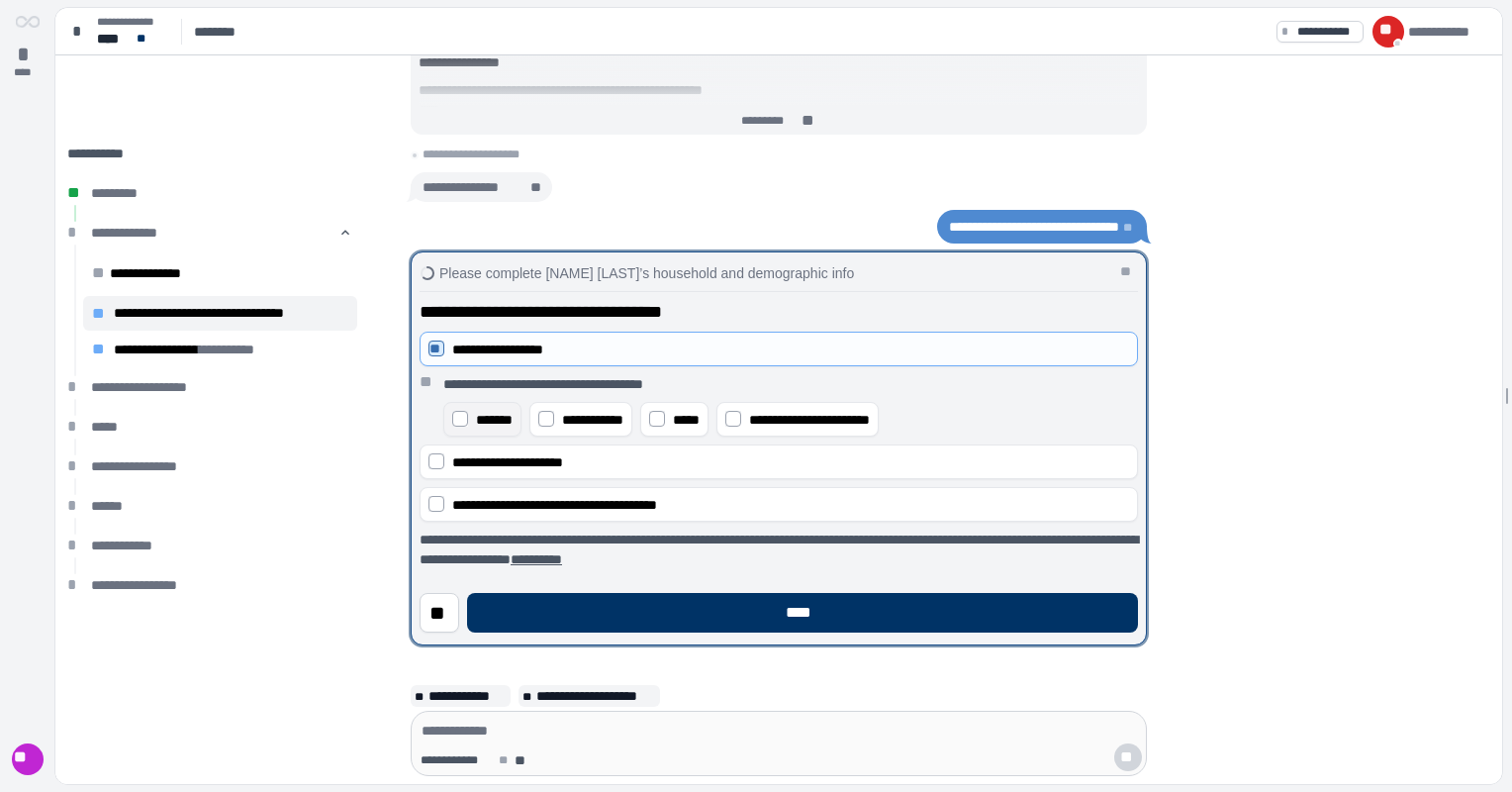 click on "*******" at bounding box center [494, 420] 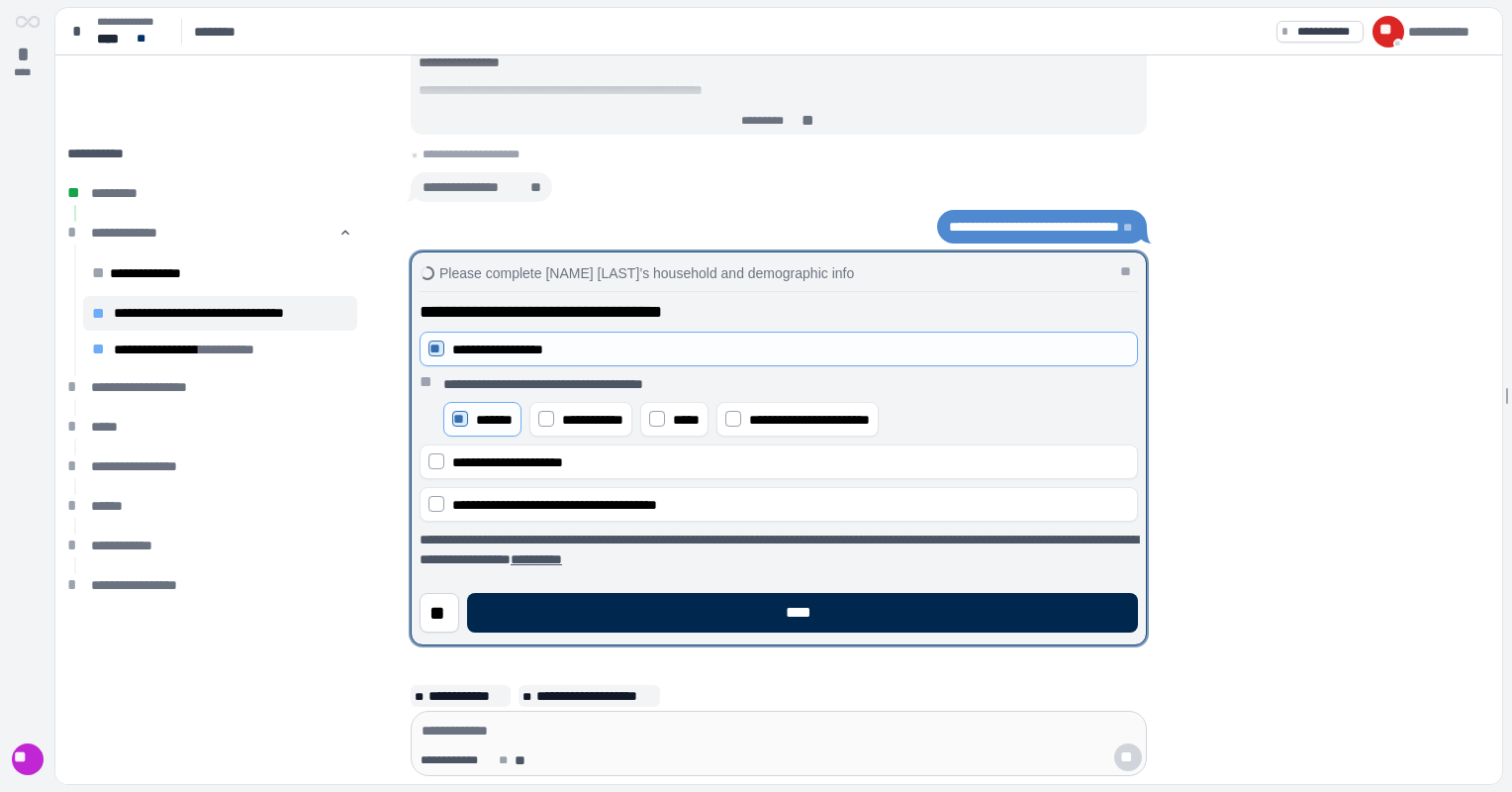 click on "****" at bounding box center (803, 613) 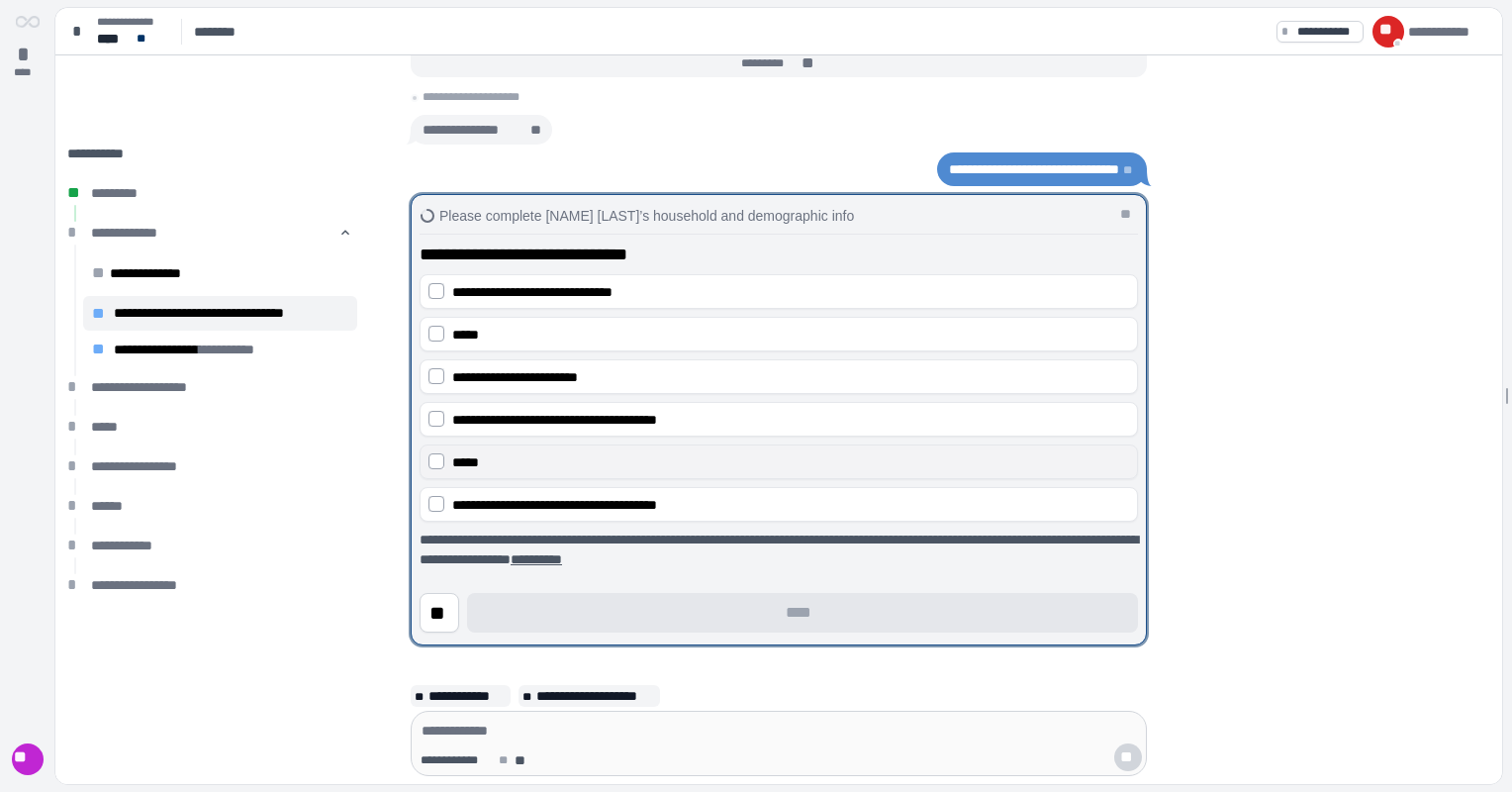 click on "*****" at bounding box center [779, 461] 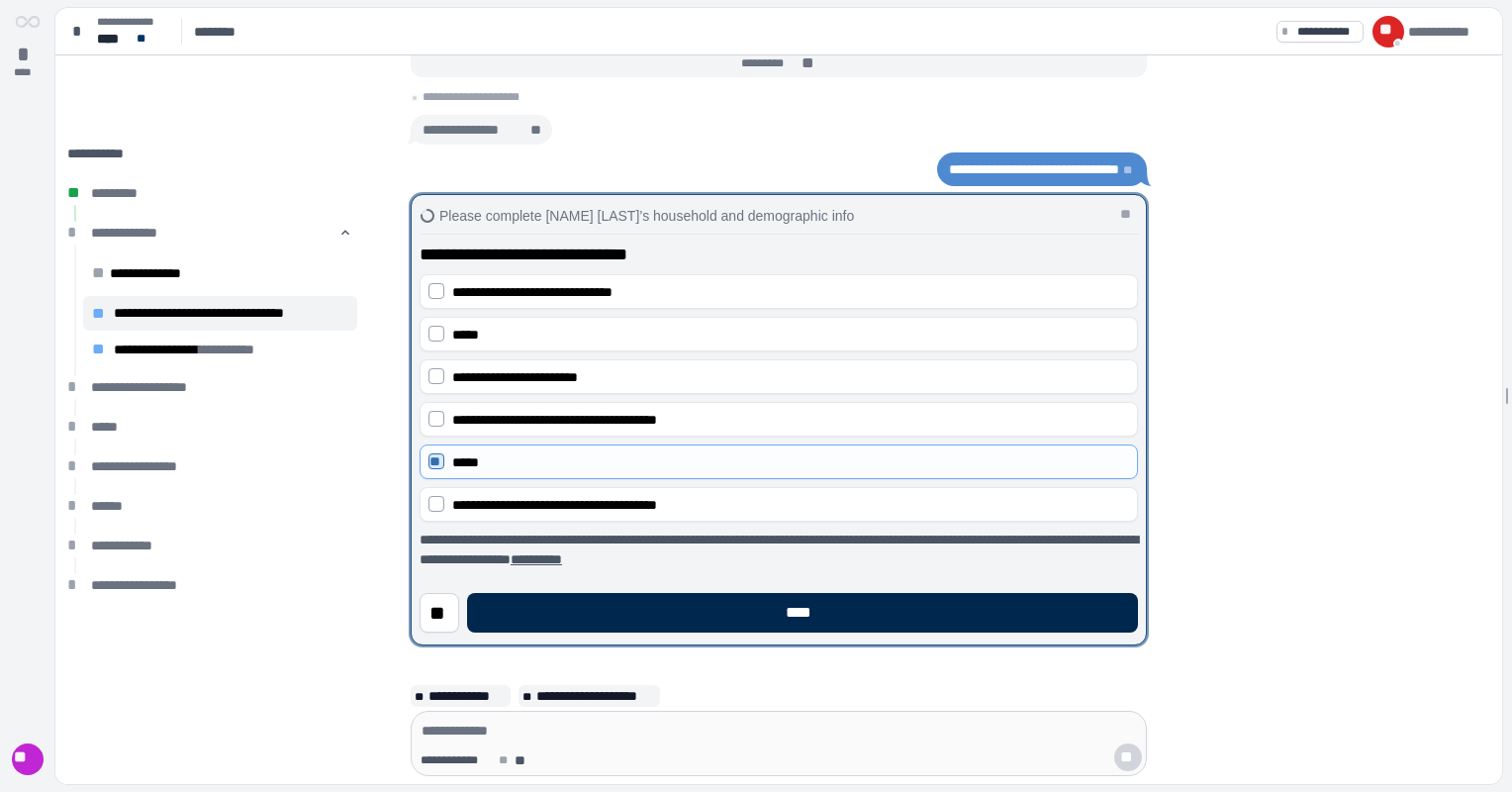 click on "****" at bounding box center [803, 613] 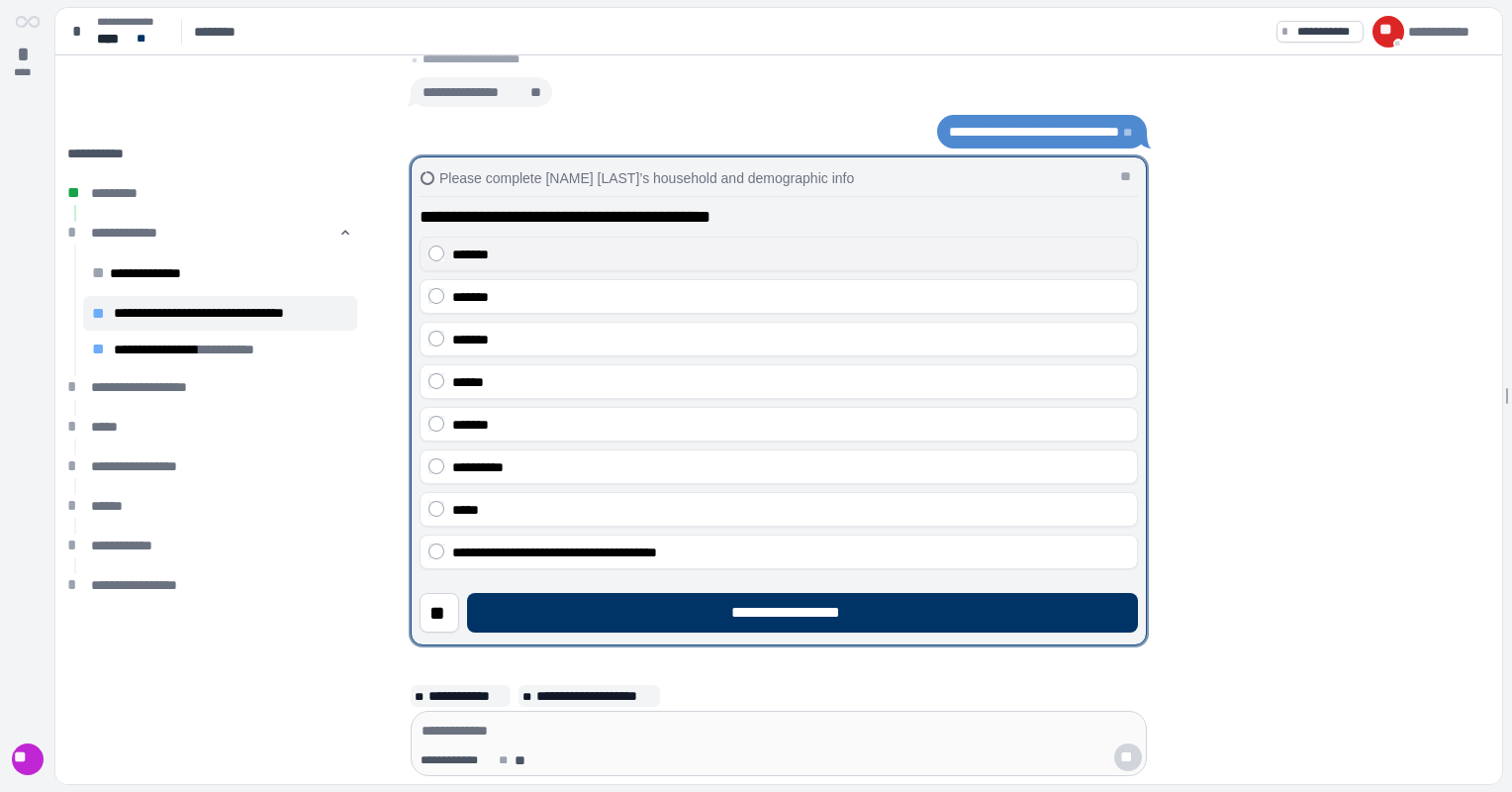 click on "*******" at bounding box center [779, 253] 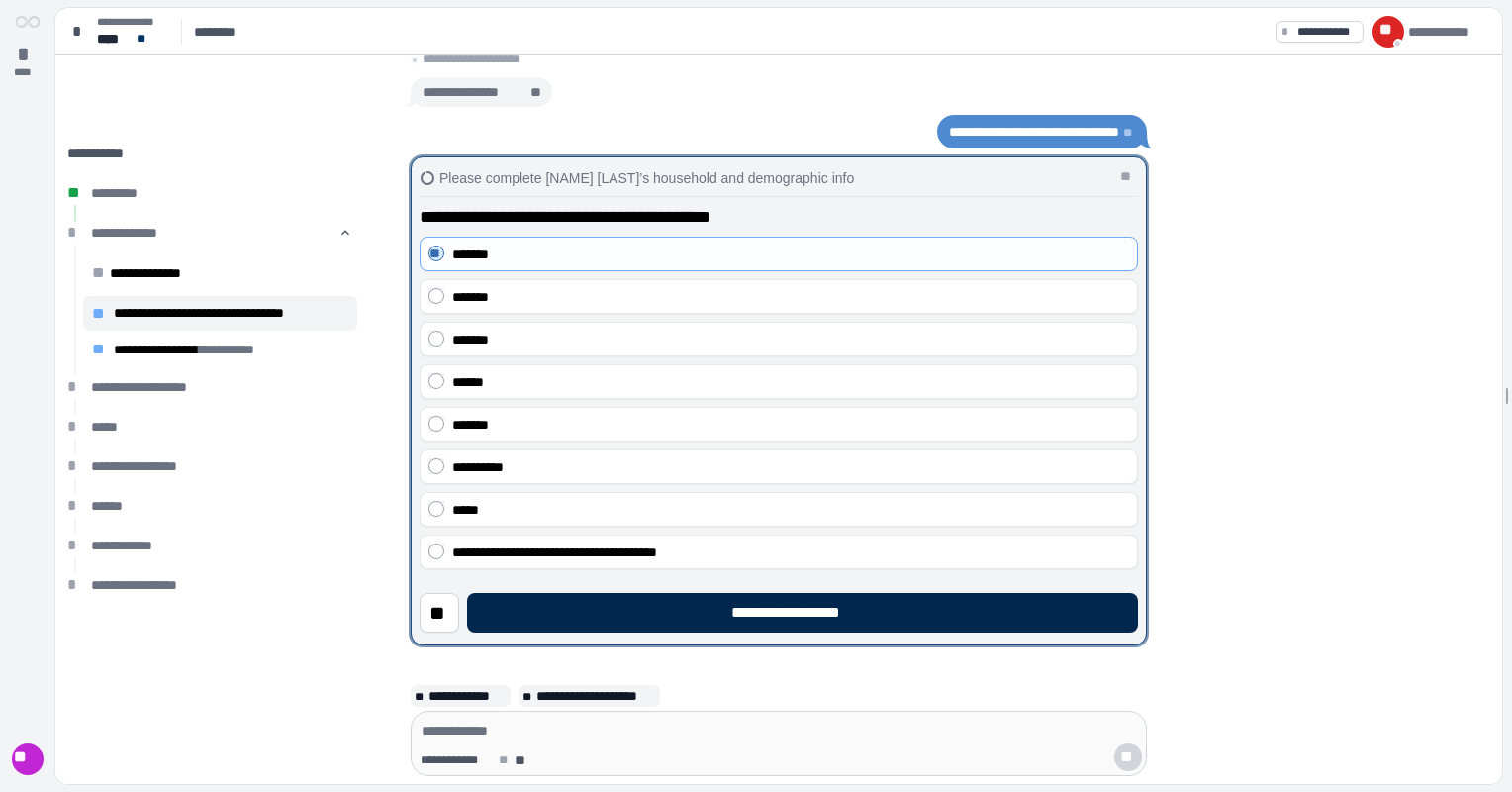 click on "**********" at bounding box center (803, 613) 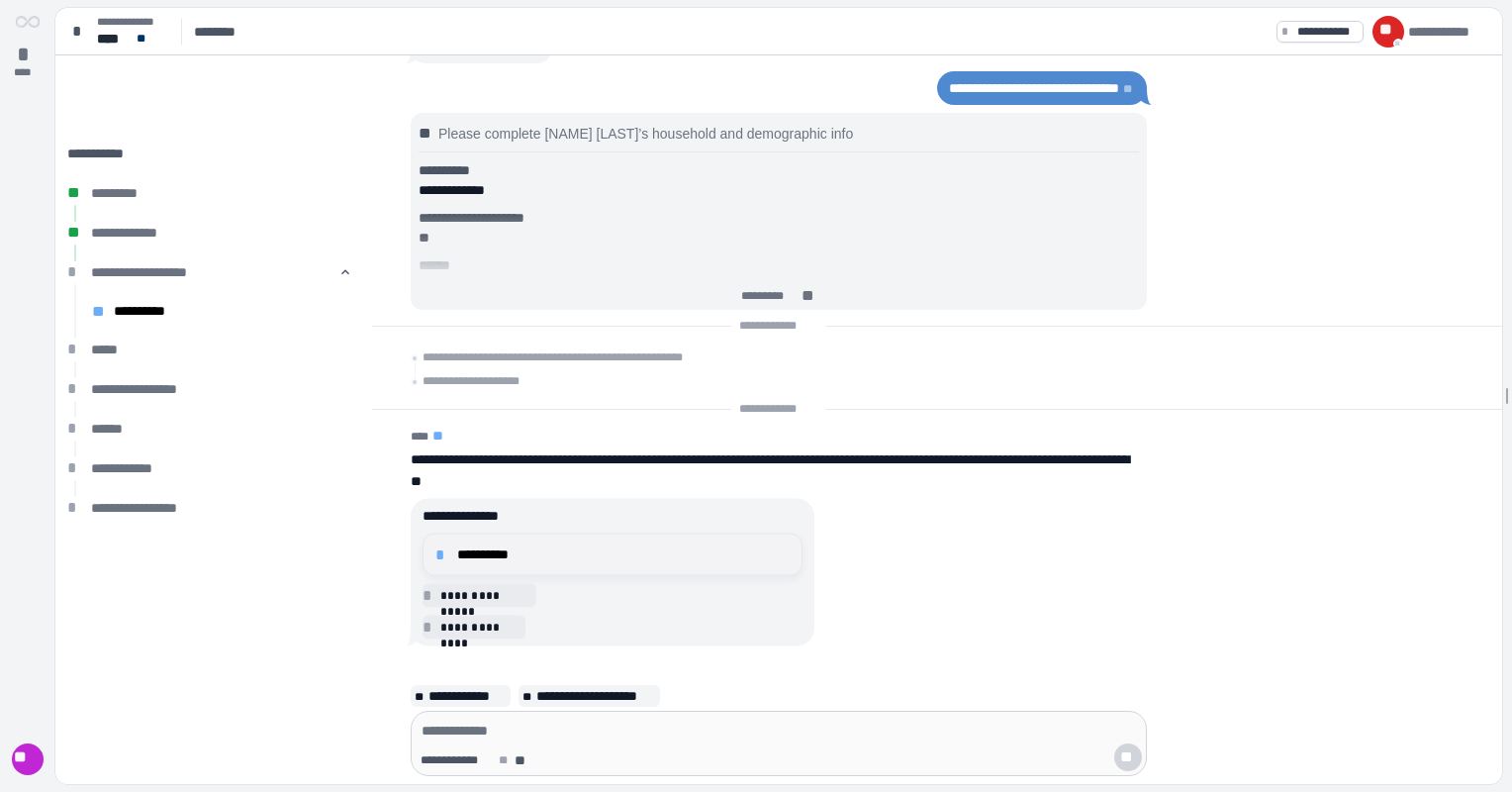 click on "**********" at bounding box center [613, 554] 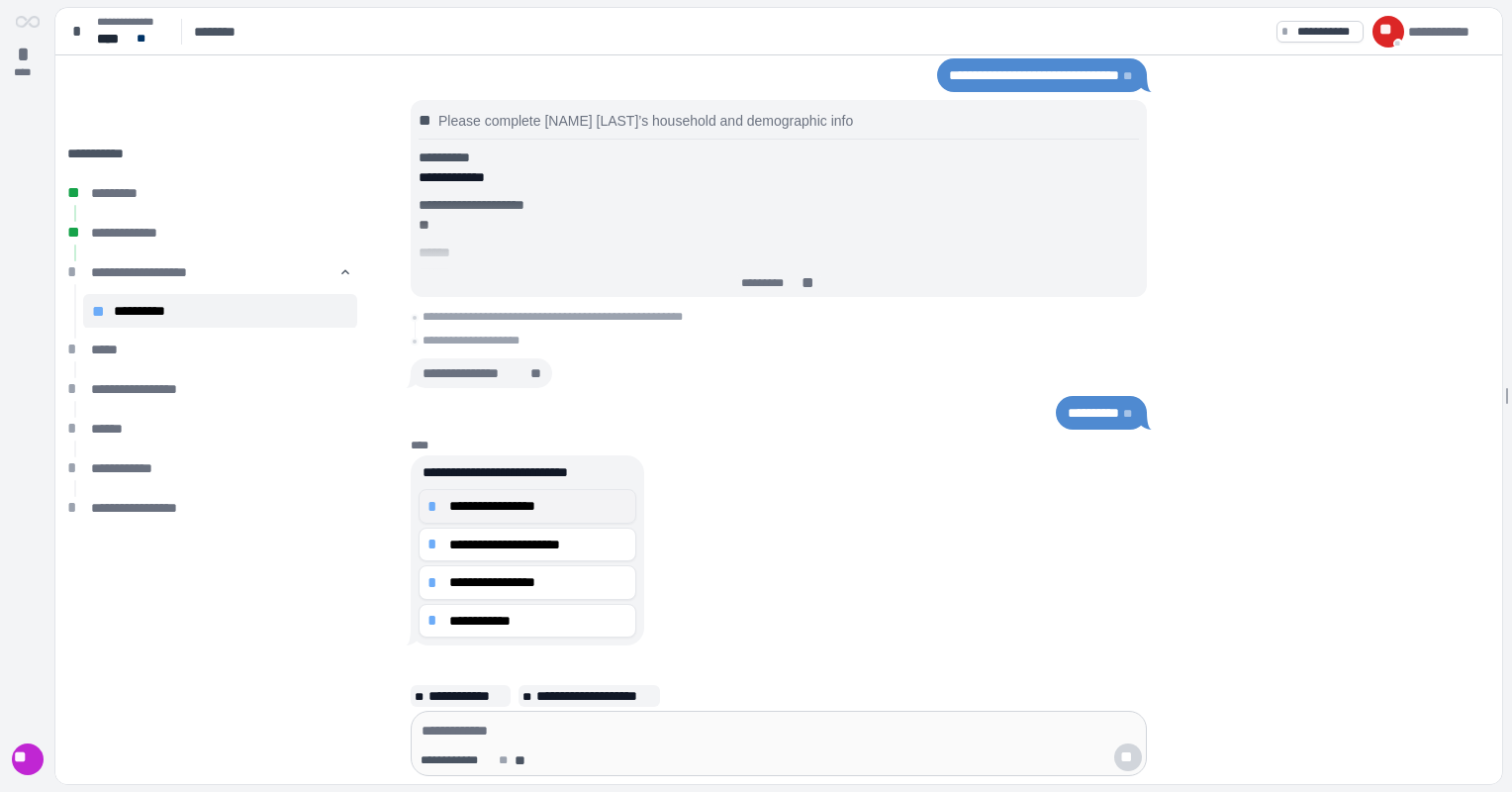click on "**********" at bounding box center [538, 506] 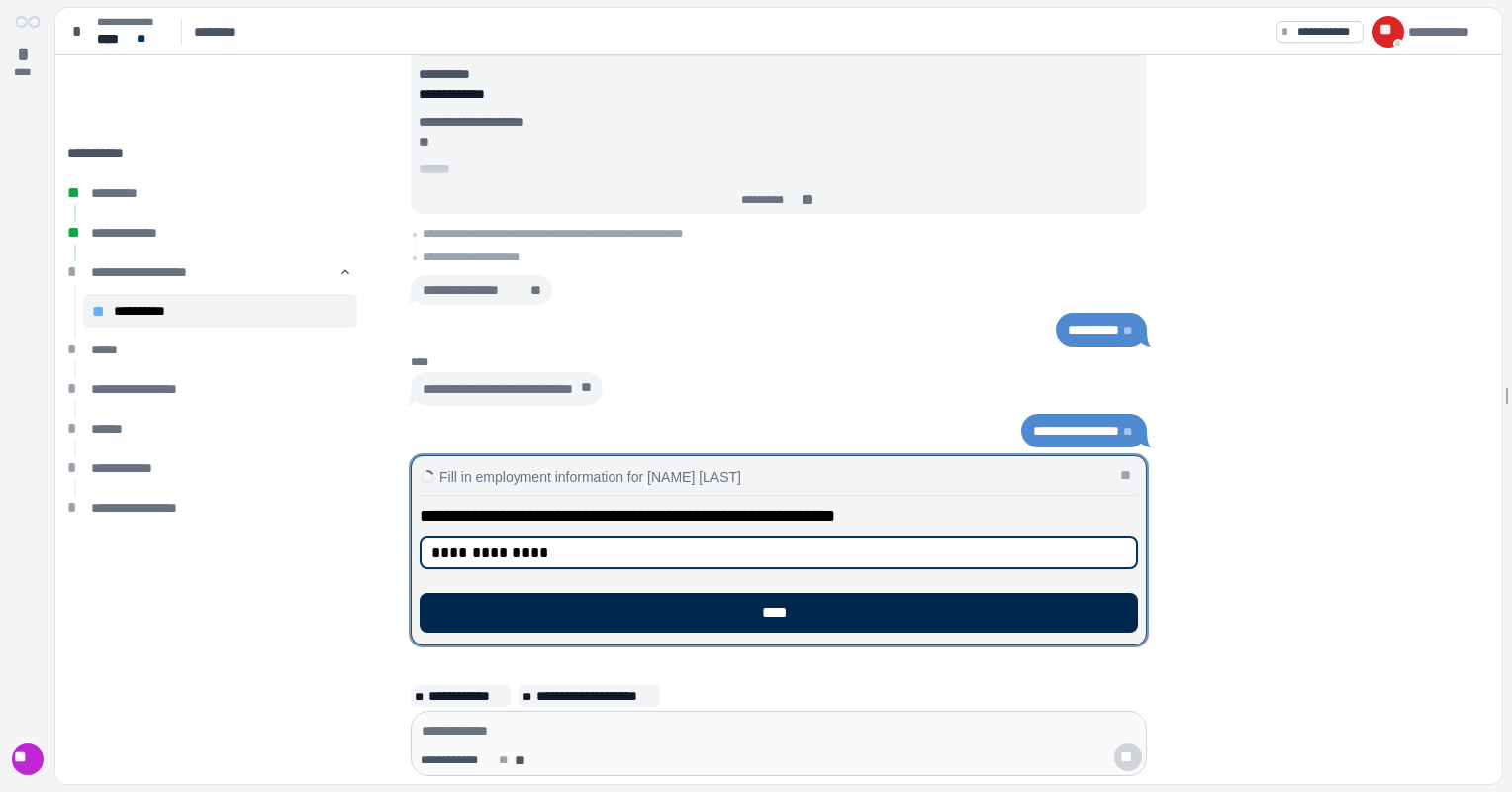 type on "**********" 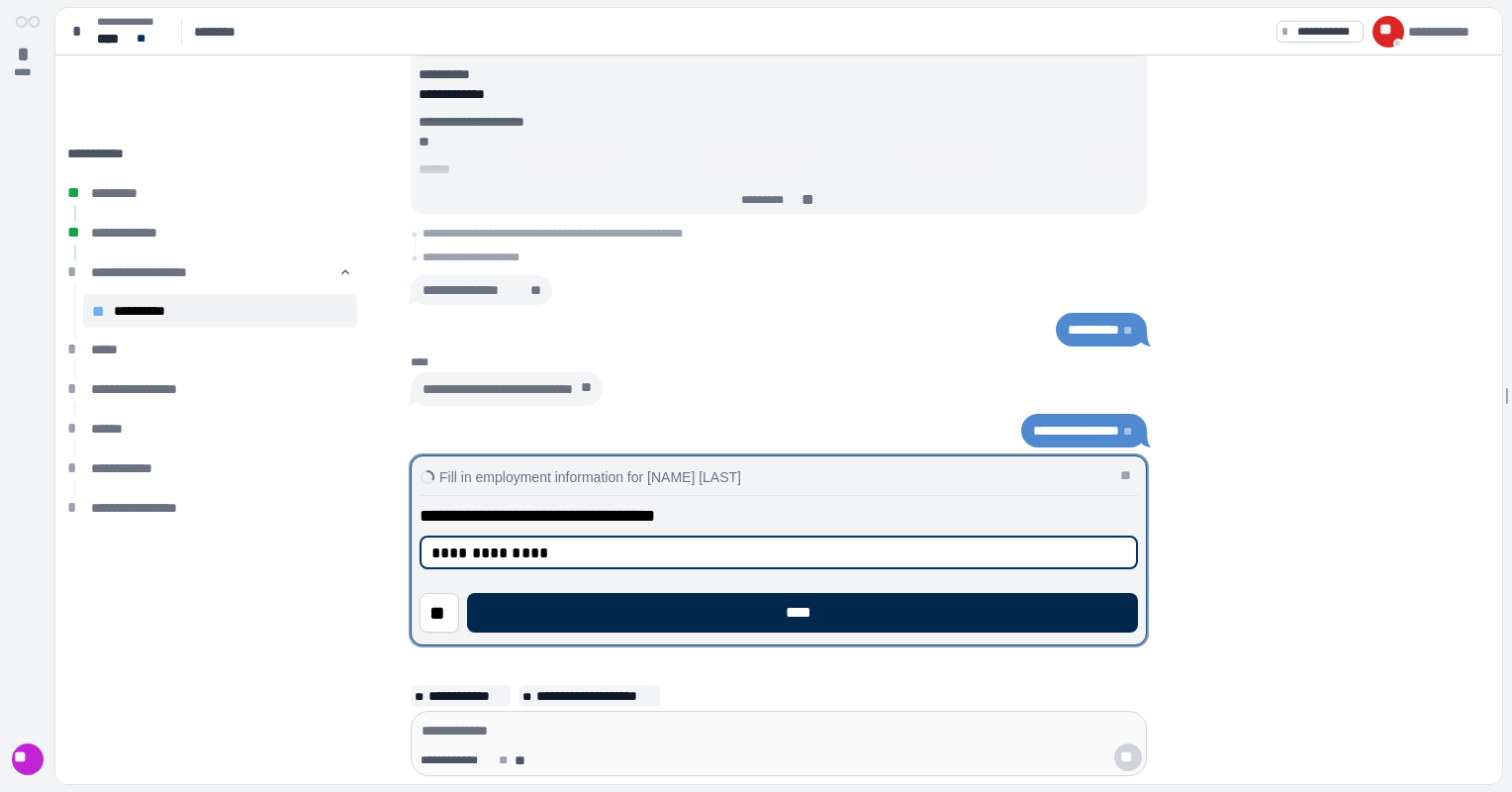 type on "**********" 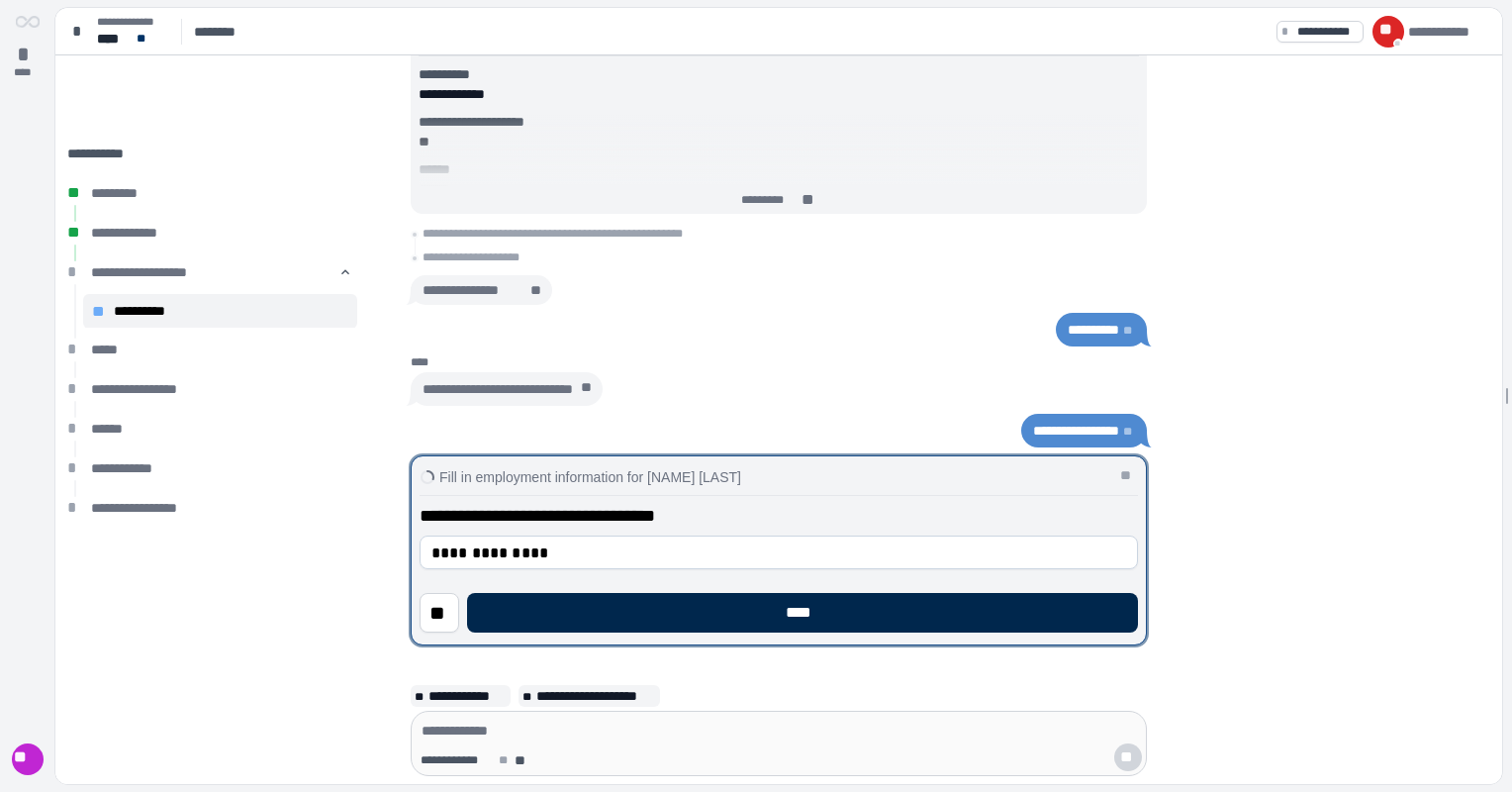 click on "****" at bounding box center [803, 613] 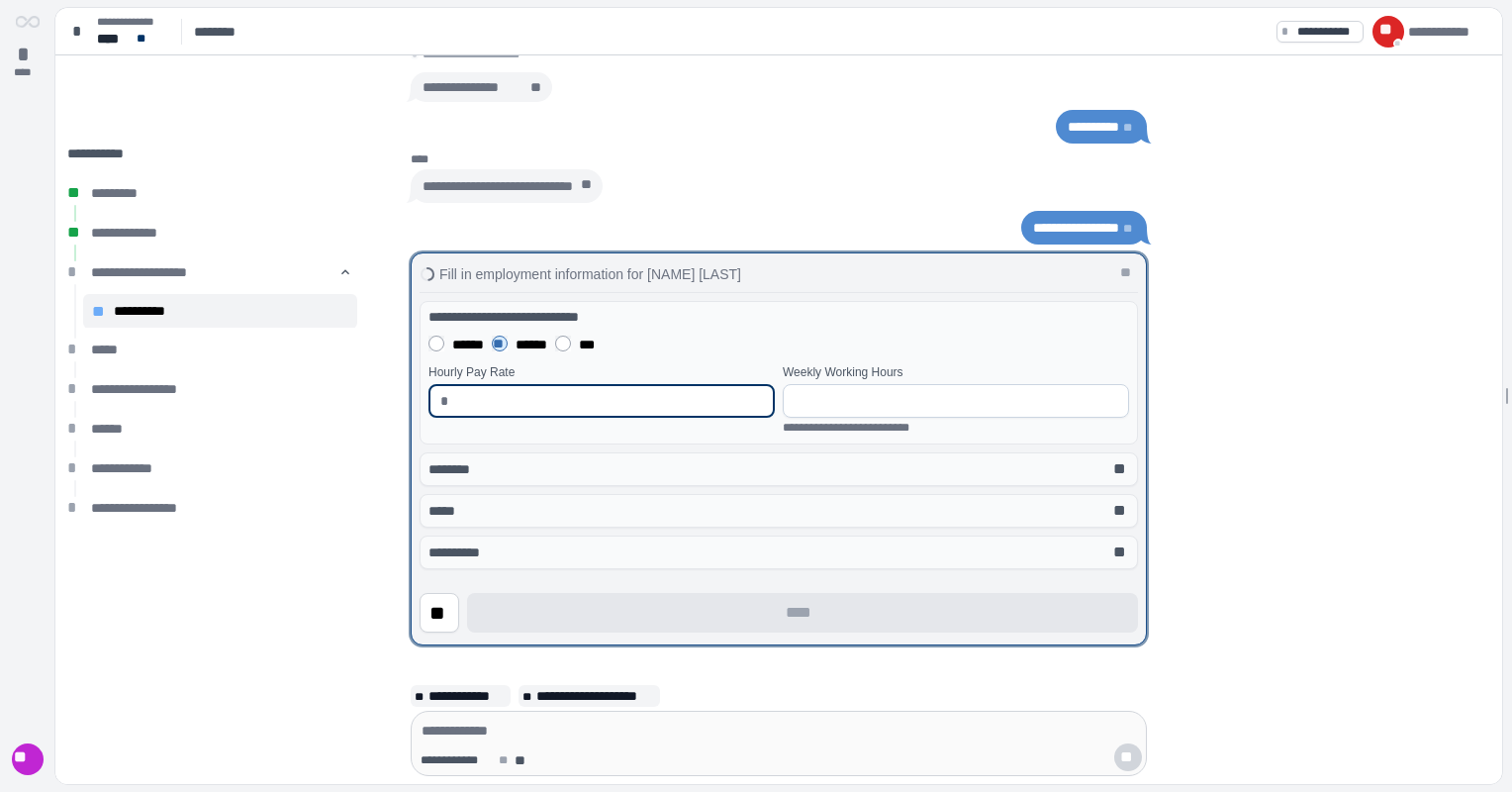 click at bounding box center [610, 401] 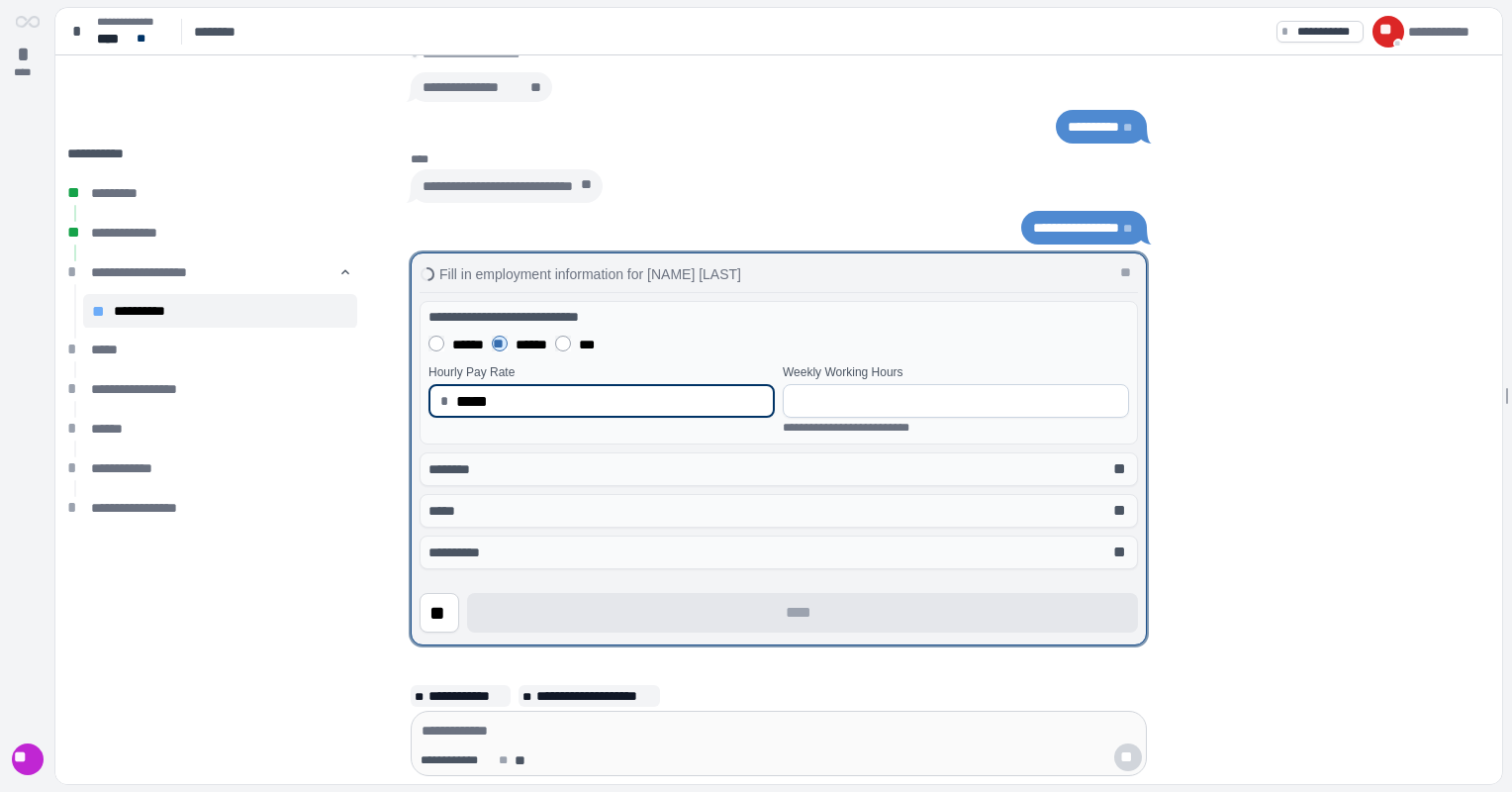 type on "*****" 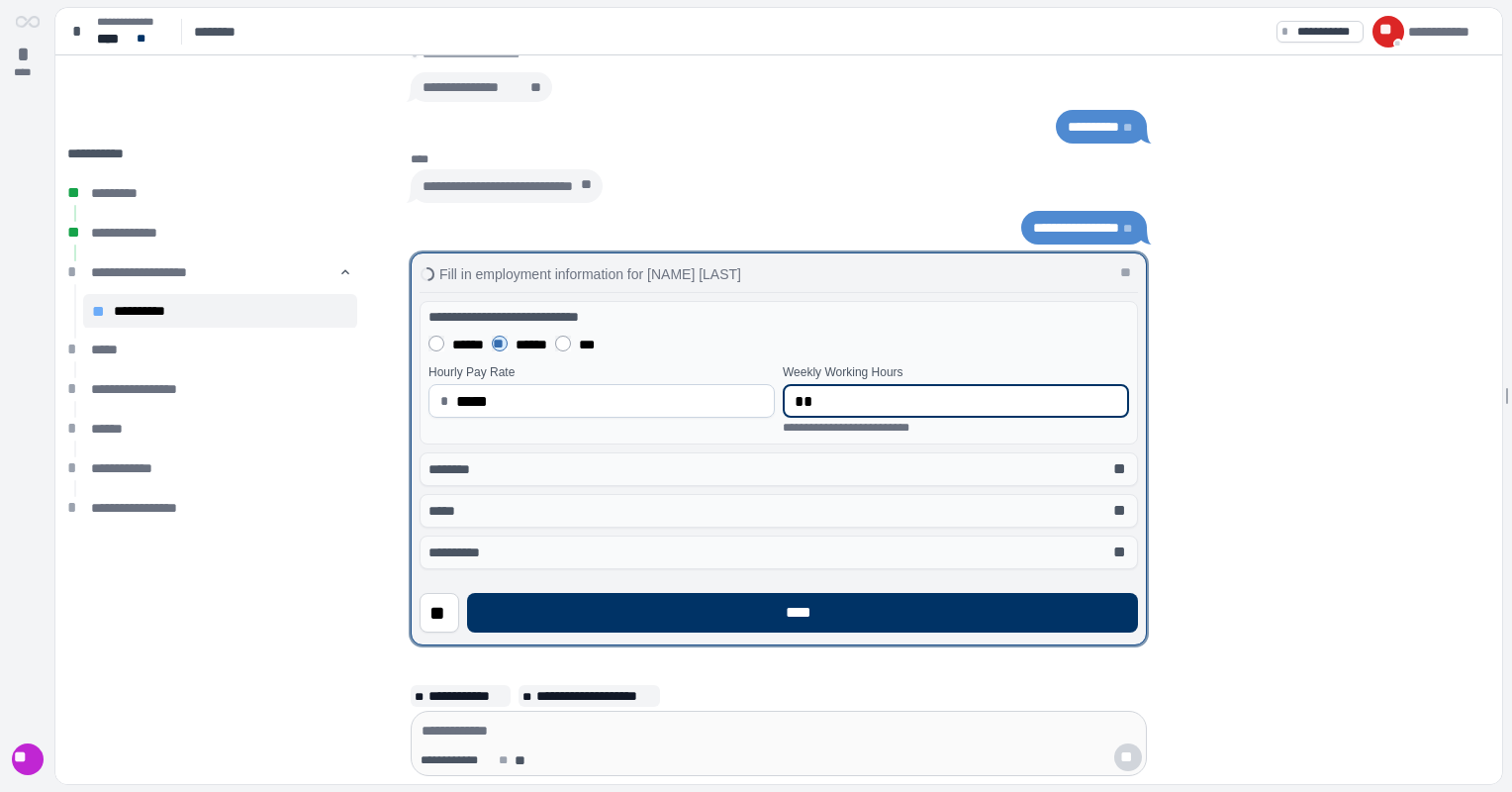 type on "**" 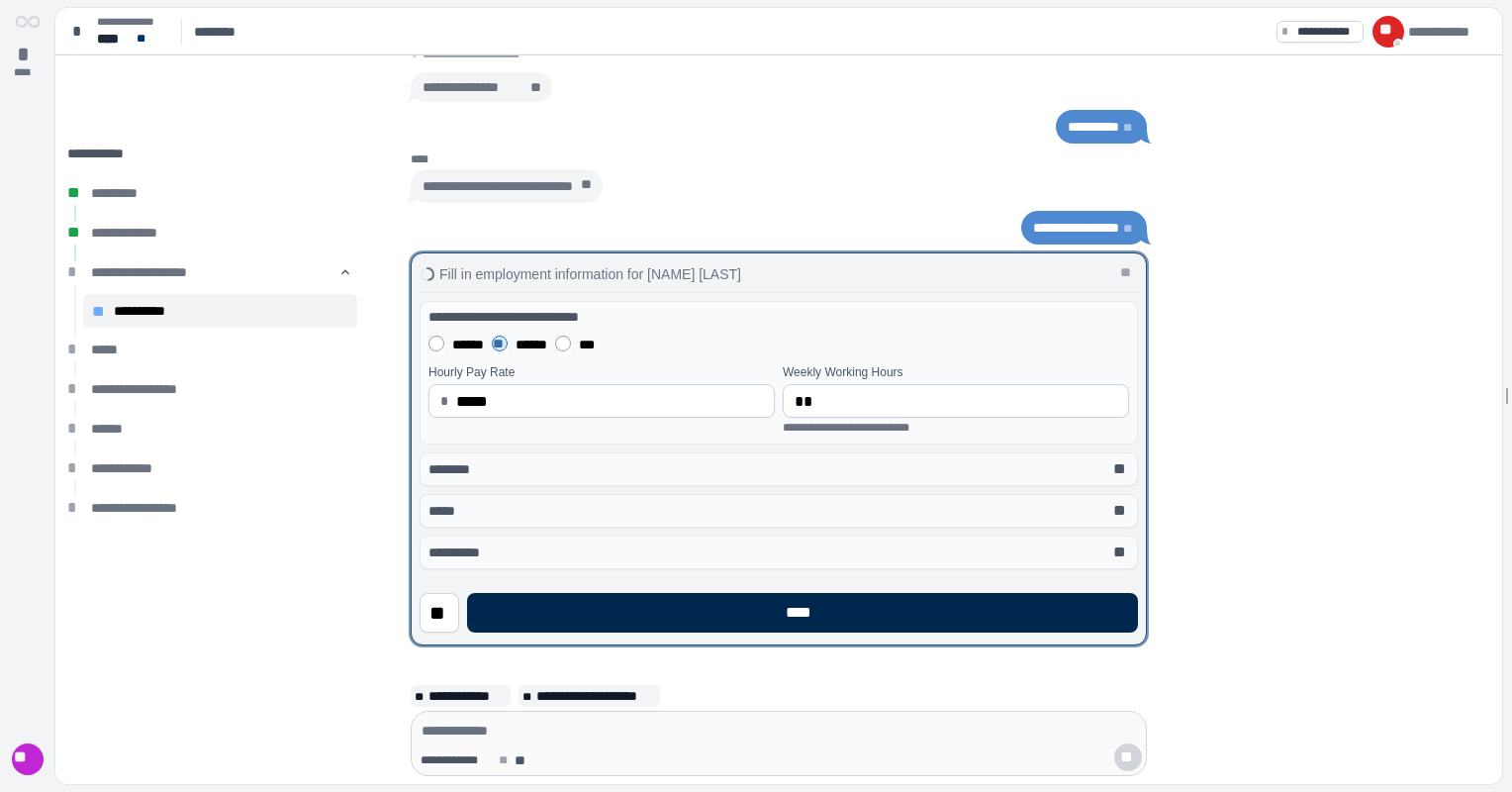 click on "****" at bounding box center [803, 613] 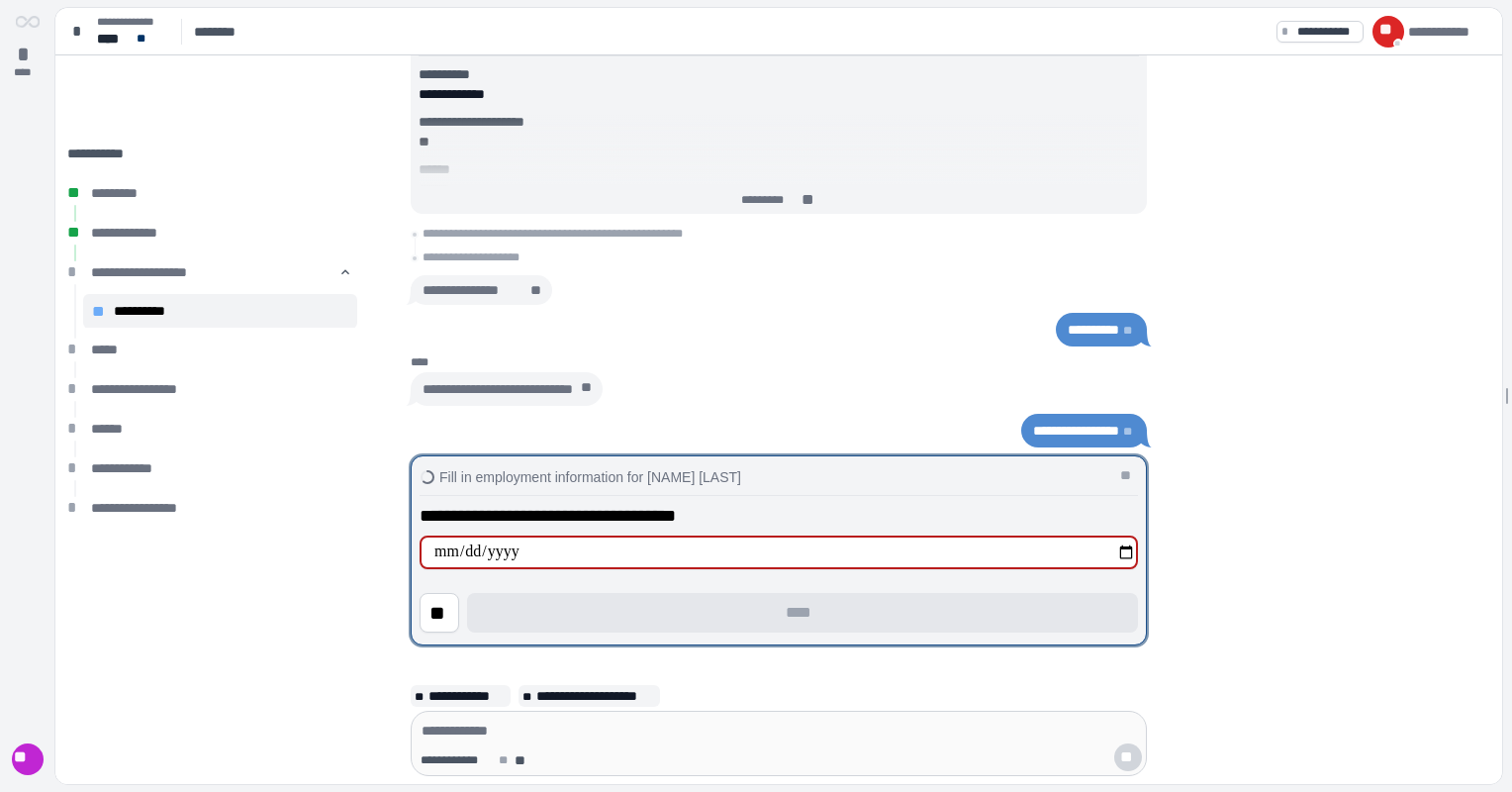 type on "**********" 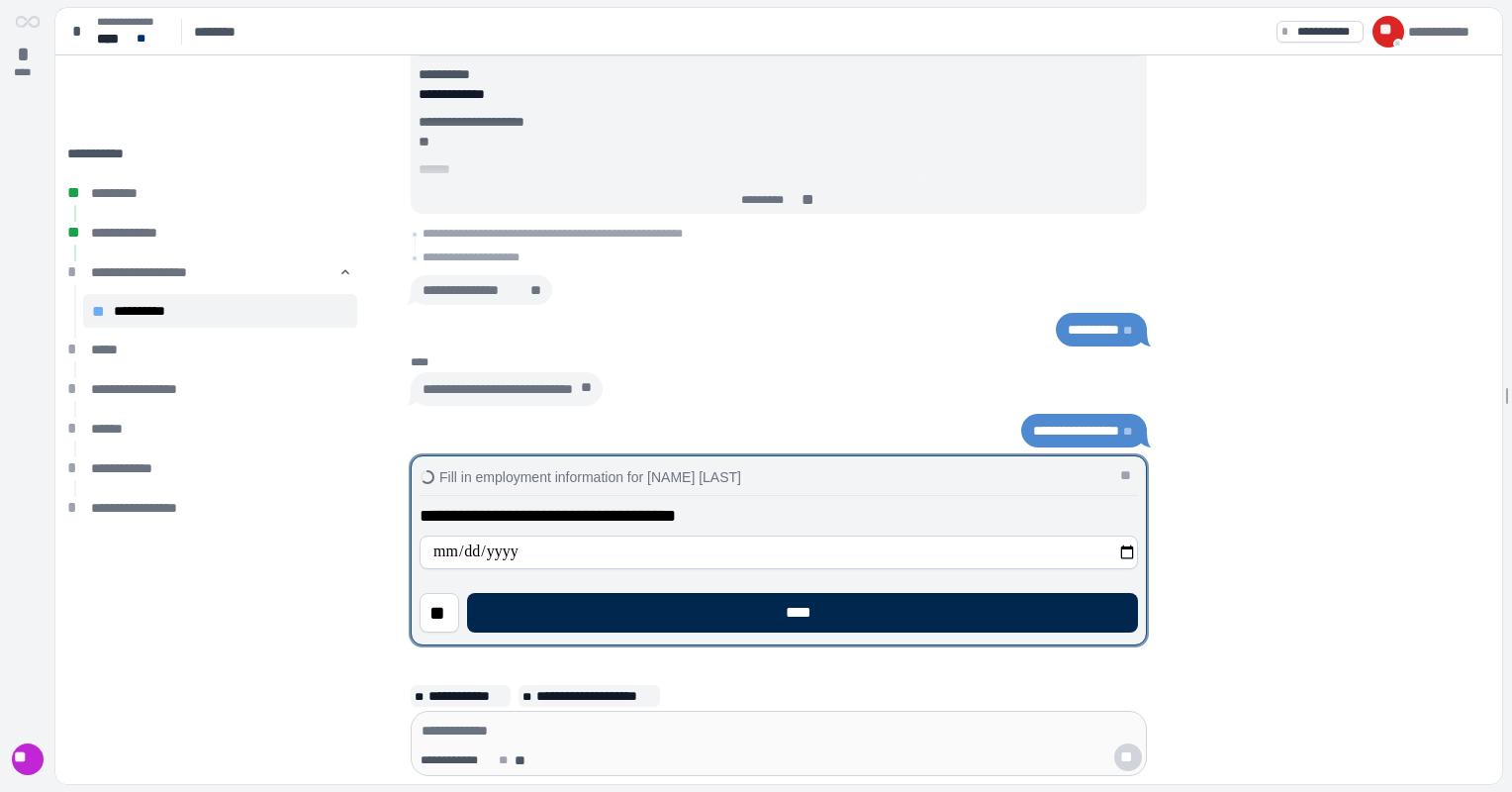 click on "****" at bounding box center (803, 613) 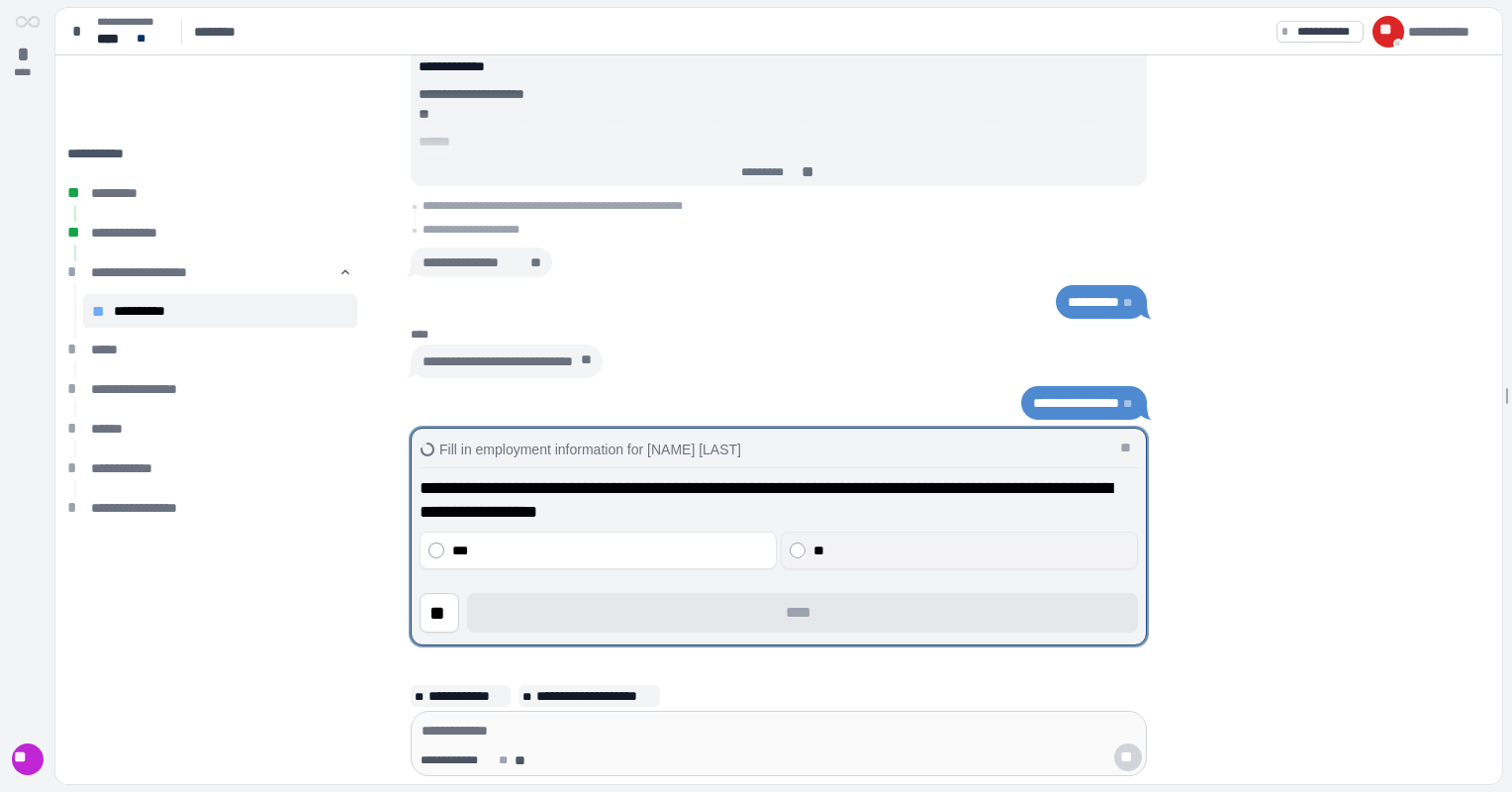 click on "**" at bounding box center [972, 550] 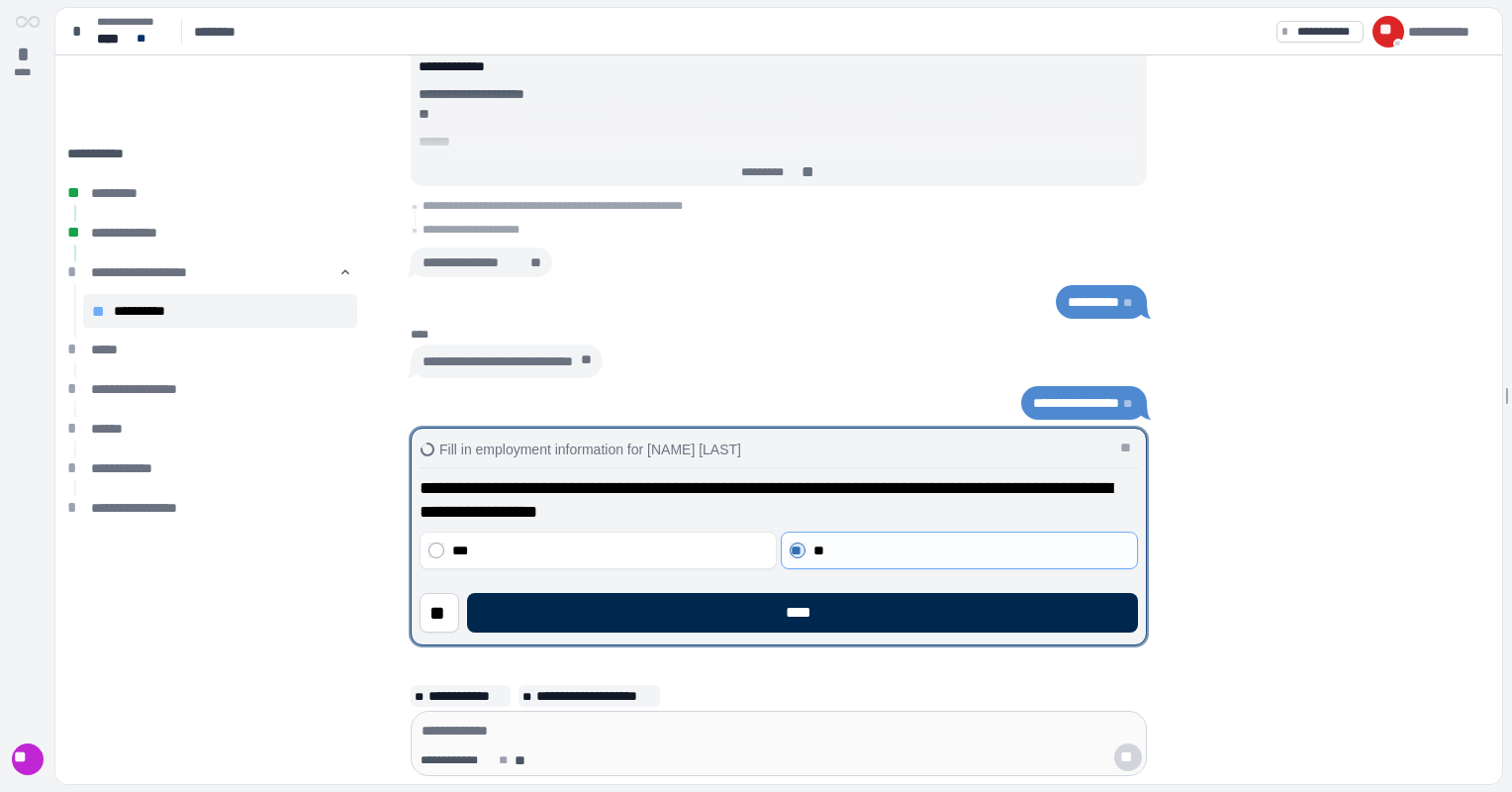 click on "****" at bounding box center [803, 613] 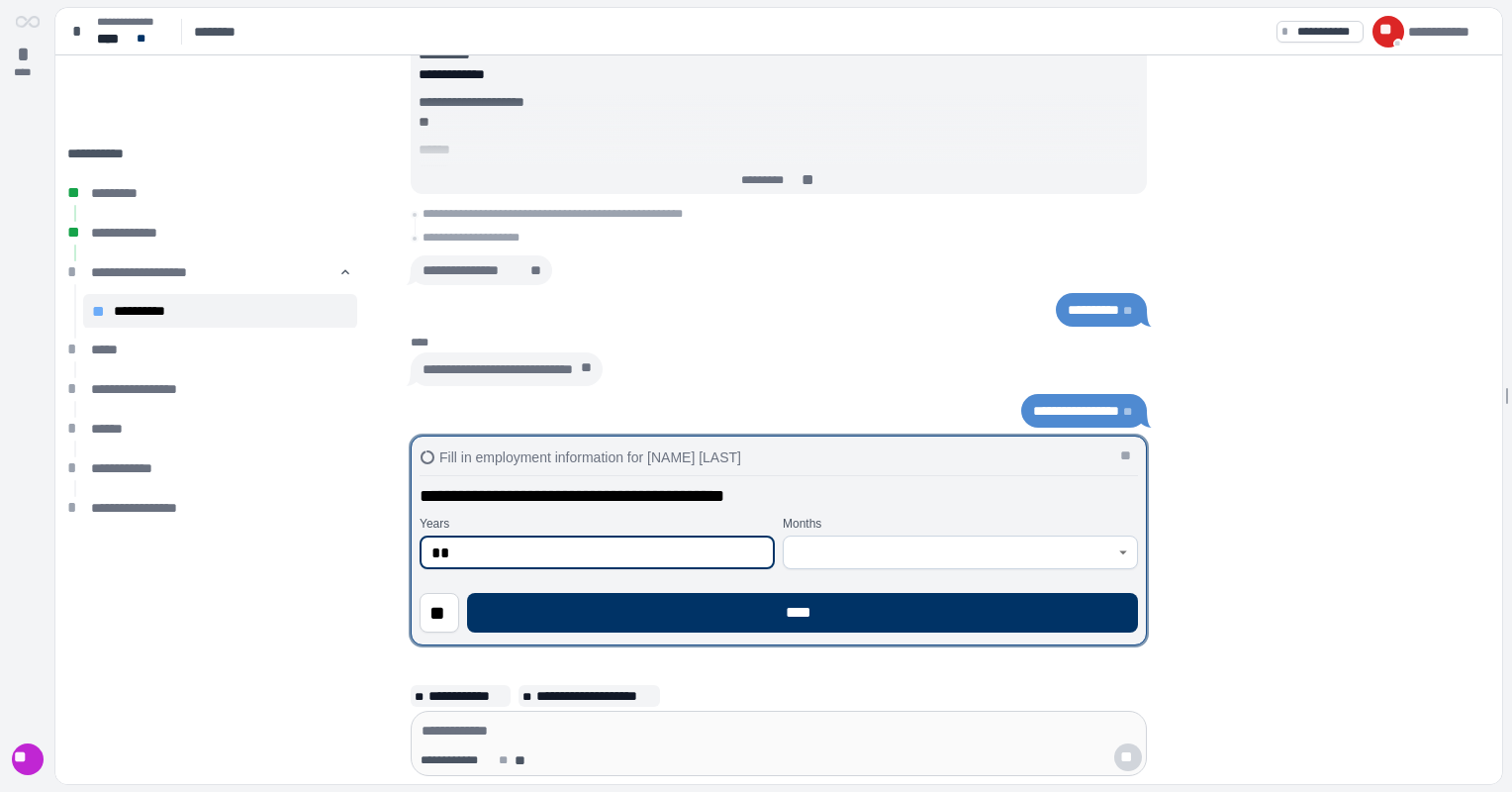 type on "**" 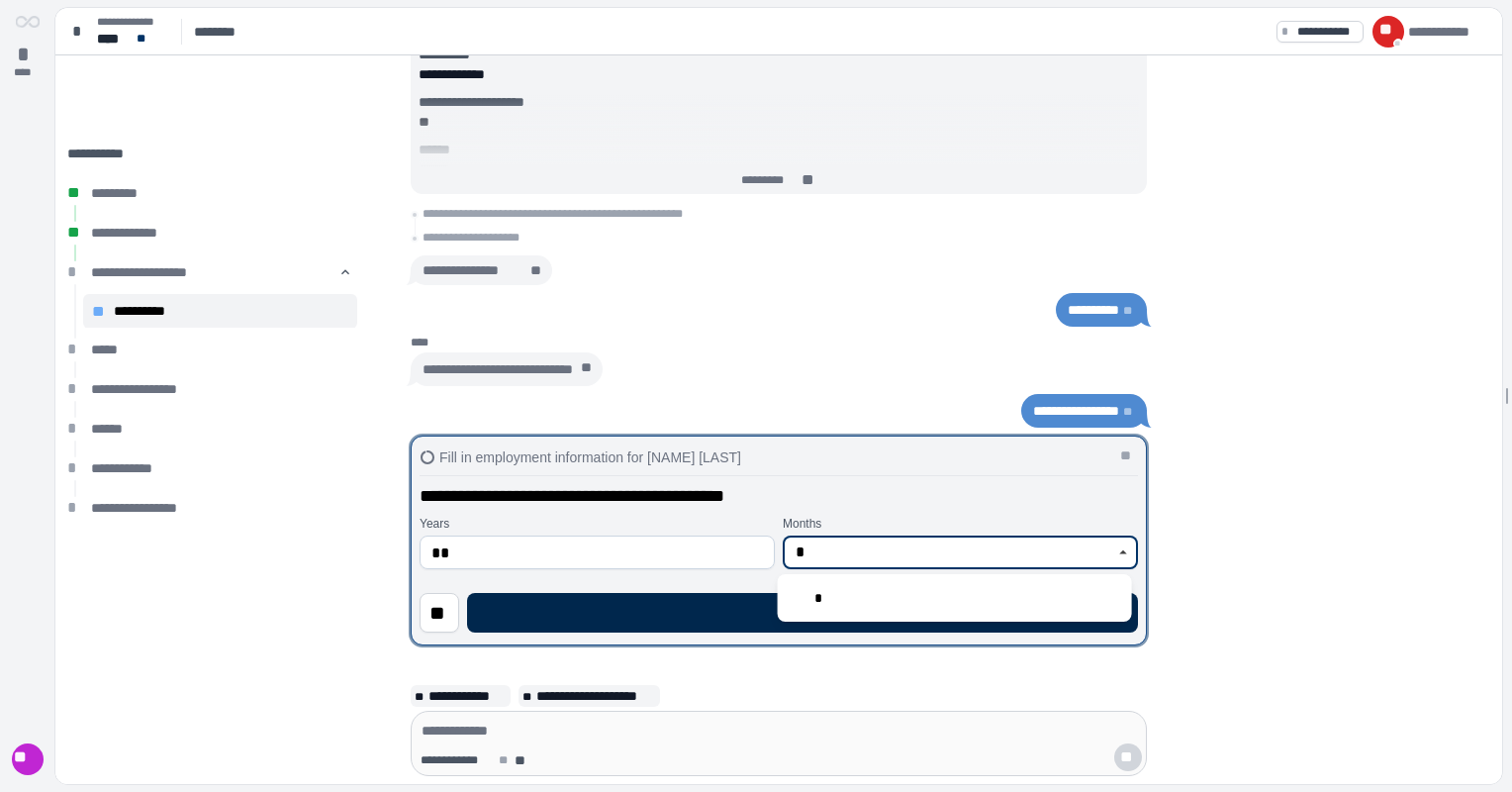 type on "*" 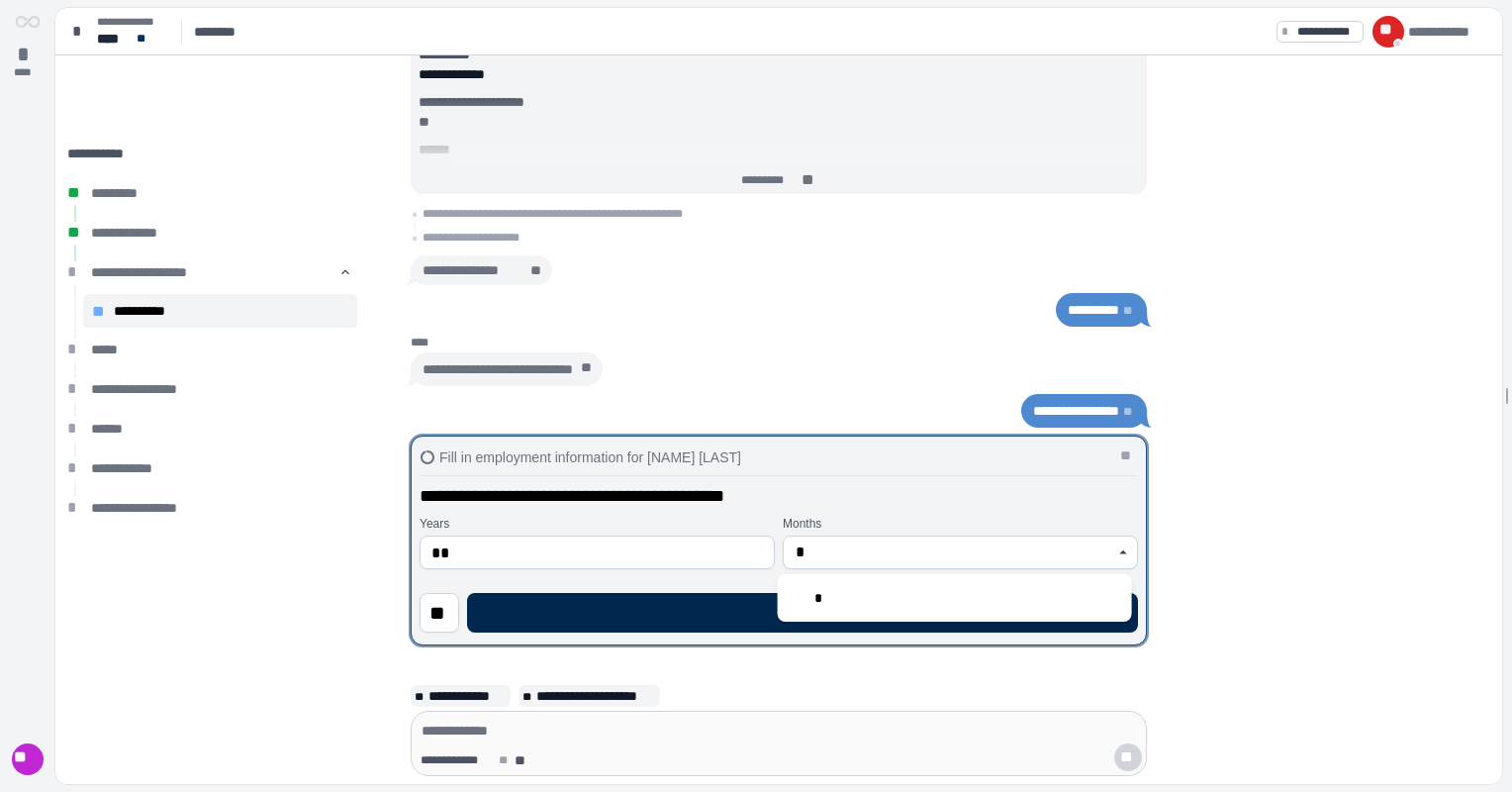 click on "****" at bounding box center (803, 613) 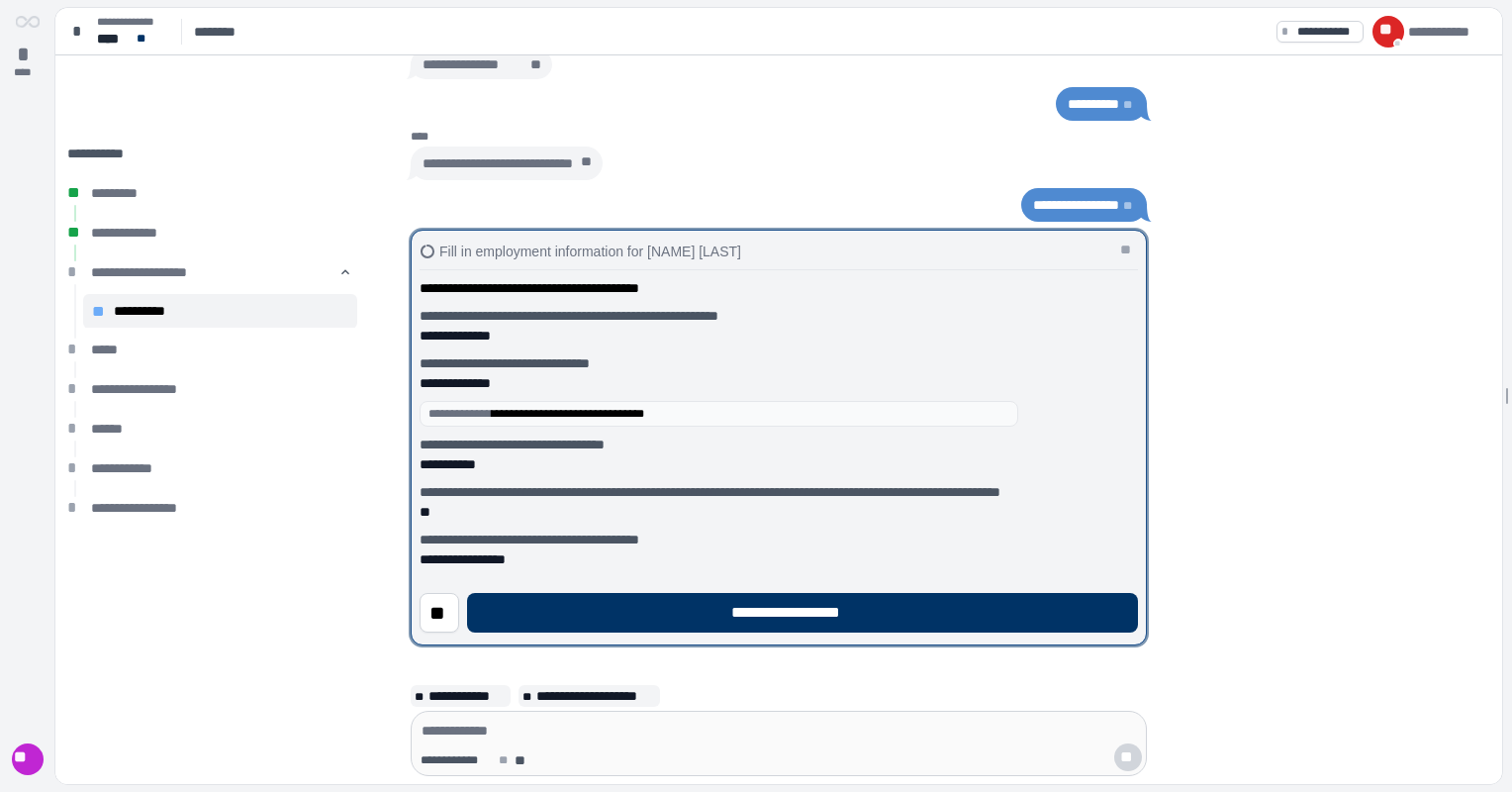 drag, startPoint x: 954, startPoint y: 600, endPoint x: 966, endPoint y: 592, distance: 14.422205 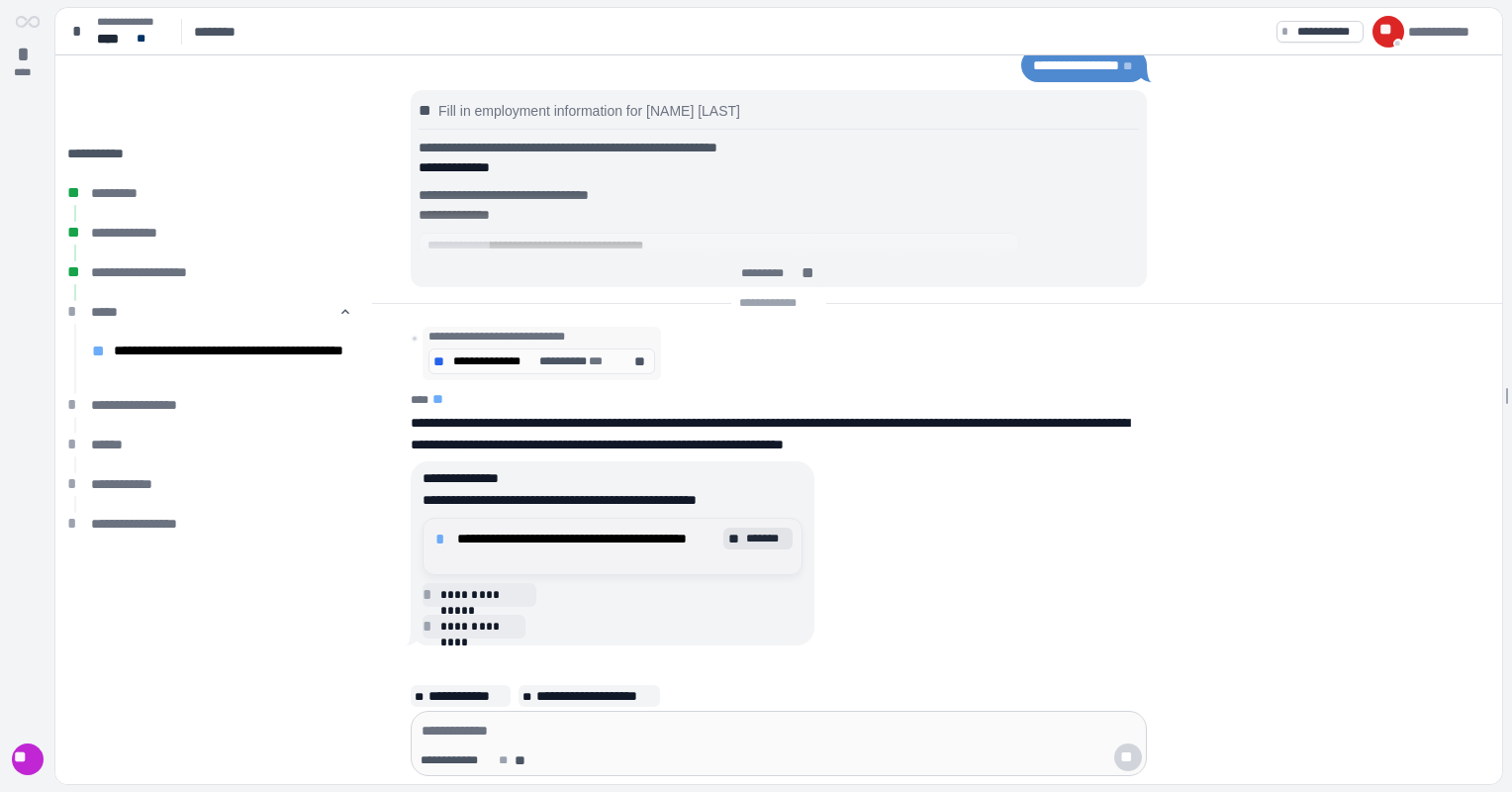 click on "*******" at bounding box center [767, 539] 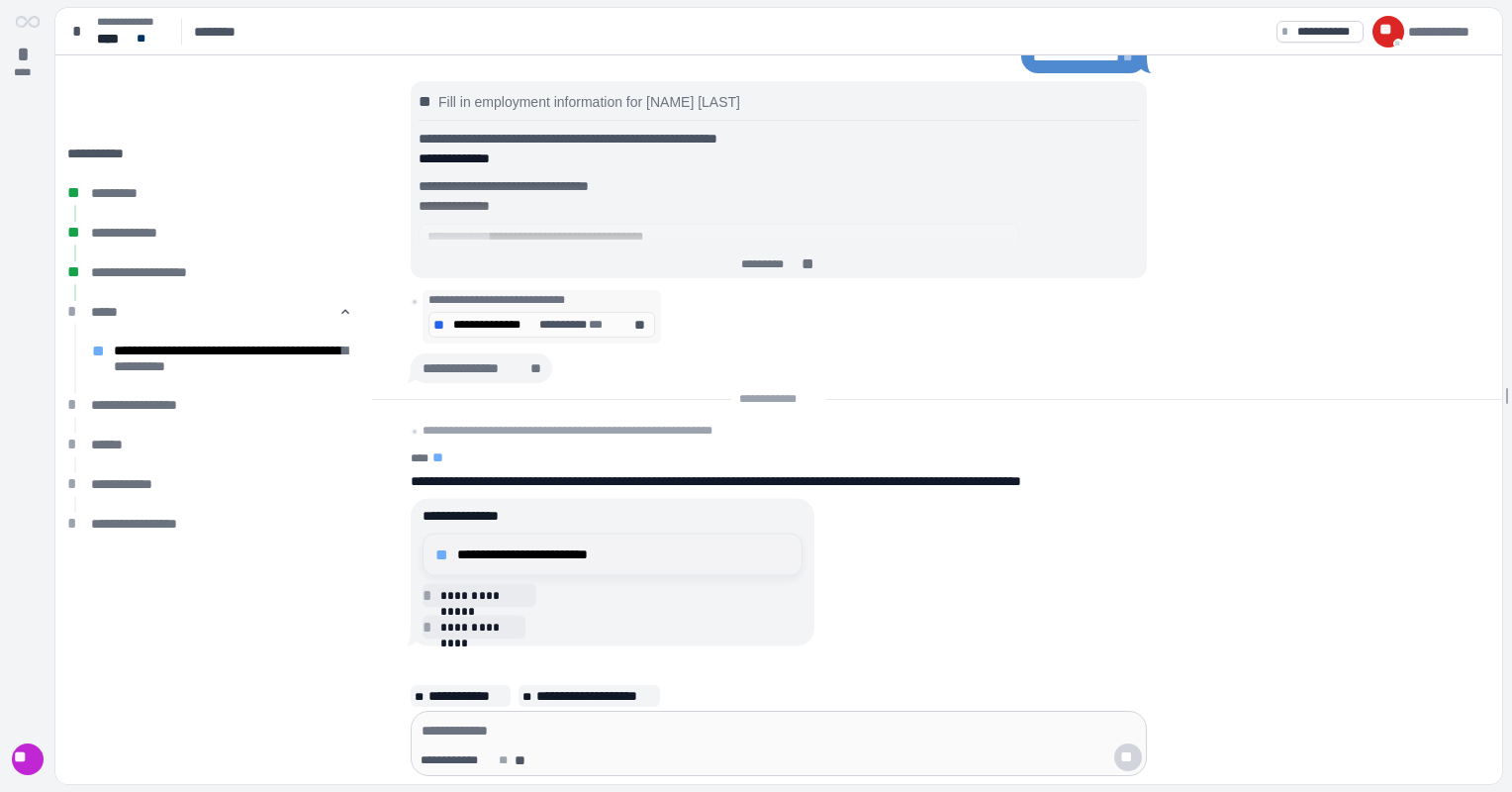 click on "**********" at bounding box center [623, 554] 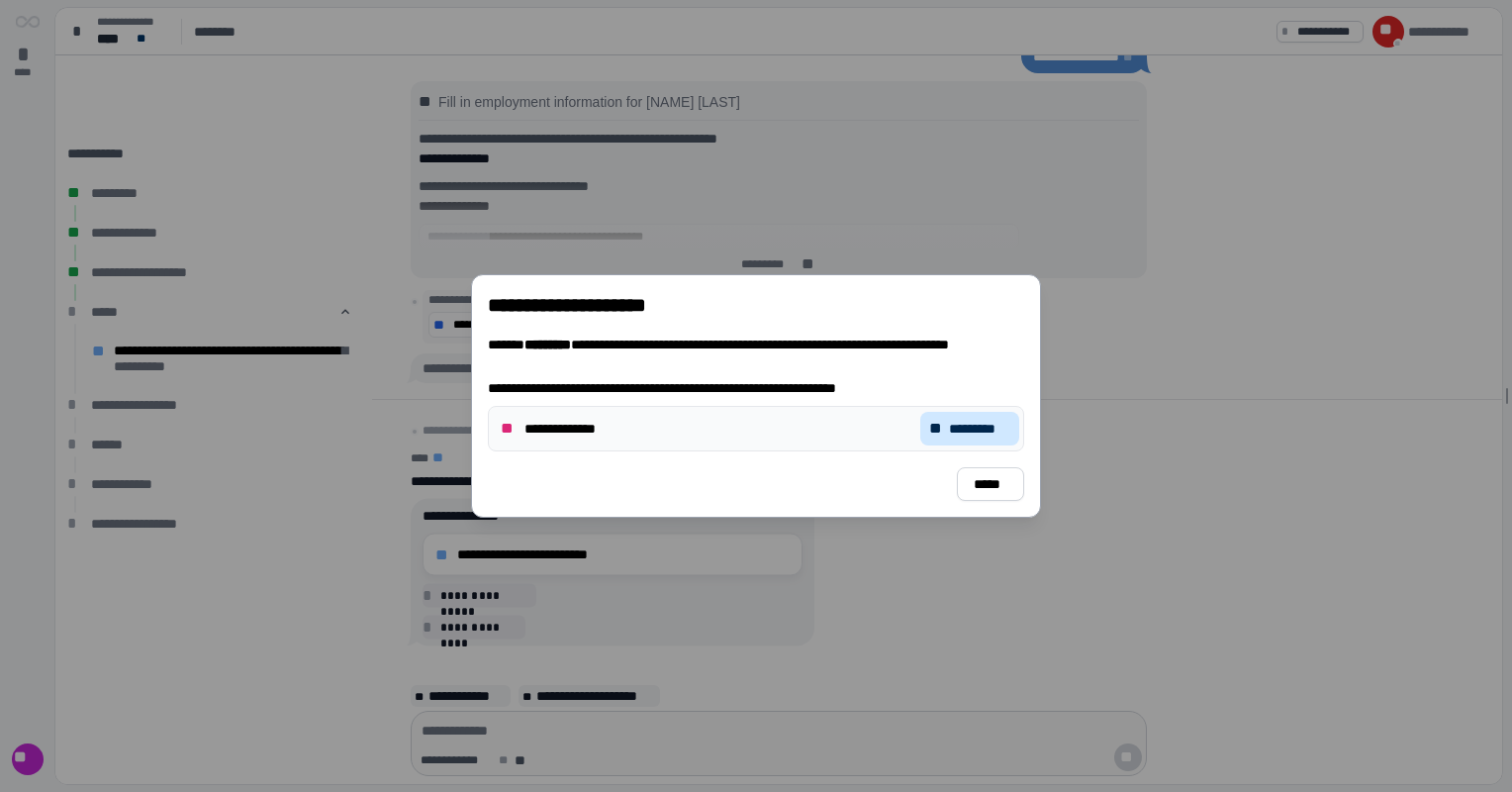 click on "*********" at bounding box center [980, 429] 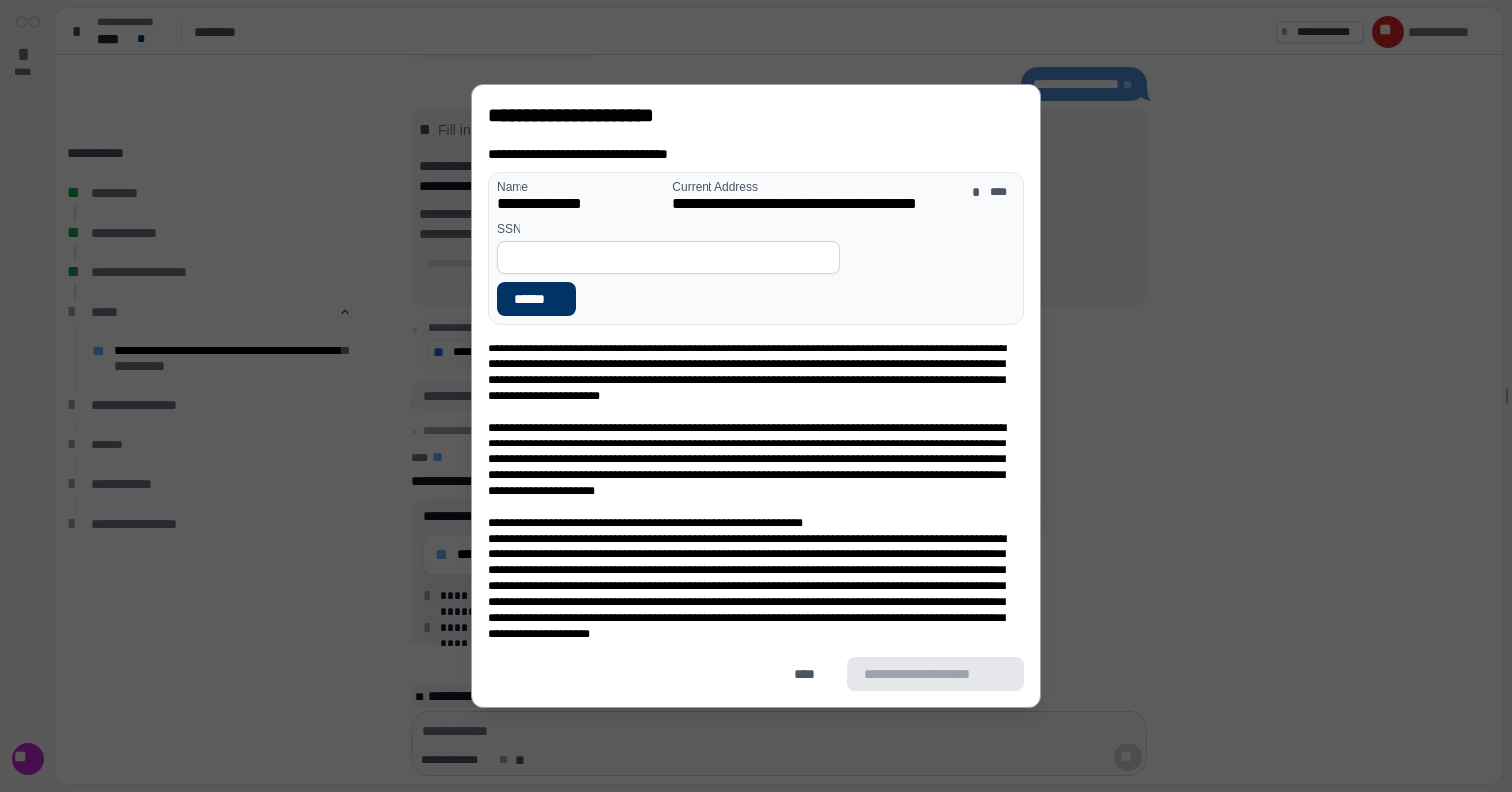 click at bounding box center (668, 257) 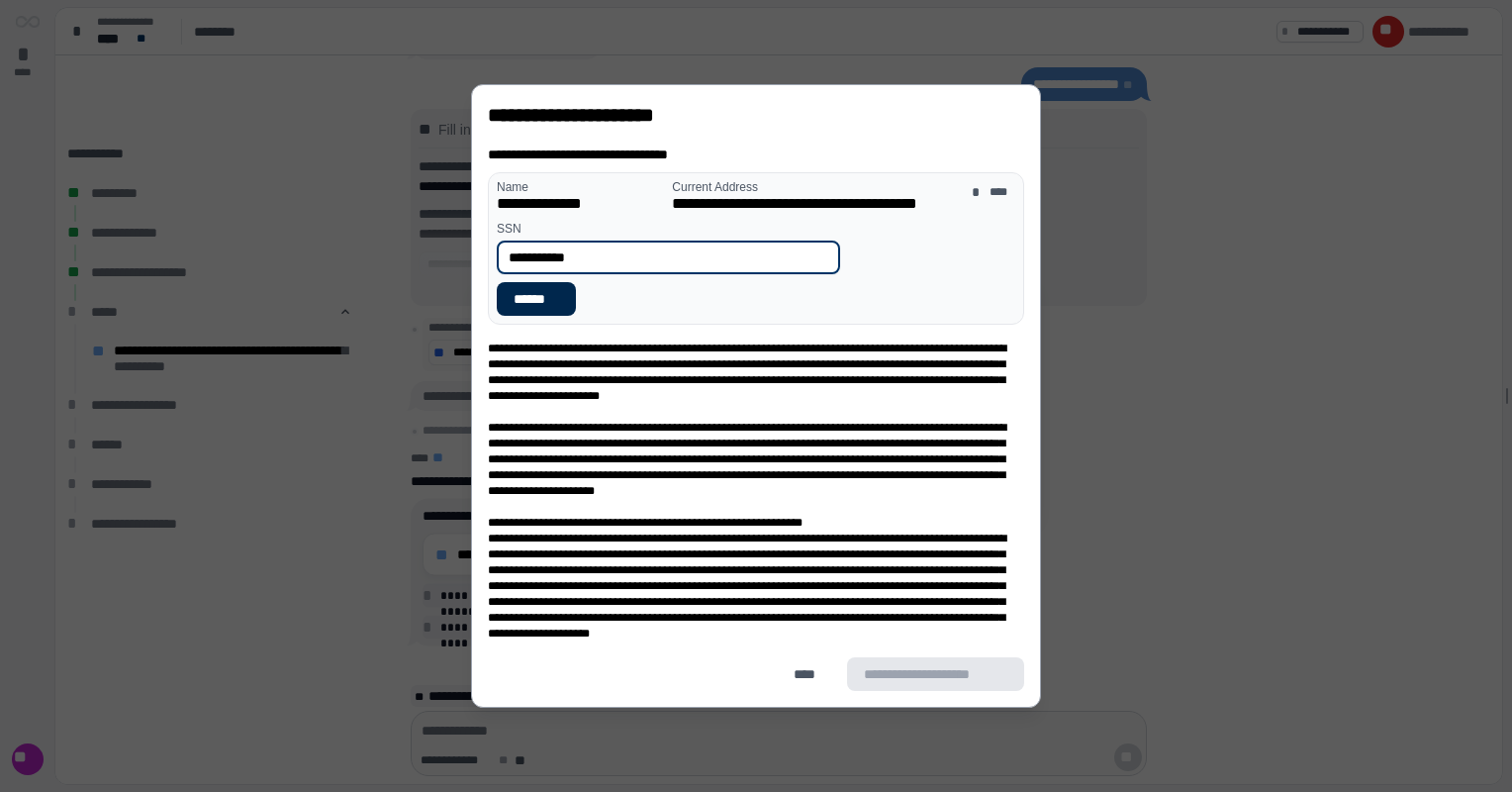 type on "**********" 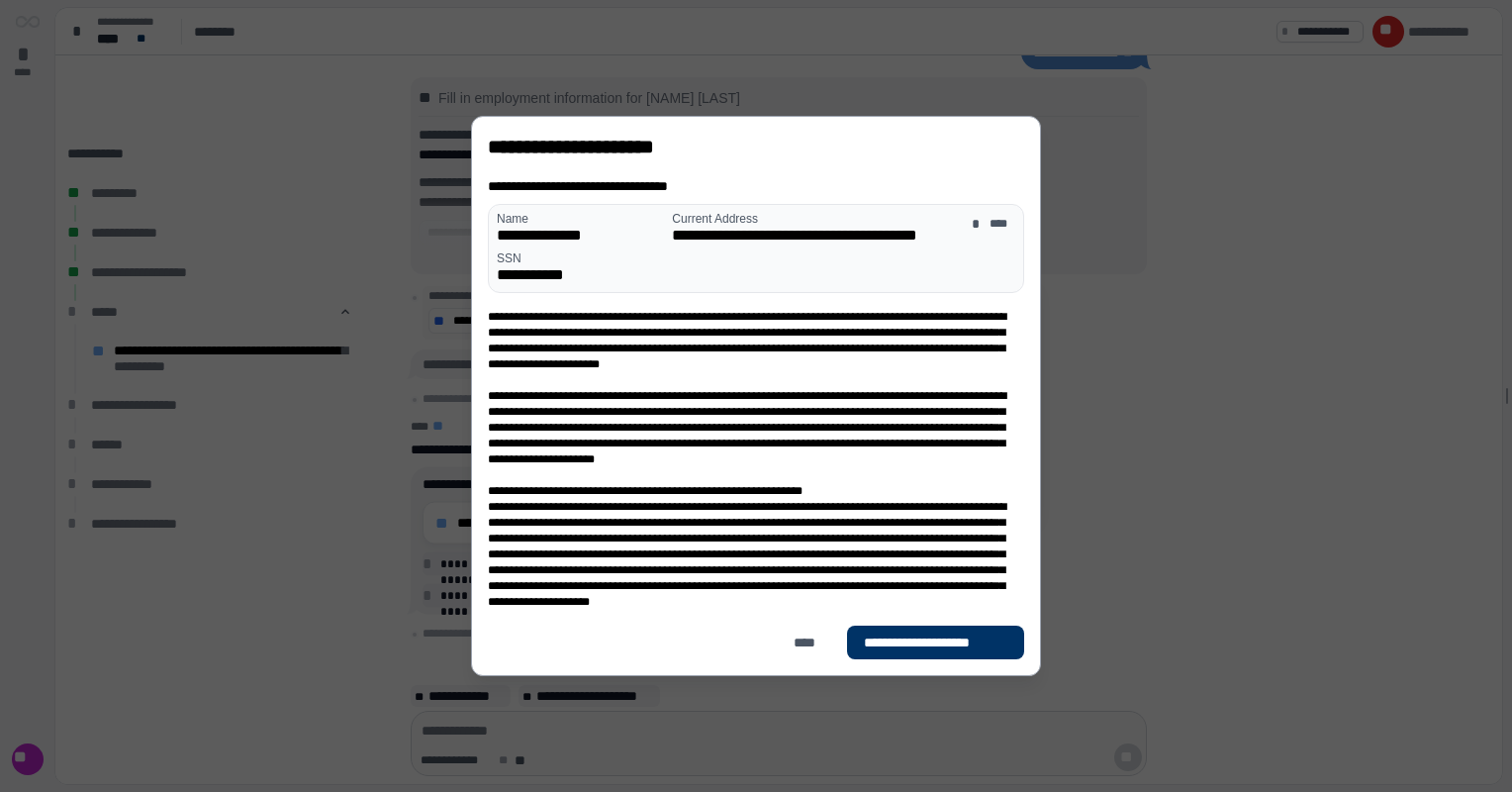 click on "**********" at bounding box center [935, 643] 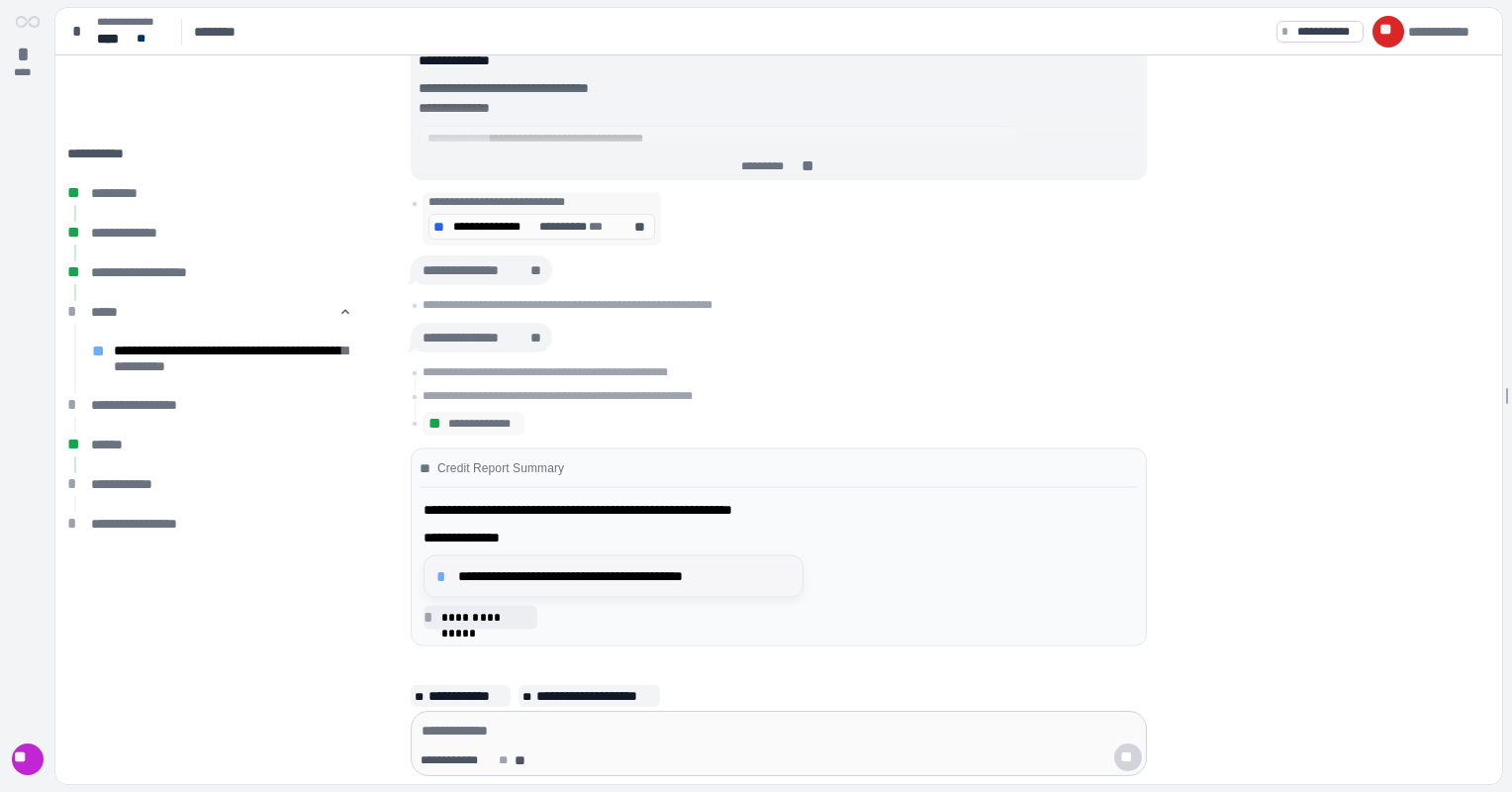 click on "**********" at bounding box center [624, 576] 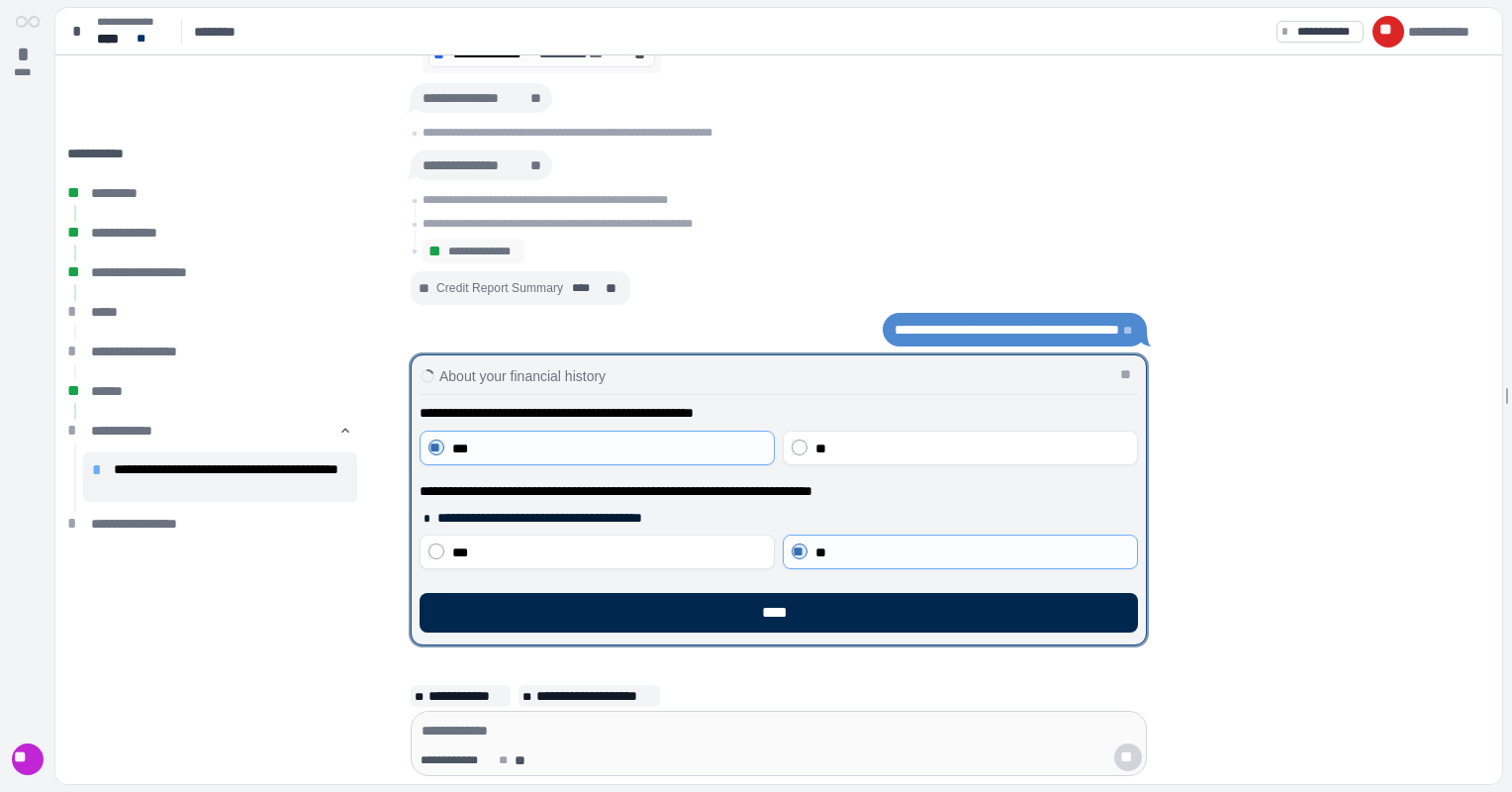 click on "****" at bounding box center (779, 613) 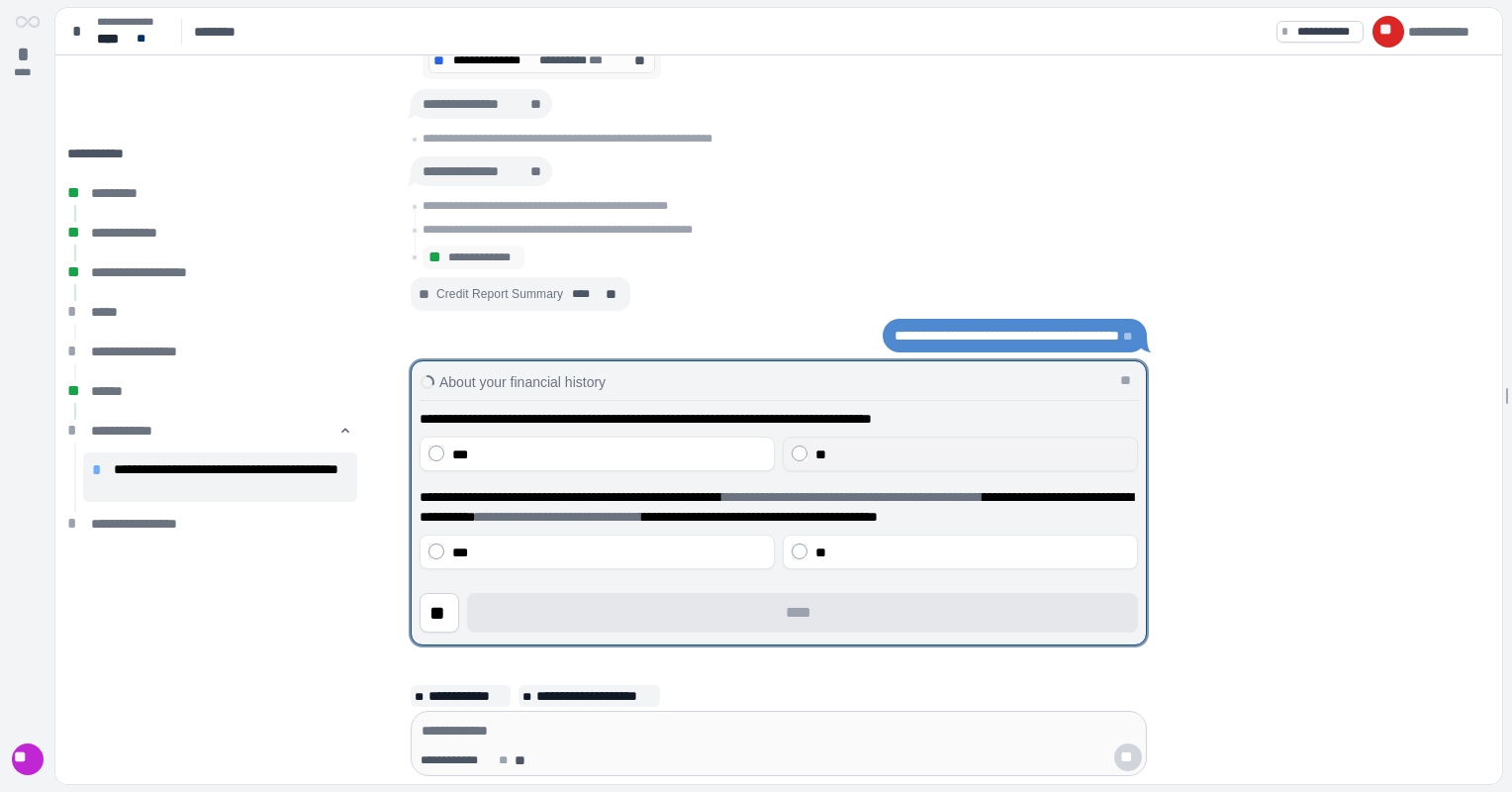 click on "**" at bounding box center [972, 454] 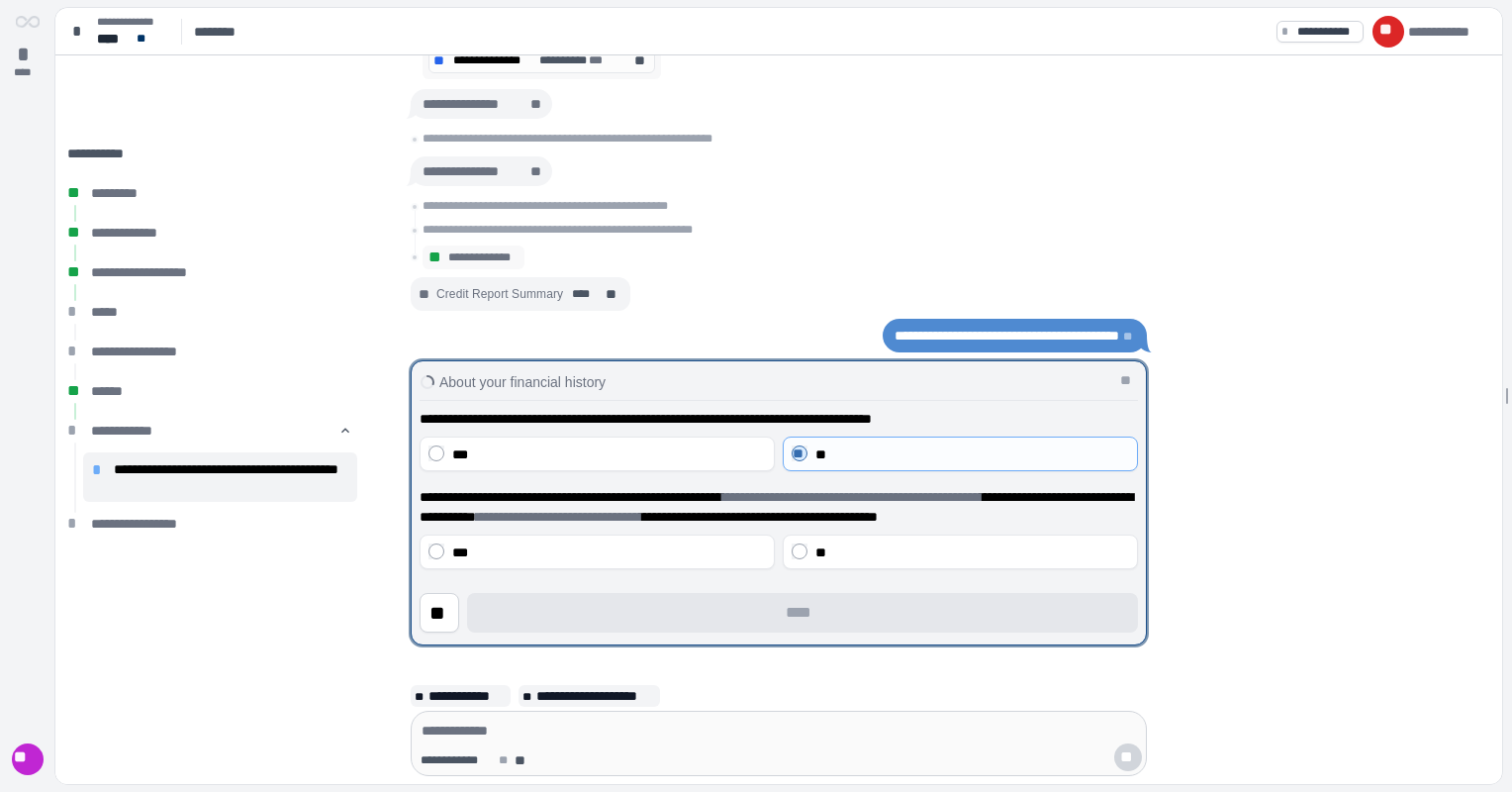 drag, startPoint x: 898, startPoint y: 554, endPoint x: 908, endPoint y: 578, distance: 26 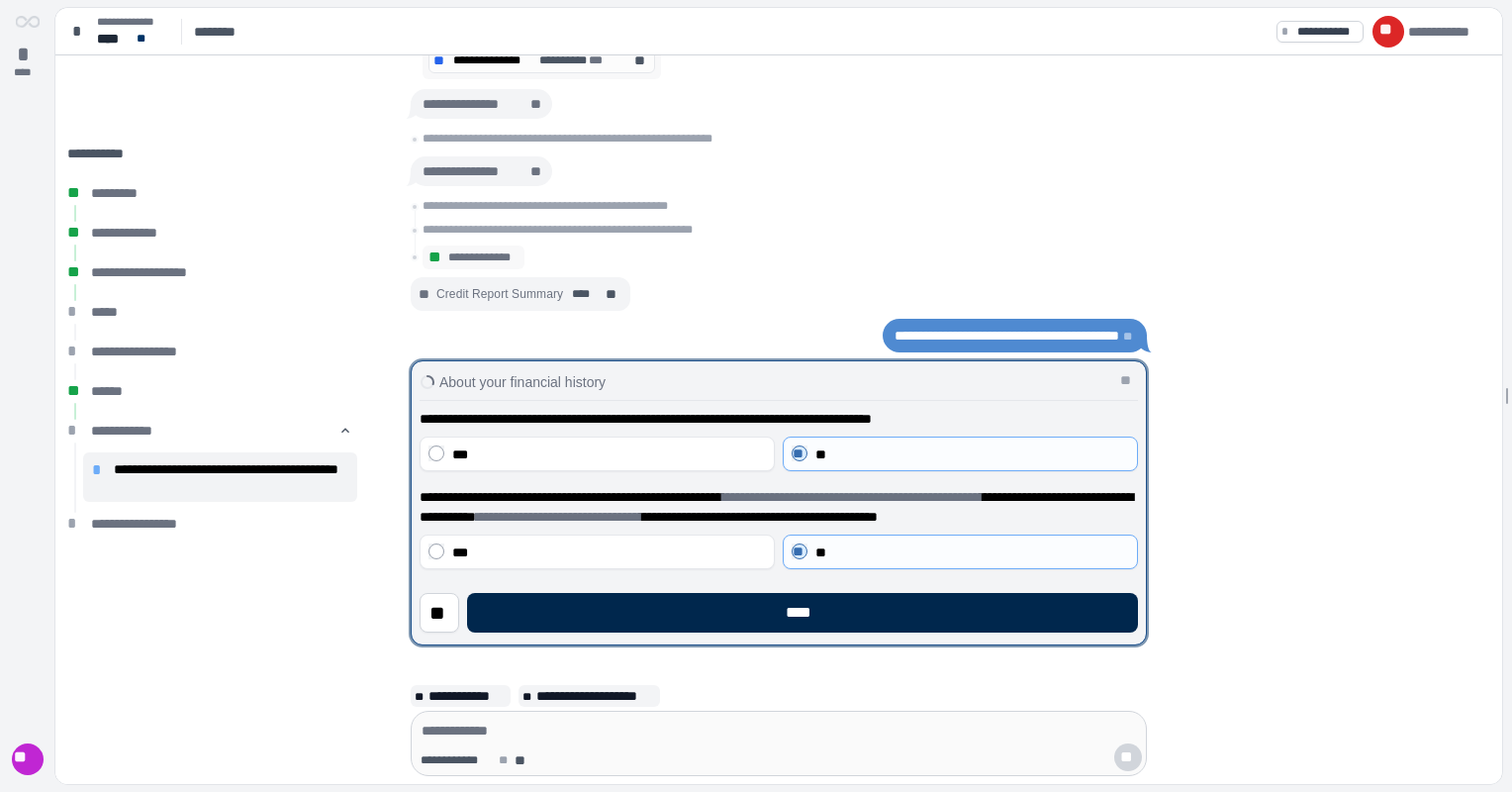 click on "****" at bounding box center [803, 613] 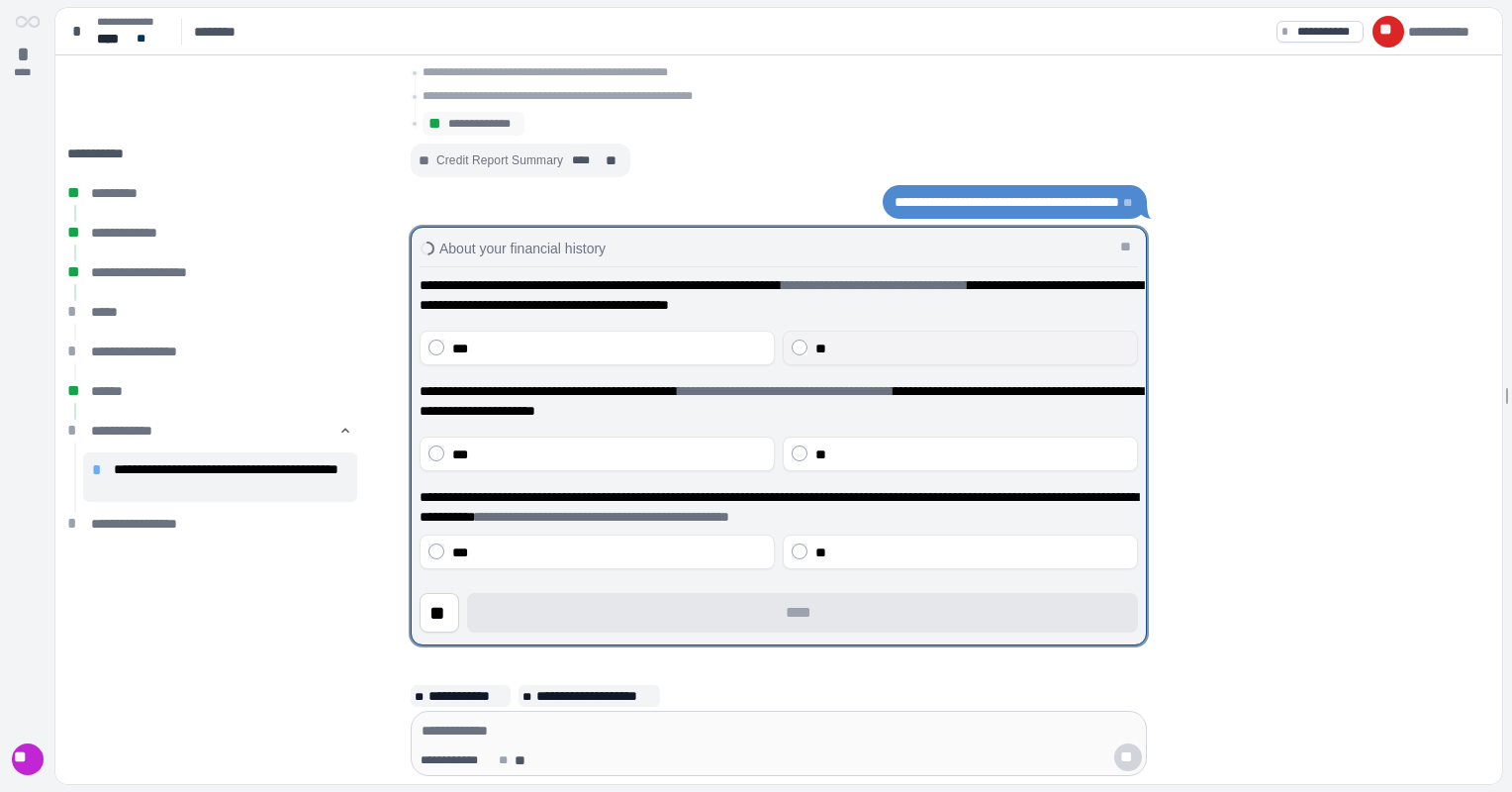 click on "**" at bounding box center (972, 348) 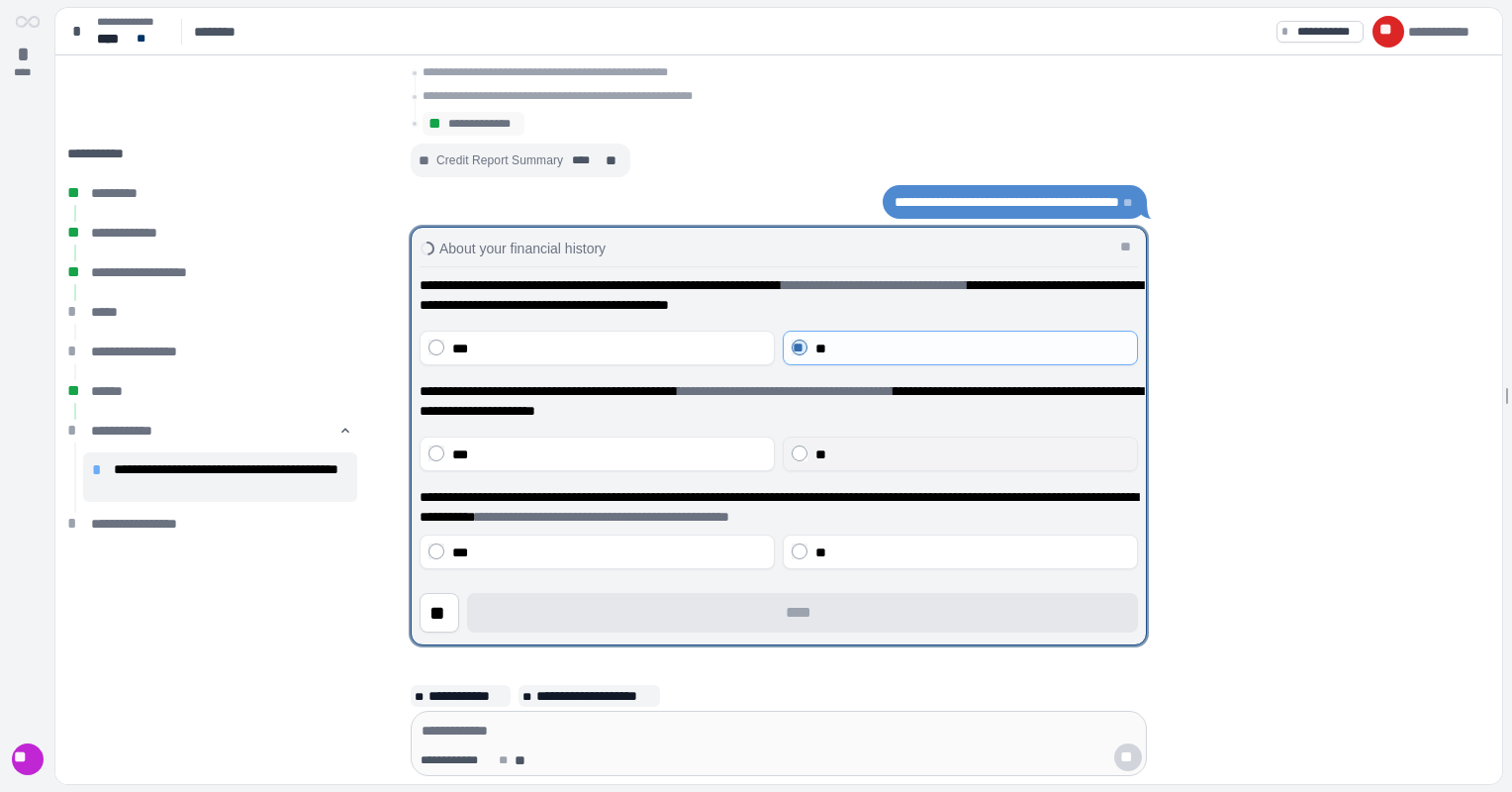 click on "**" at bounding box center (972, 454) 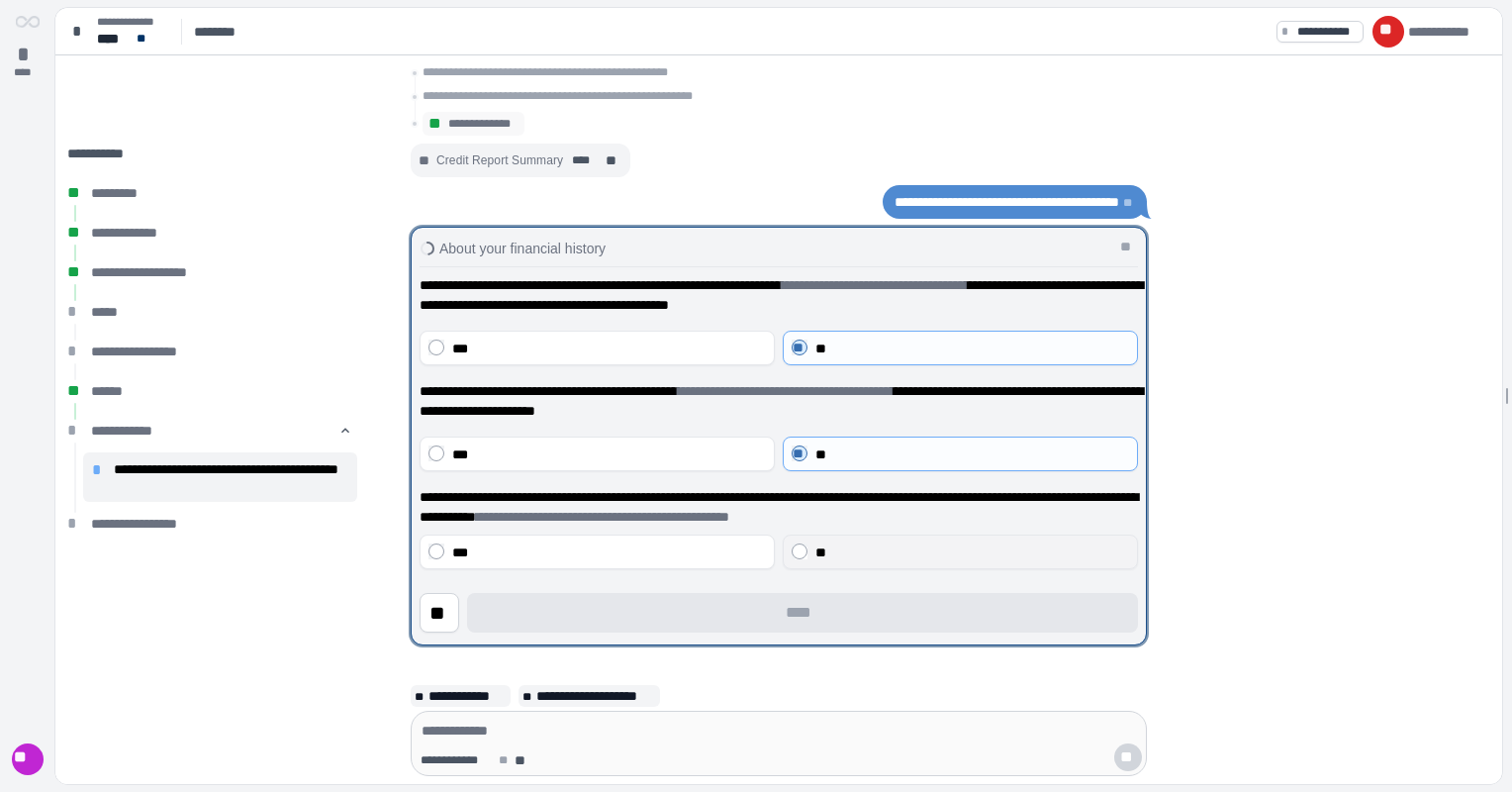 drag, startPoint x: 997, startPoint y: 546, endPoint x: 993, endPoint y: 582, distance: 36.221541 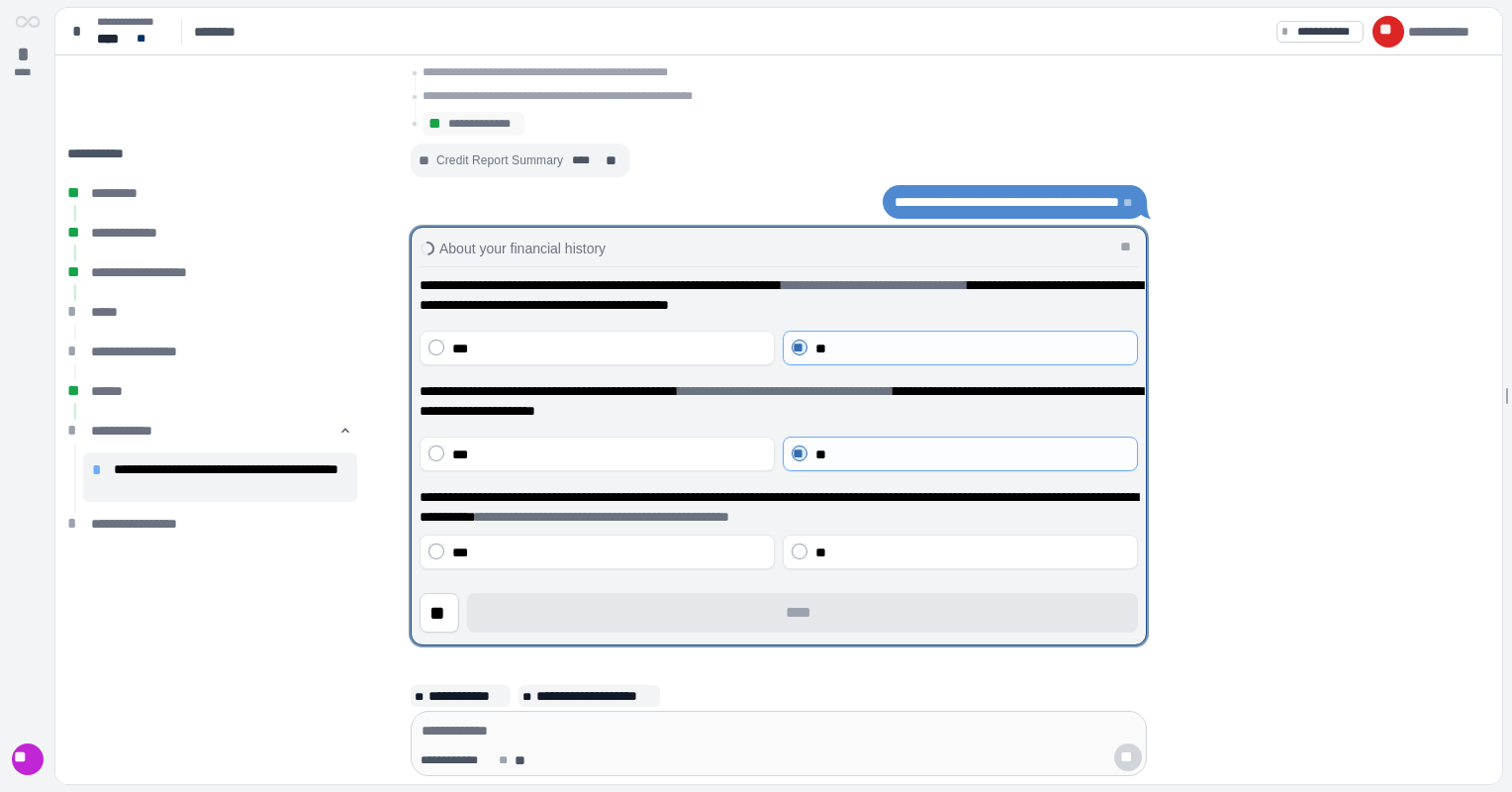 click on "**" at bounding box center (972, 552) 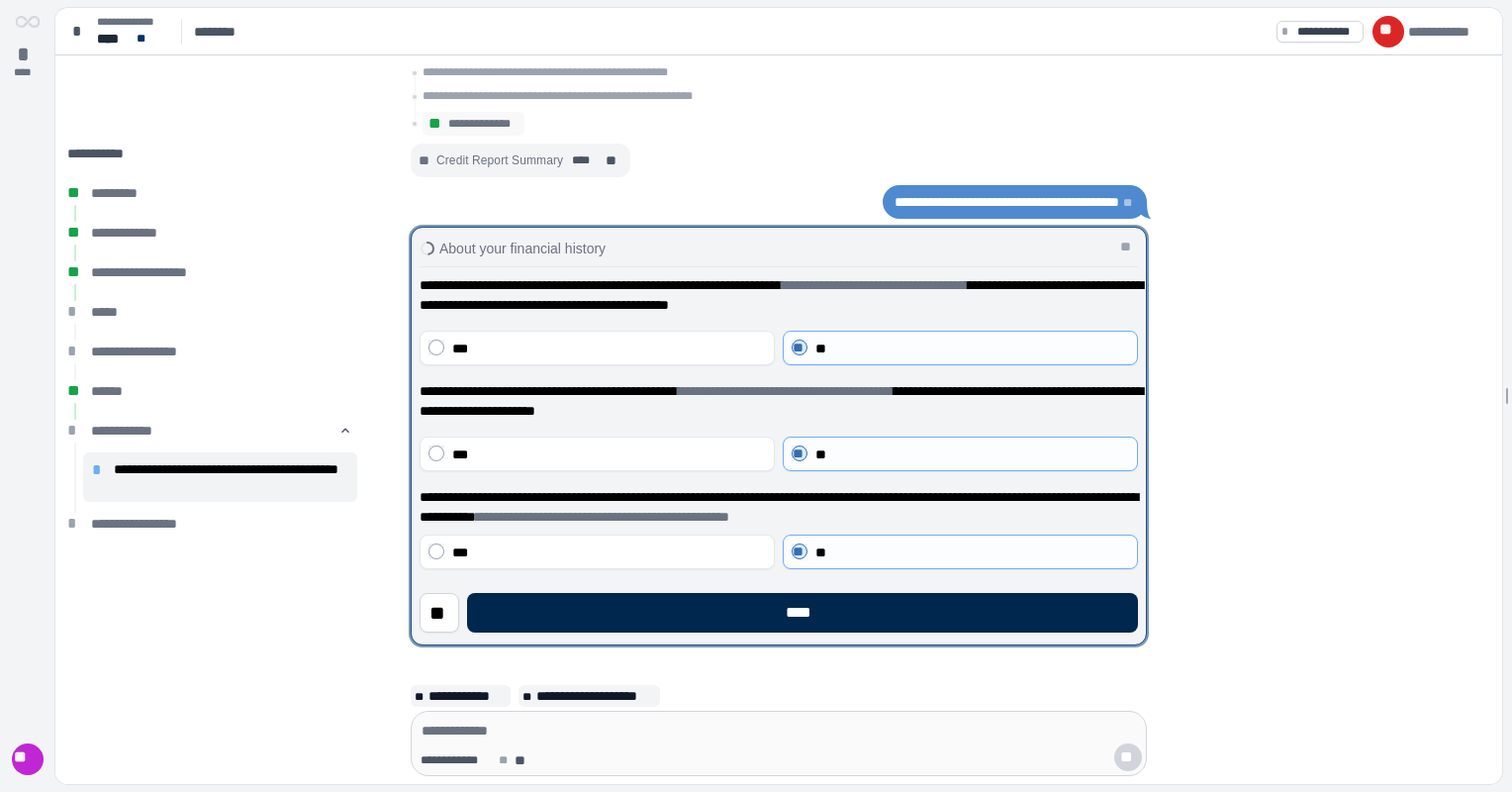 click on "****" at bounding box center (803, 613) 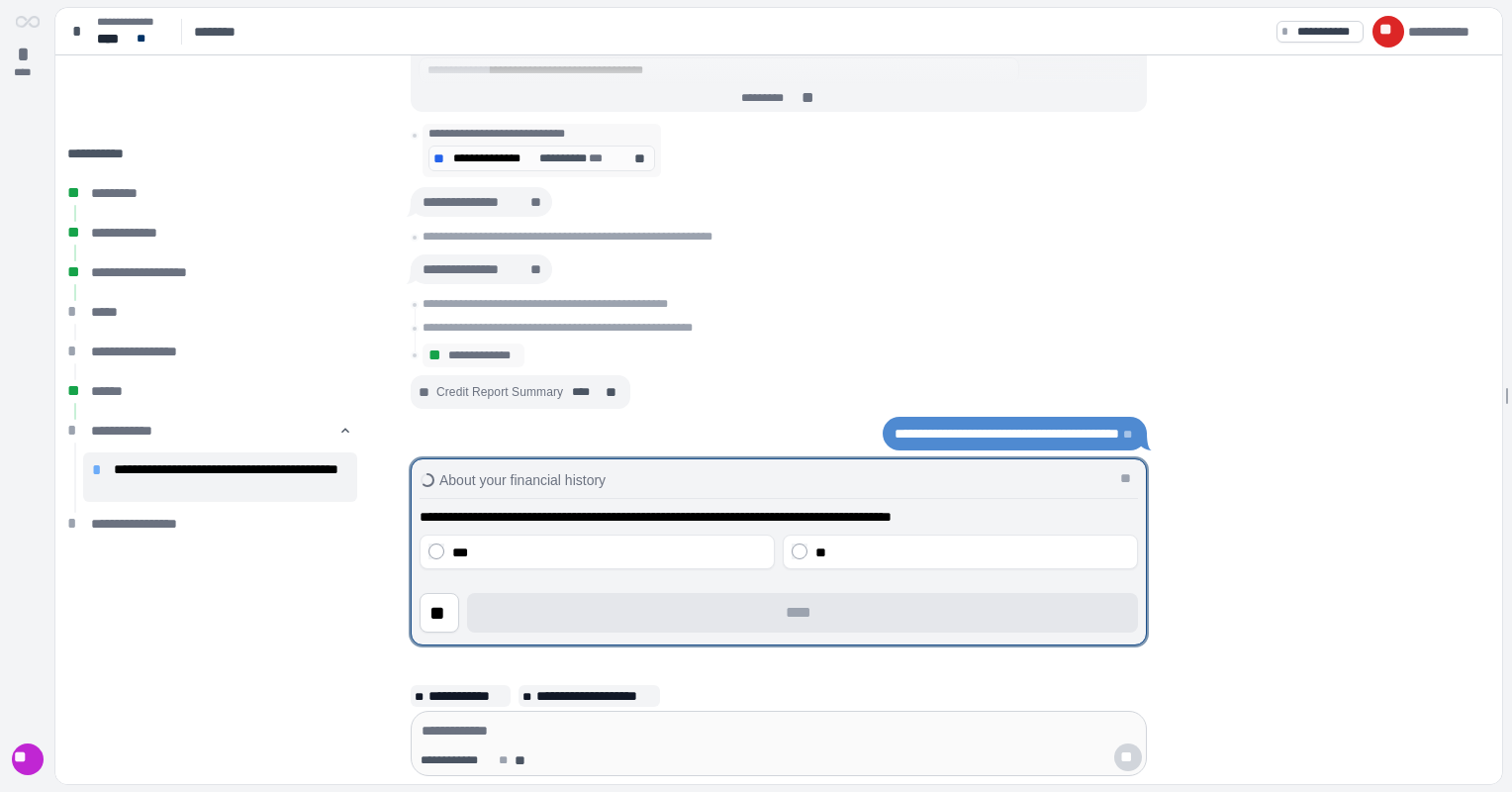 click on "**" at bounding box center [960, 551] 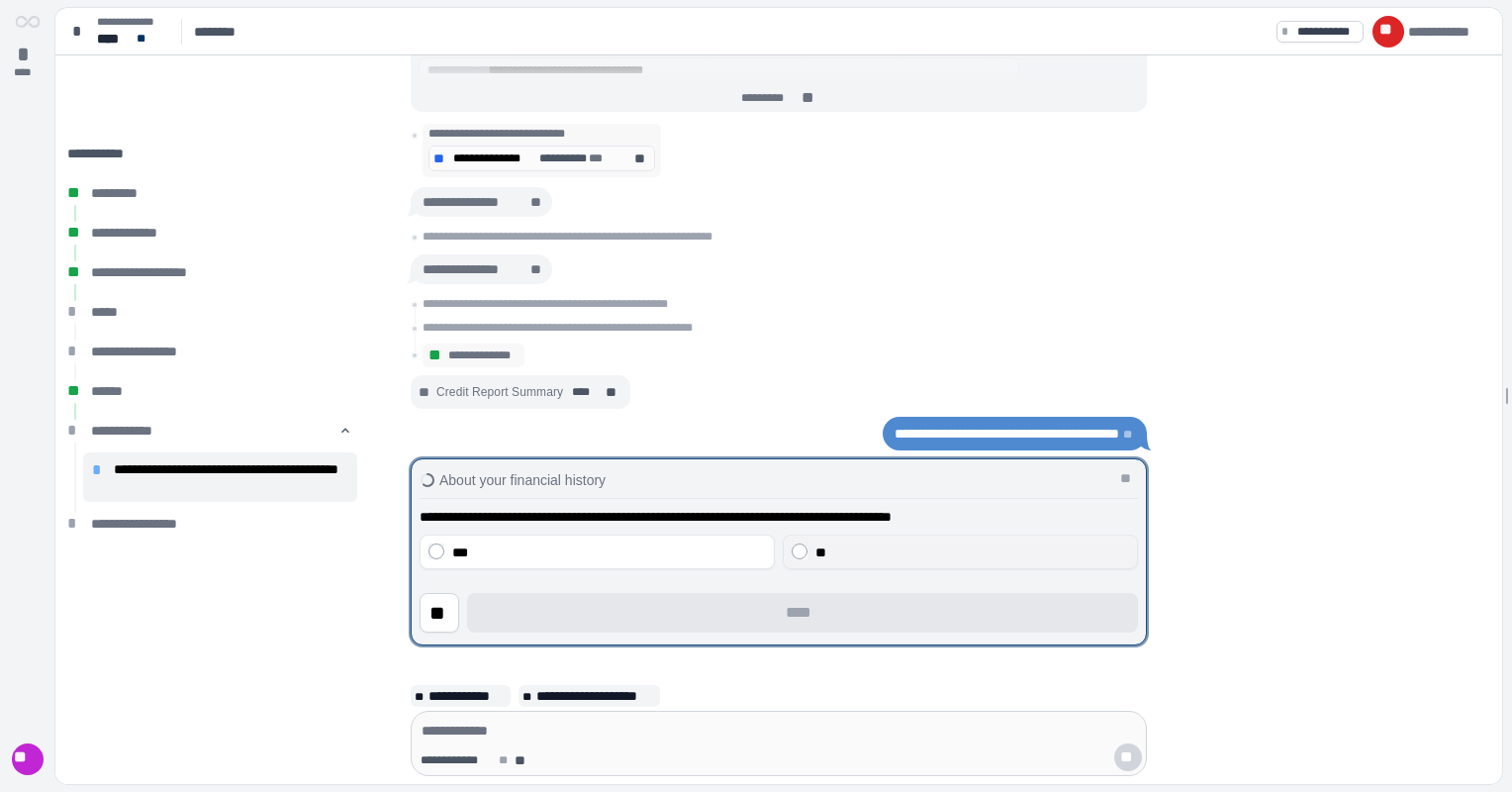 click on "**" at bounding box center (972, 552) 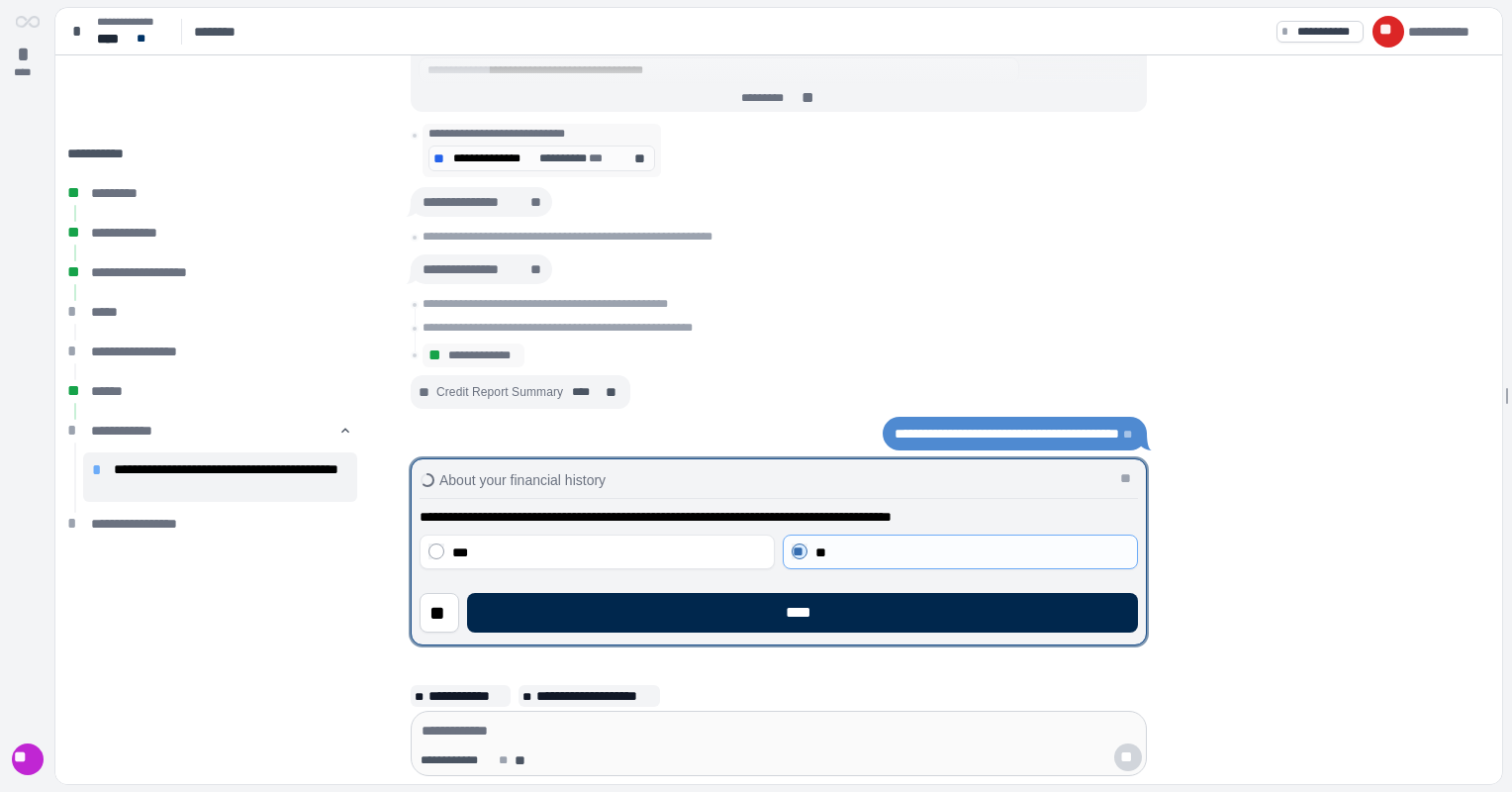 click on "****" at bounding box center (803, 613) 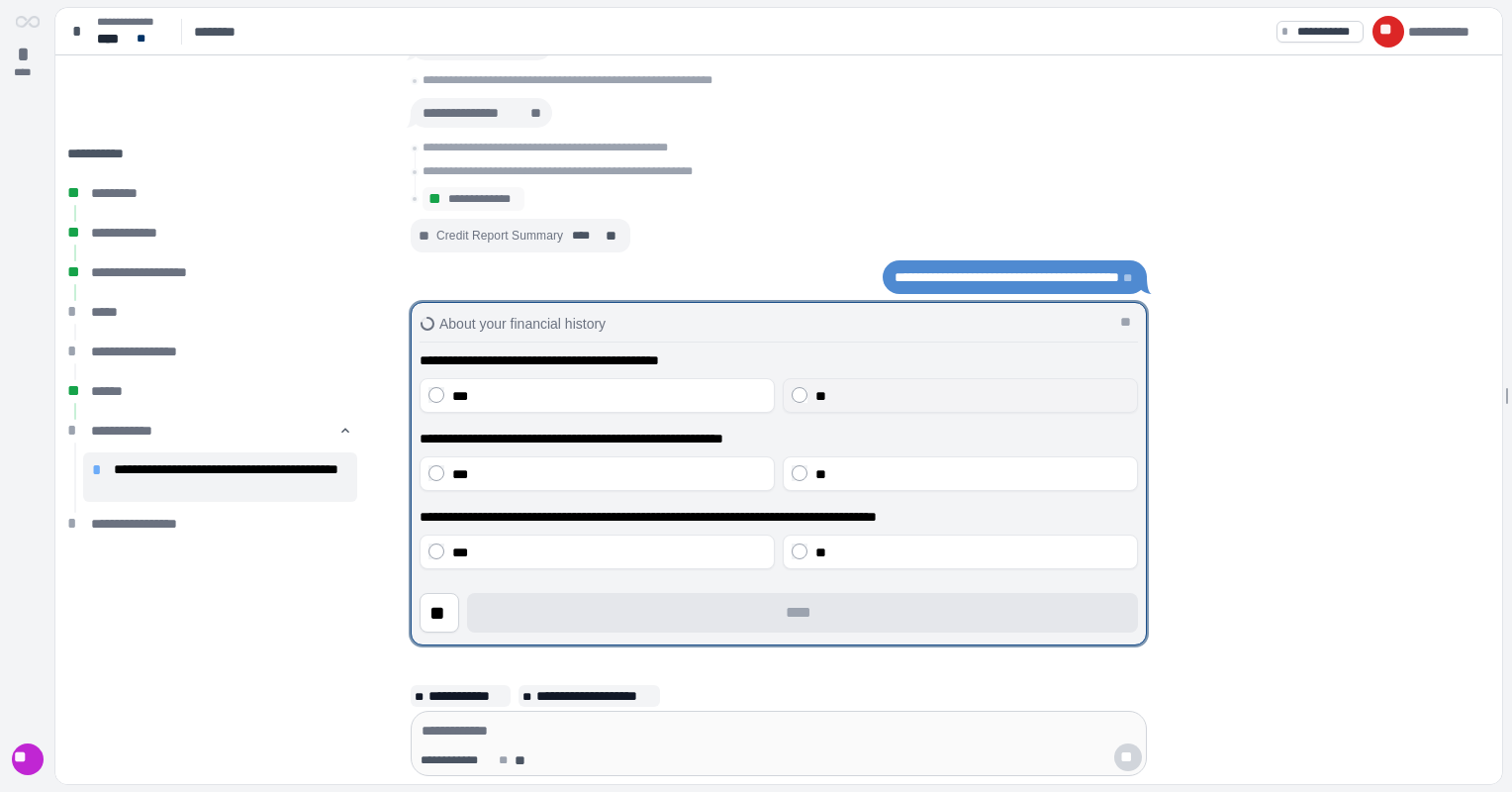 drag, startPoint x: 880, startPoint y: 388, endPoint x: 876, endPoint y: 398, distance: 10.77033 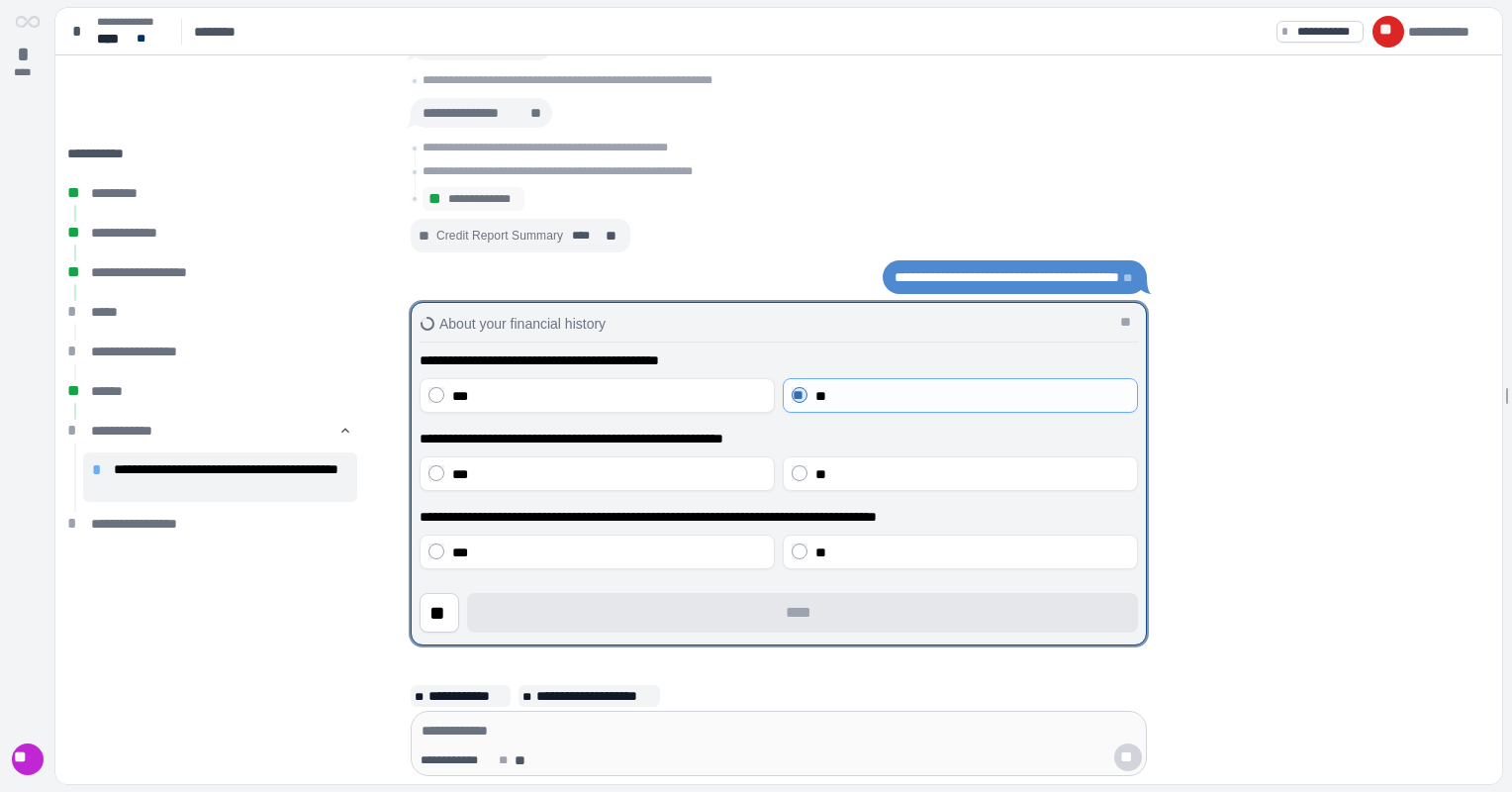 drag, startPoint x: 882, startPoint y: 475, endPoint x: 885, endPoint y: 504, distance: 29.15476 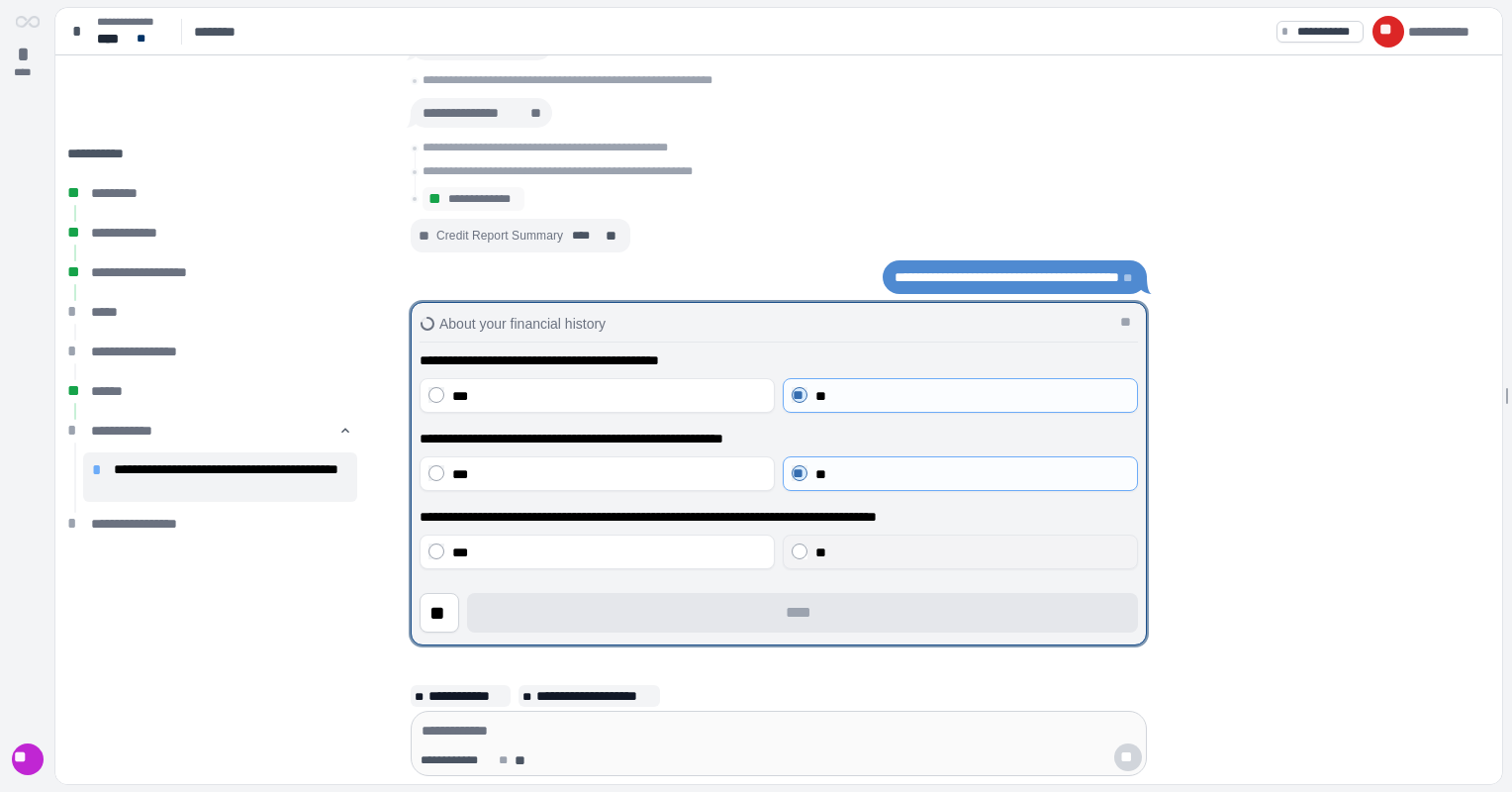 click on "**" at bounding box center [960, 551] 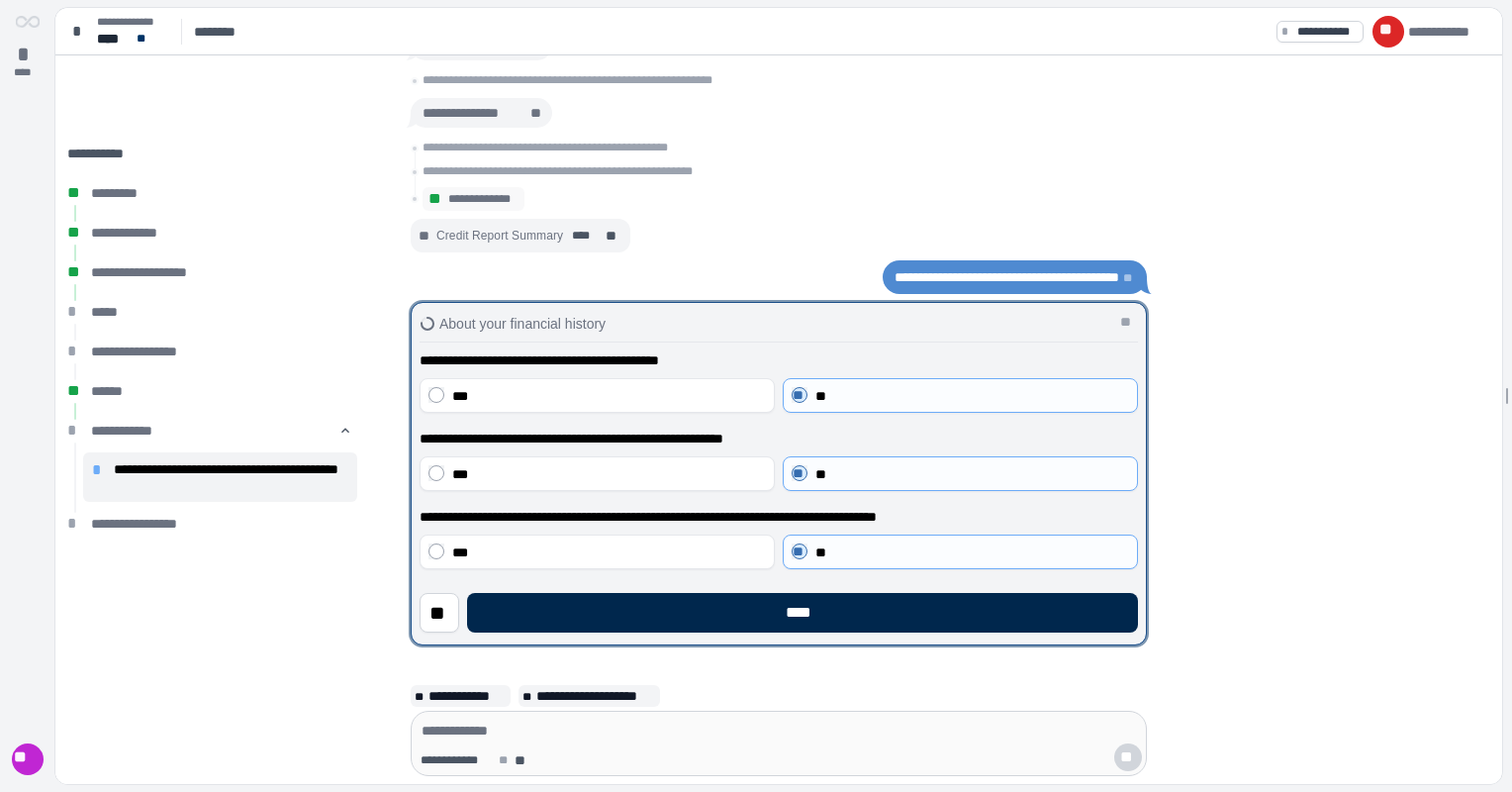 click on "****" at bounding box center [803, 613] 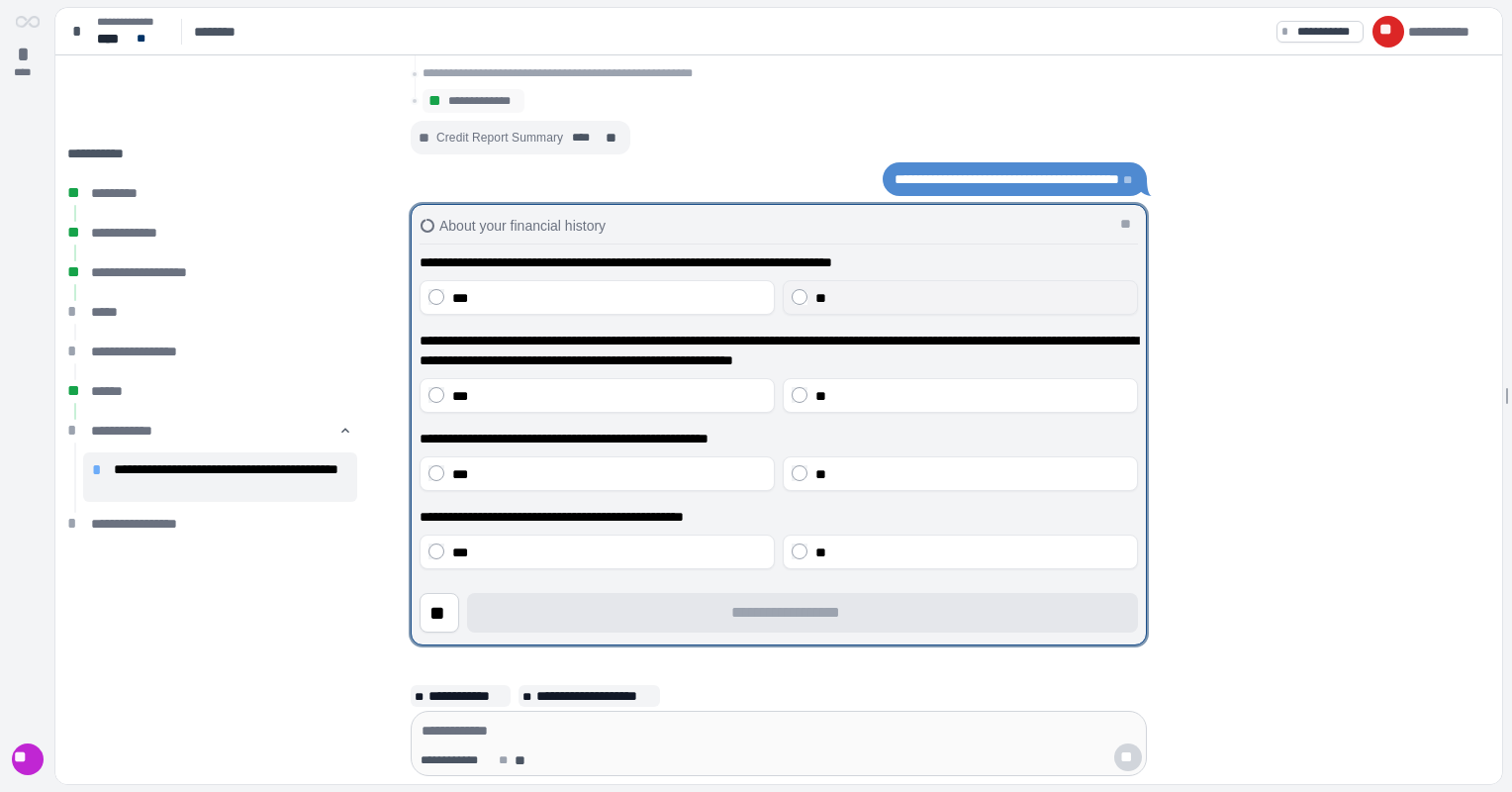 click on "**" at bounding box center [972, 298] 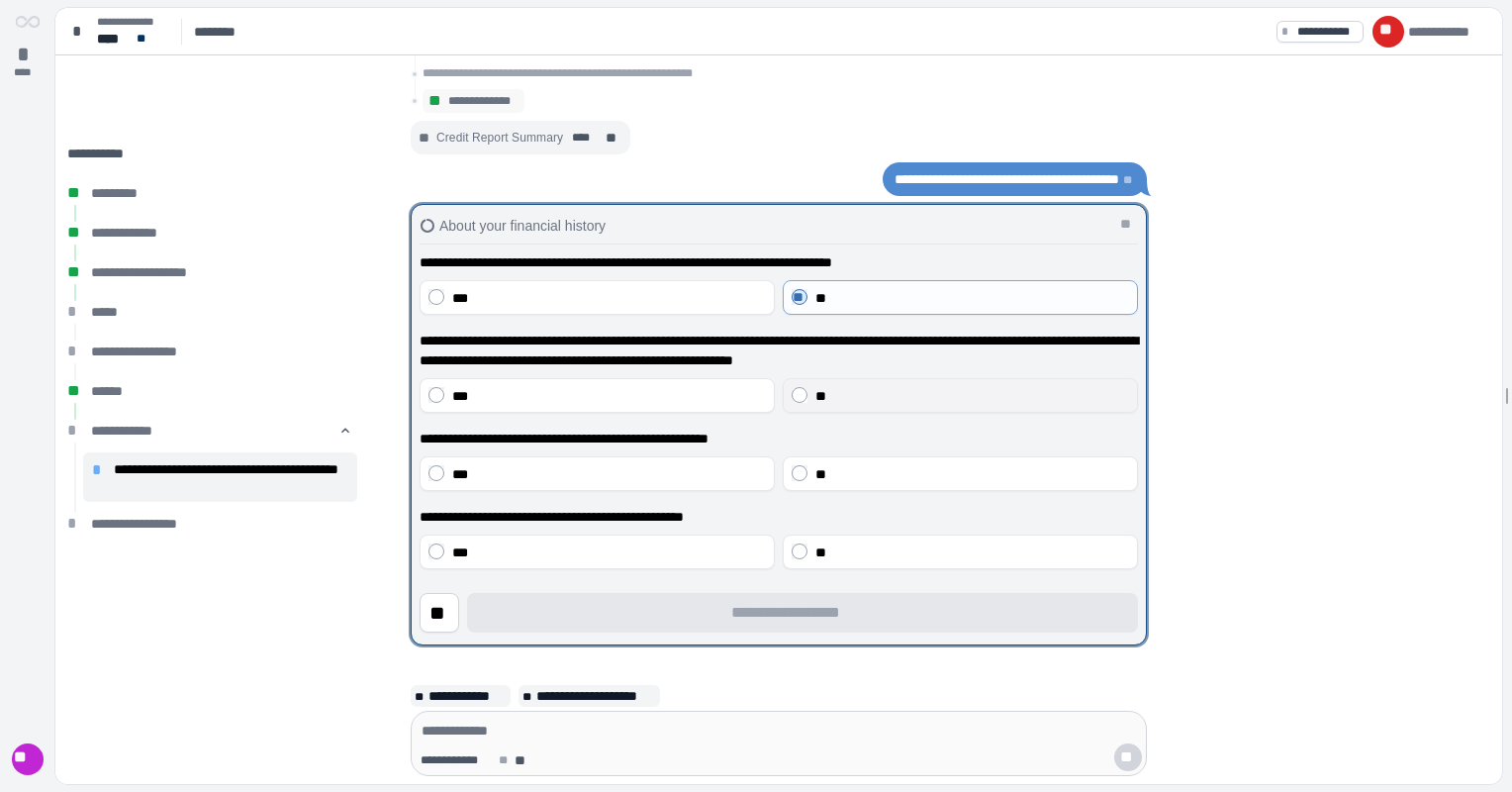 click on "**" at bounding box center [972, 396] 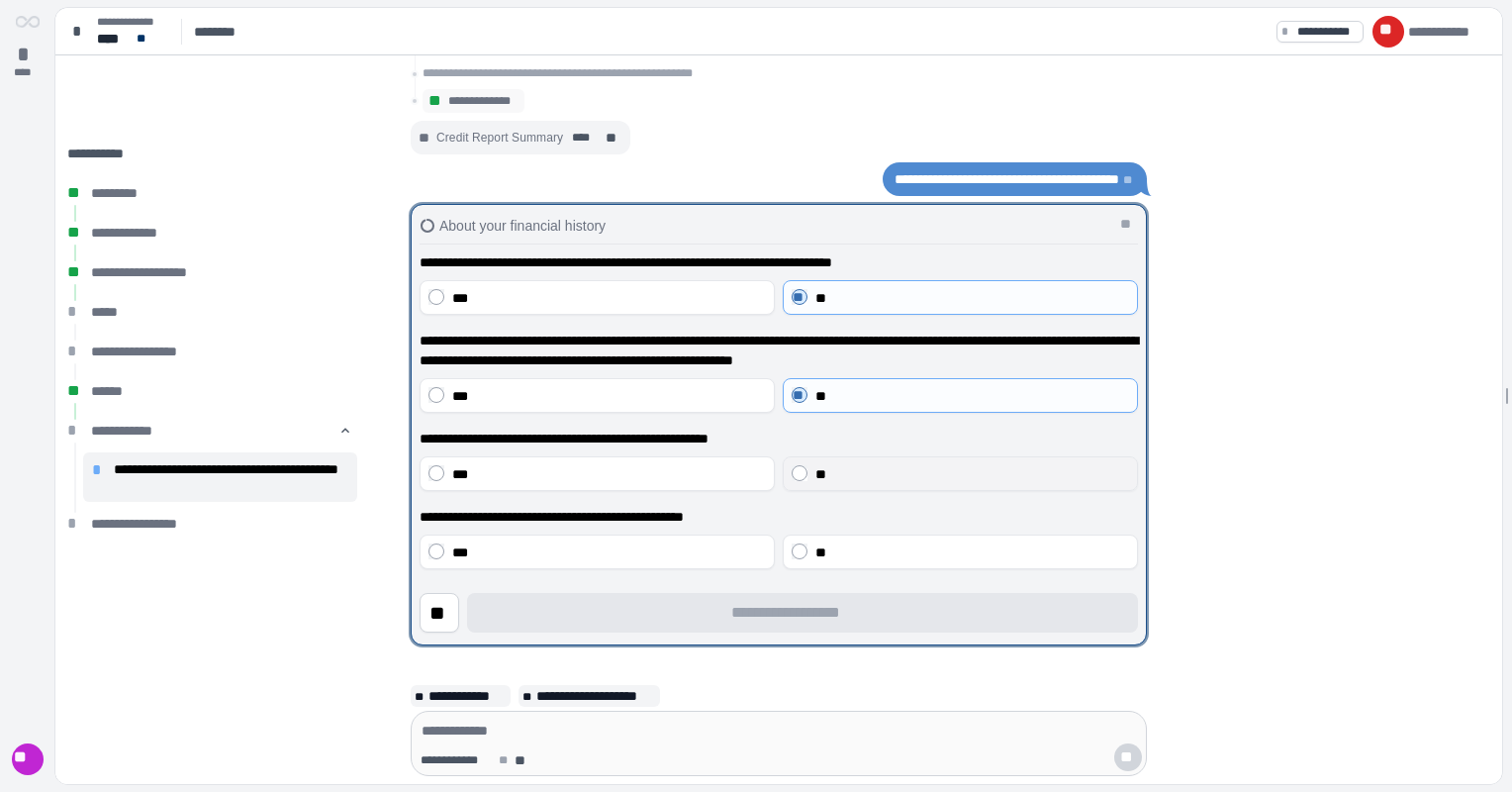 click on "**" at bounding box center (972, 474) 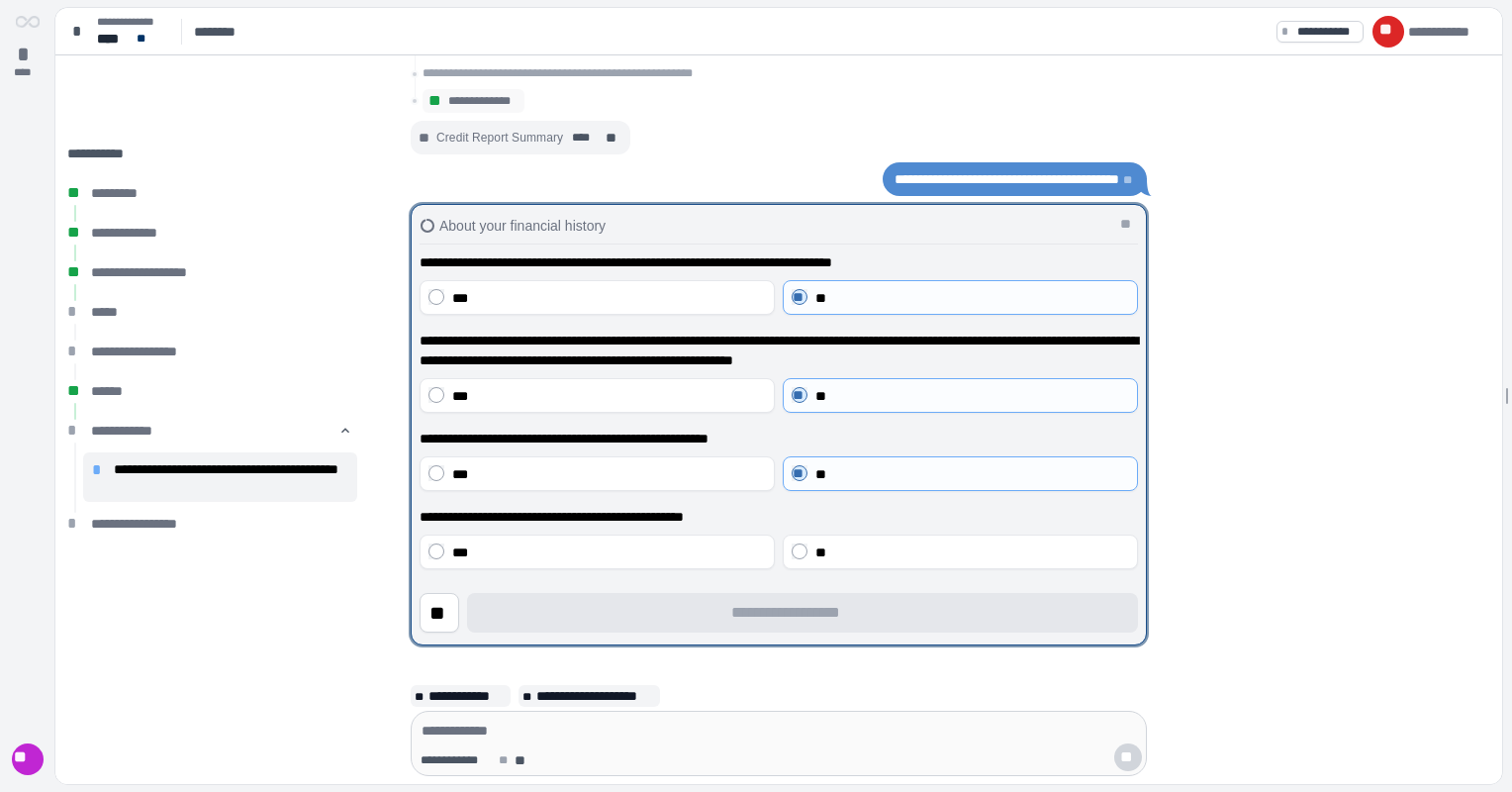 drag, startPoint x: 910, startPoint y: 564, endPoint x: 913, endPoint y: 610, distance: 46.09772 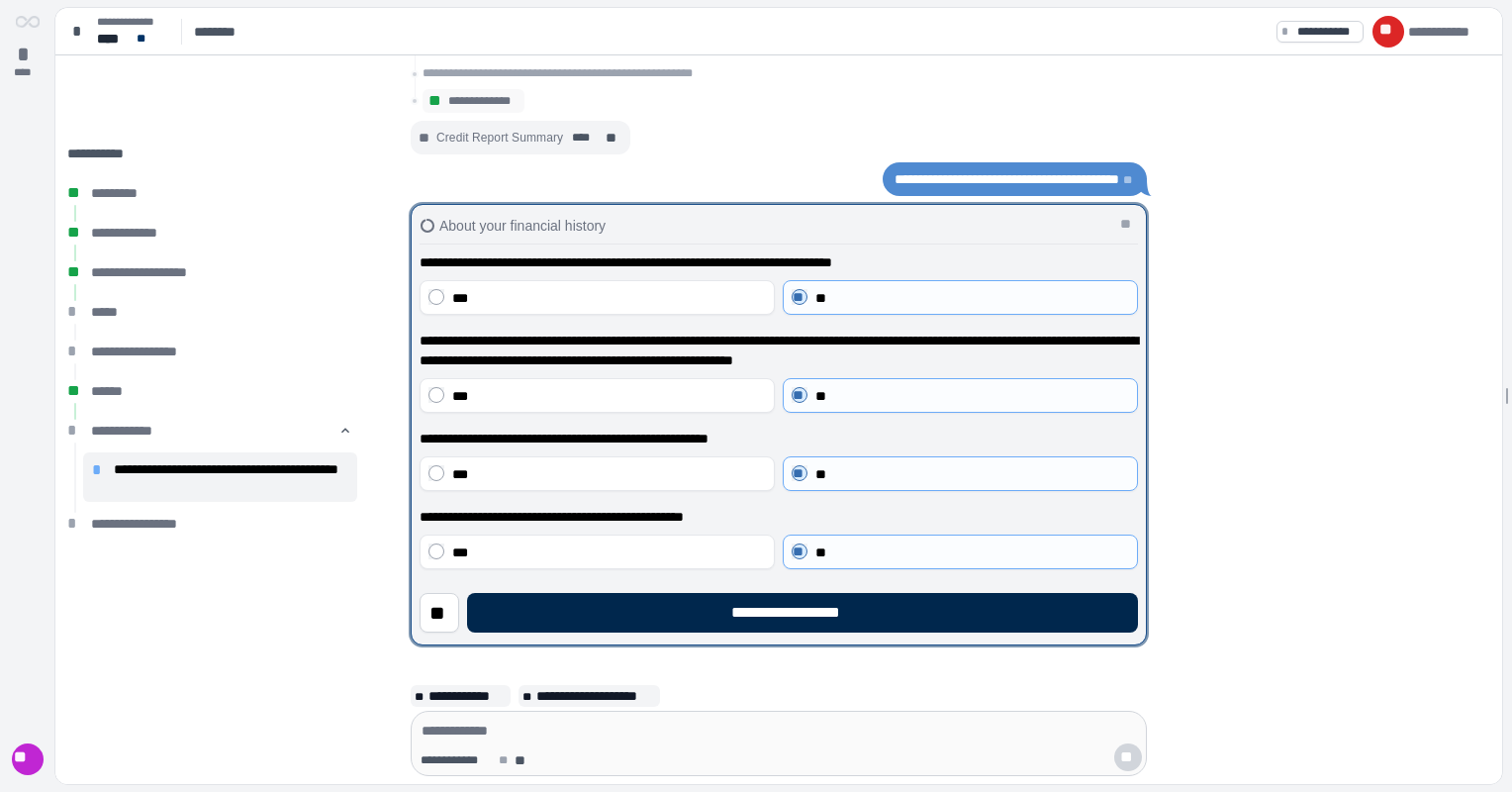 click on "**********" at bounding box center [803, 613] 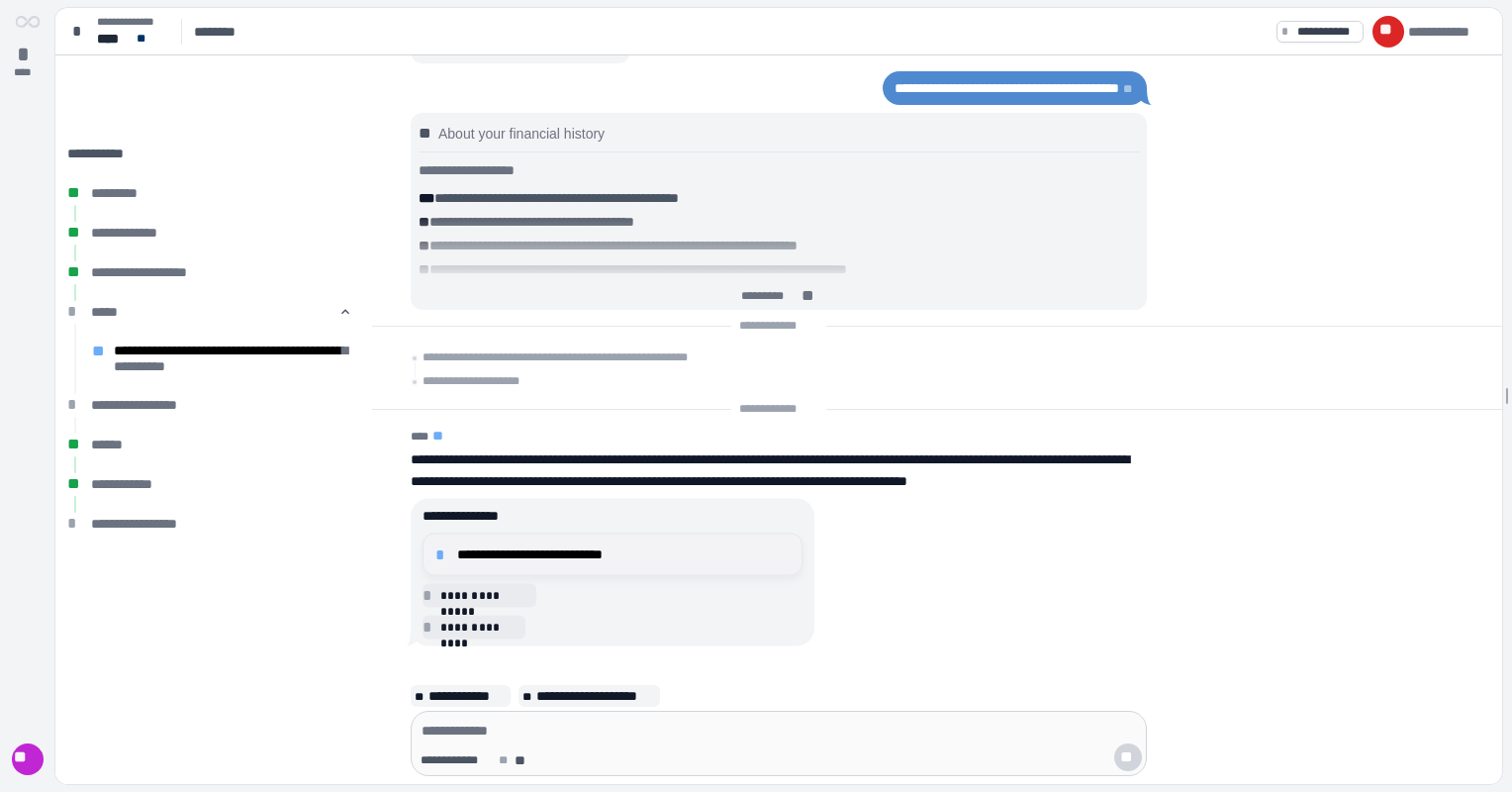 click on "**********" at bounding box center (623, 554) 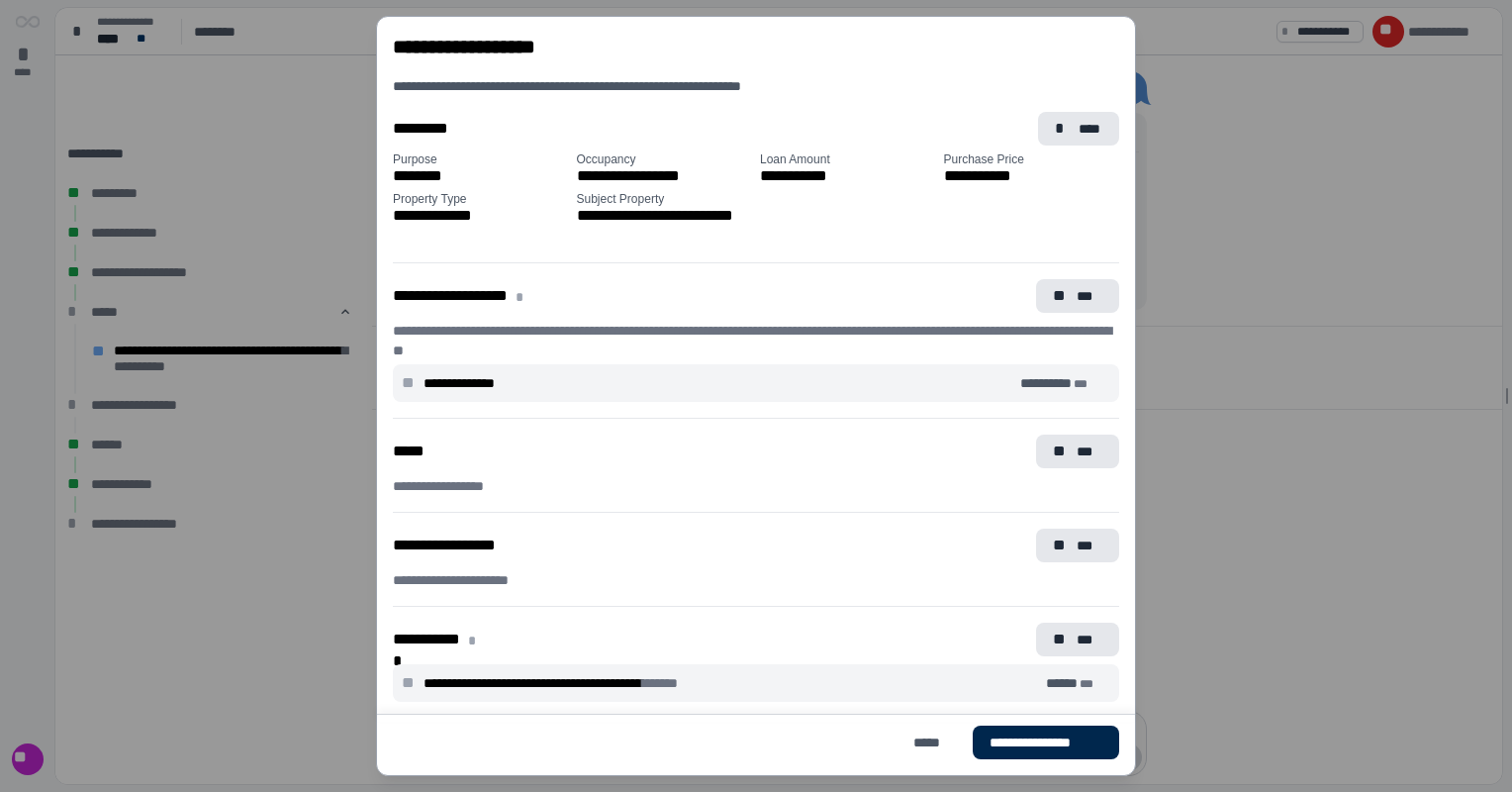 click on "**********" at bounding box center (1046, 742) 